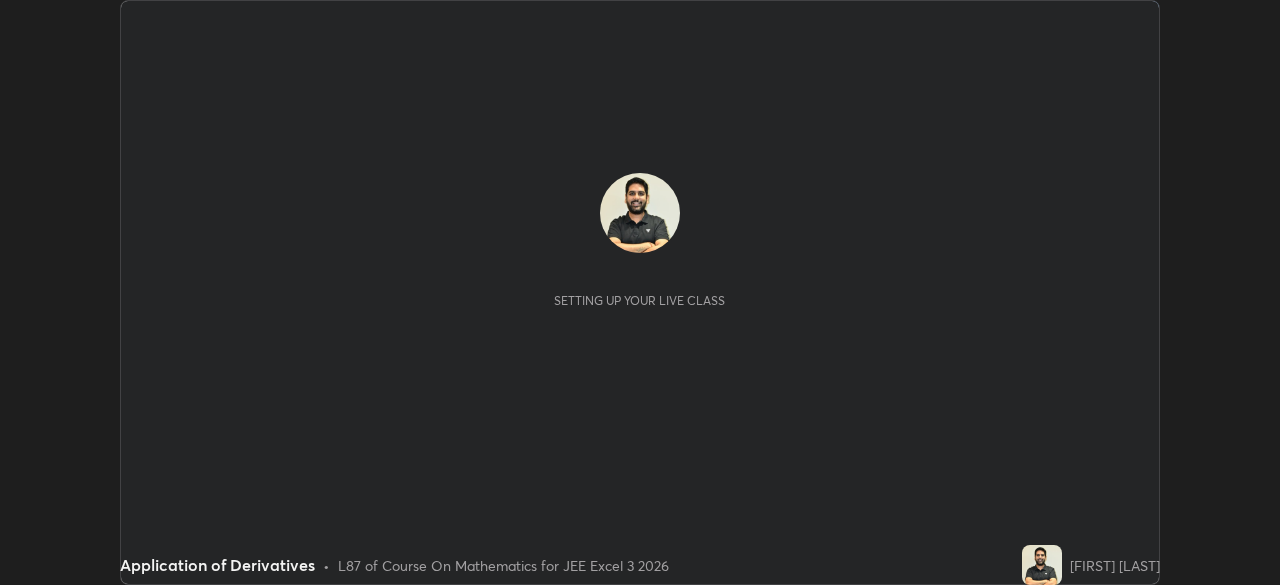 scroll, scrollTop: 0, scrollLeft: 0, axis: both 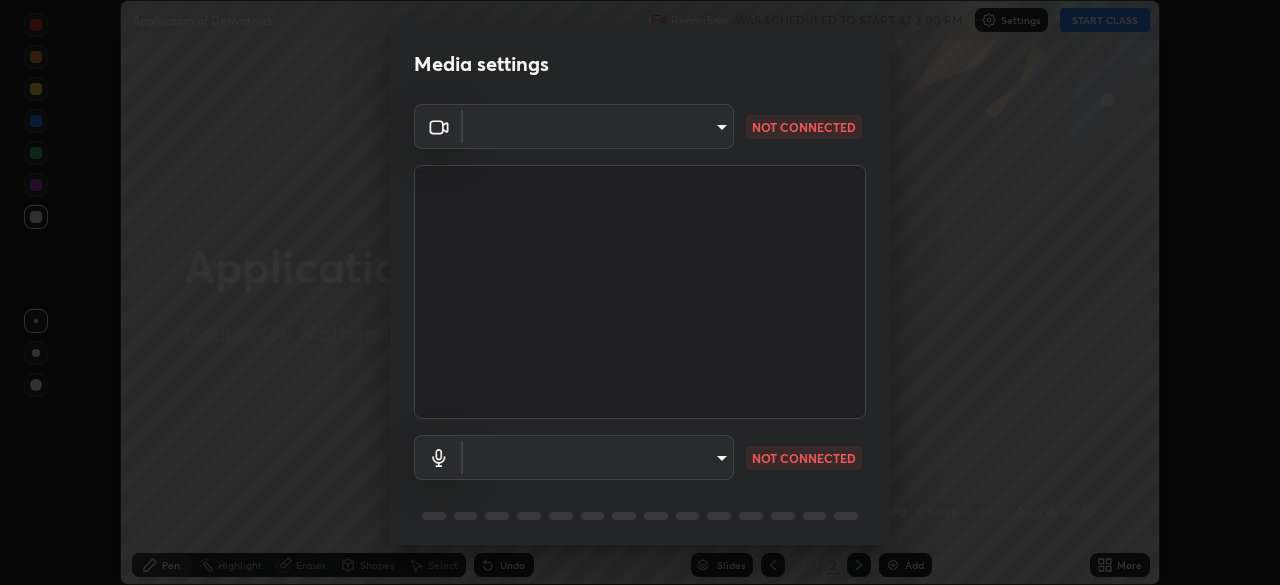 type on "718deecf834a2402e9859888758a2701a1d92989cf10273566d2a6ce3300f65d" 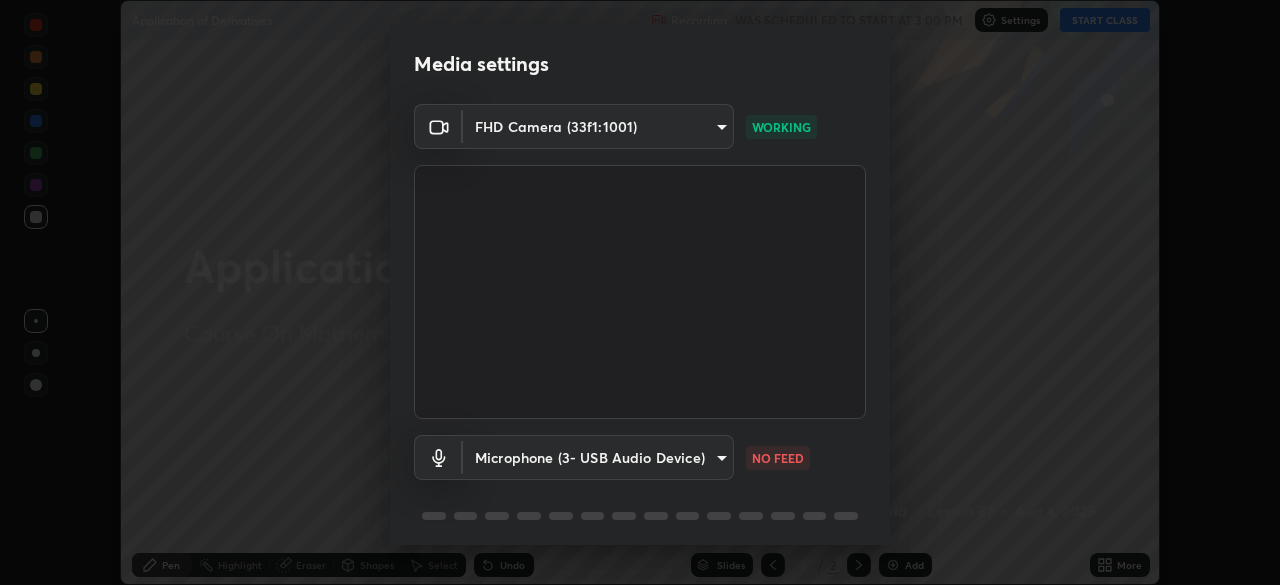 scroll, scrollTop: 585, scrollLeft: 1280, axis: both 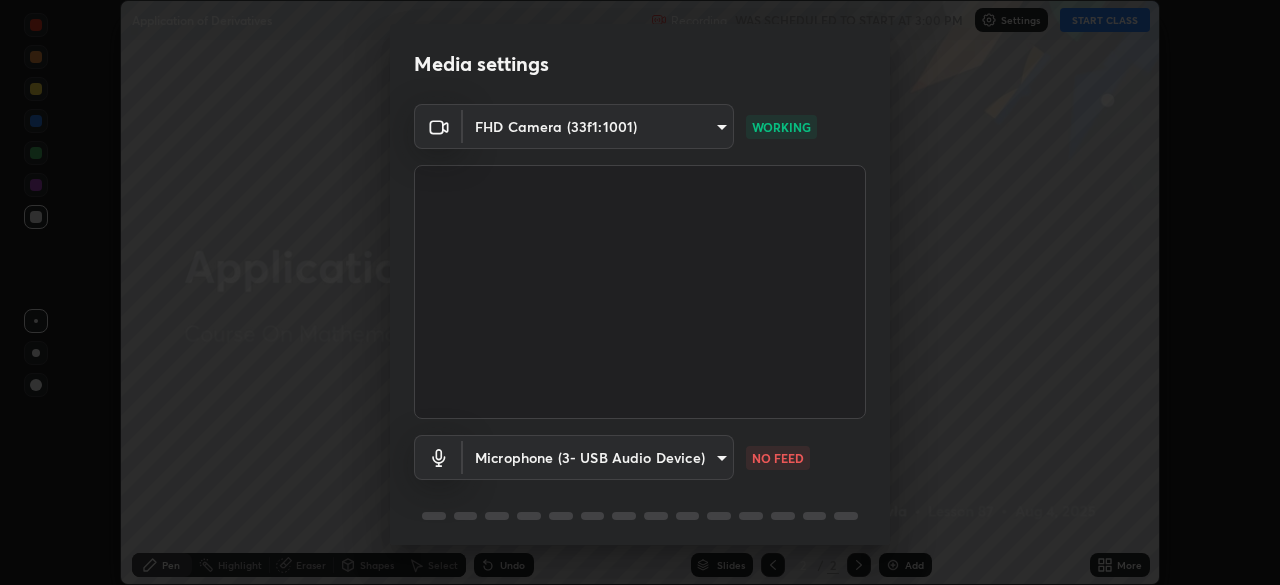 click on "Erase all Application of Derivatives Recording WAS SCHEDULED TO START AT  3:00 PM Settings START CLASS Setting up your live class Application of Derivatives • L87 of Course On Mathematics for JEE Excel 3 2026 [FIRST] [LAST] Pen Highlight Eraser Shapes Select Undo Slides 2 / 2 Add More No doubts shared Encourage your learners to ask a doubt for better clarity Report an issue Reason for reporting Buffering Chat not working Audio - Video sync issue Educator video quality low ​ Attach an image Report Media settings FHD Camera (33f1:1001) [HASH] WORKING Microphone (3- USB Audio Device) [HASH] NO FEED 1 / 5 Next" at bounding box center [640, 292] 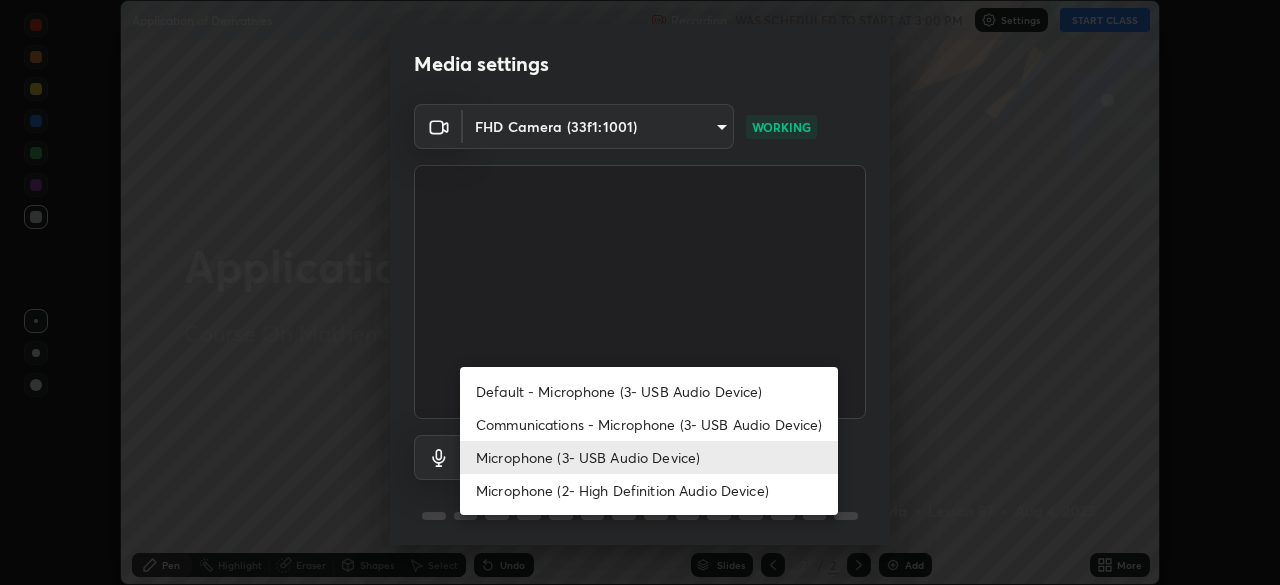 click on "Microphone (3- USB Audio Device)" at bounding box center (649, 457) 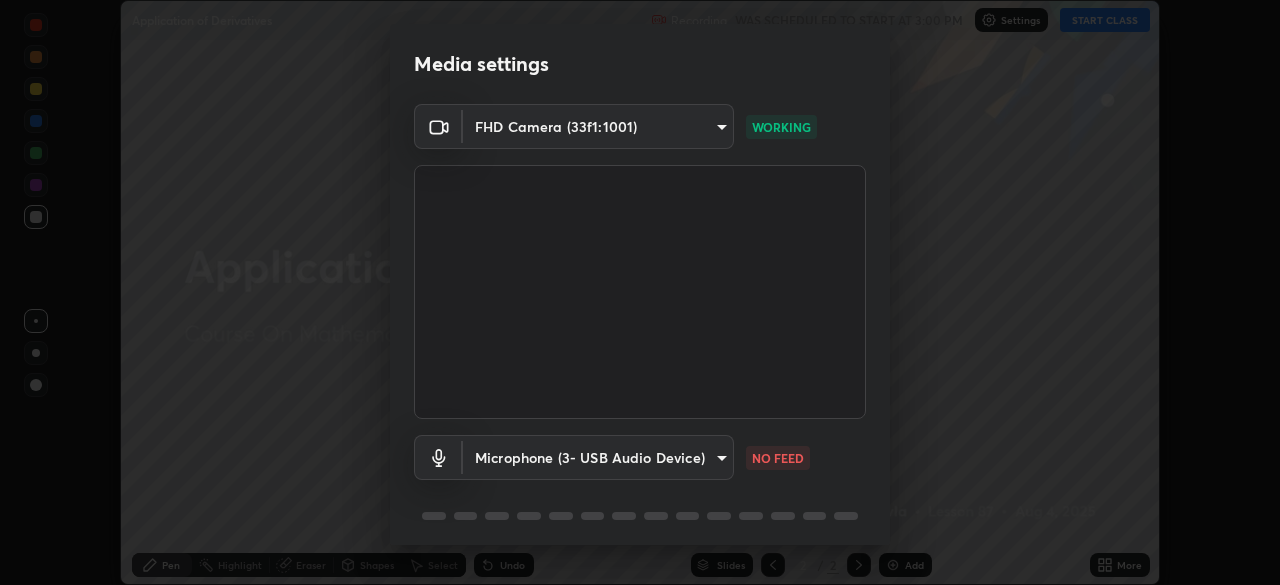 click on "Erase all Application of Derivatives Recording WAS SCHEDULED TO START AT  3:00 PM Settings START CLASS Setting up your live class Application of Derivatives • L87 of Course On Mathematics for JEE Excel 3 2026 [FIRST] [LAST] Pen Highlight Eraser Shapes Select Undo Slides 2 / 2 Add More No doubts shared Encourage your learners to ask a doubt for better clarity Report an issue Reason for reporting Buffering Chat not working Audio - Video sync issue Educator video quality low ​ Attach an image Report Media settings FHD Camera (33f1:1001) [HASH] WORKING Microphone (3- USB Audio Device) [HASH] NO FEED 1 / 5 Next" at bounding box center (640, 292) 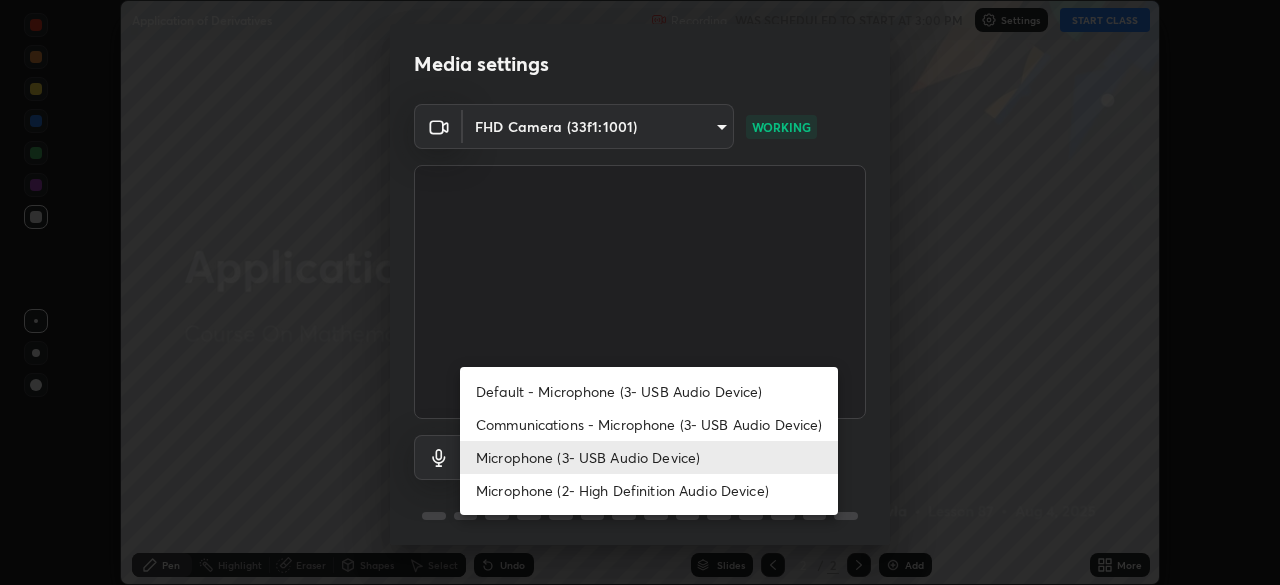 click on "Communications - Microphone (3- USB Audio Device)" at bounding box center (649, 424) 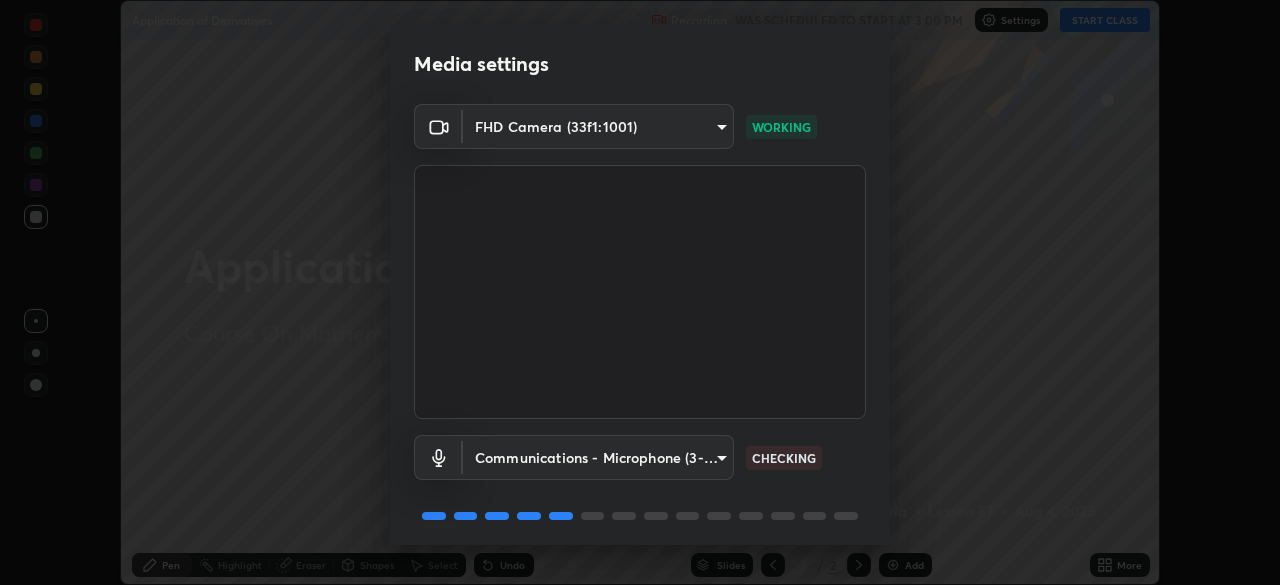 click on "Erase all Application of Derivatives Recording WAS SCHEDULED TO START AT  3:00 PM Settings START CLASS Setting up your live class Application of Derivatives • L87 of Course On Mathematics for JEE Excel 3 2026 [FIRST] [LAST] Pen Highlight Eraser Shapes Select Undo Slides 2 / 2 Add More No doubts shared Encourage your learners to ask a doubt for better clarity Report an issue Reason for reporting Buffering Chat not working Audio - Video sync issue Educator video quality low ​ Attach an image Report Media settings FHD Camera (33f1:1001) [HASH] WORKING Communications - Microphone (3- USB Audio Device) communications CHECKING 1 / 5 Next" at bounding box center (640, 292) 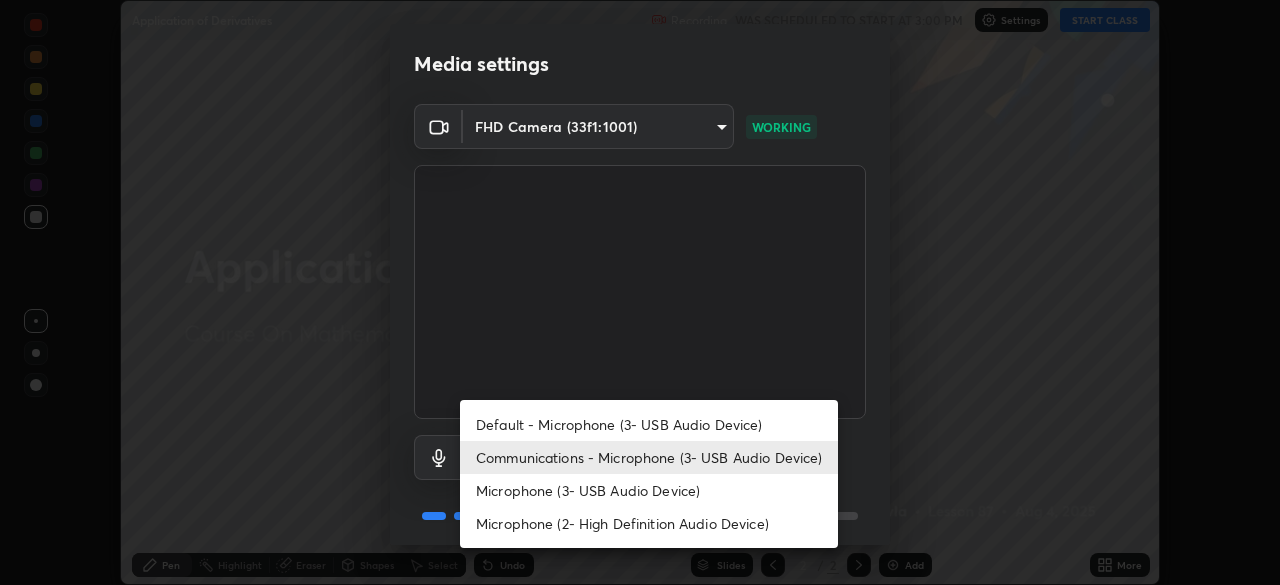 click on "Microphone (3- USB Audio Device)" at bounding box center (649, 490) 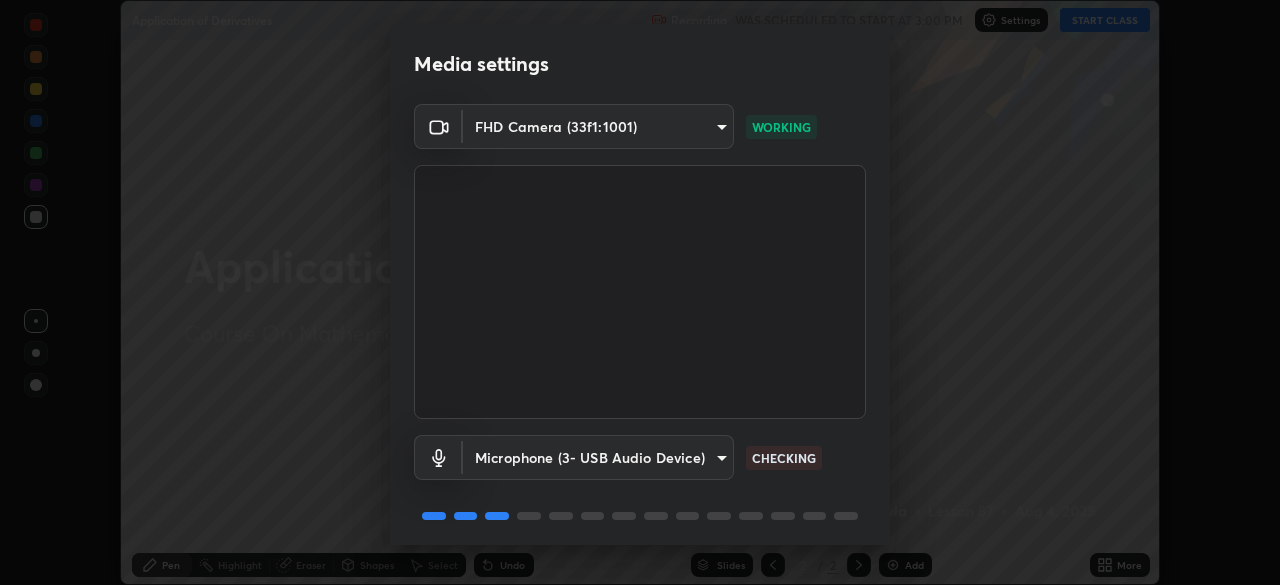 scroll, scrollTop: 70, scrollLeft: 0, axis: vertical 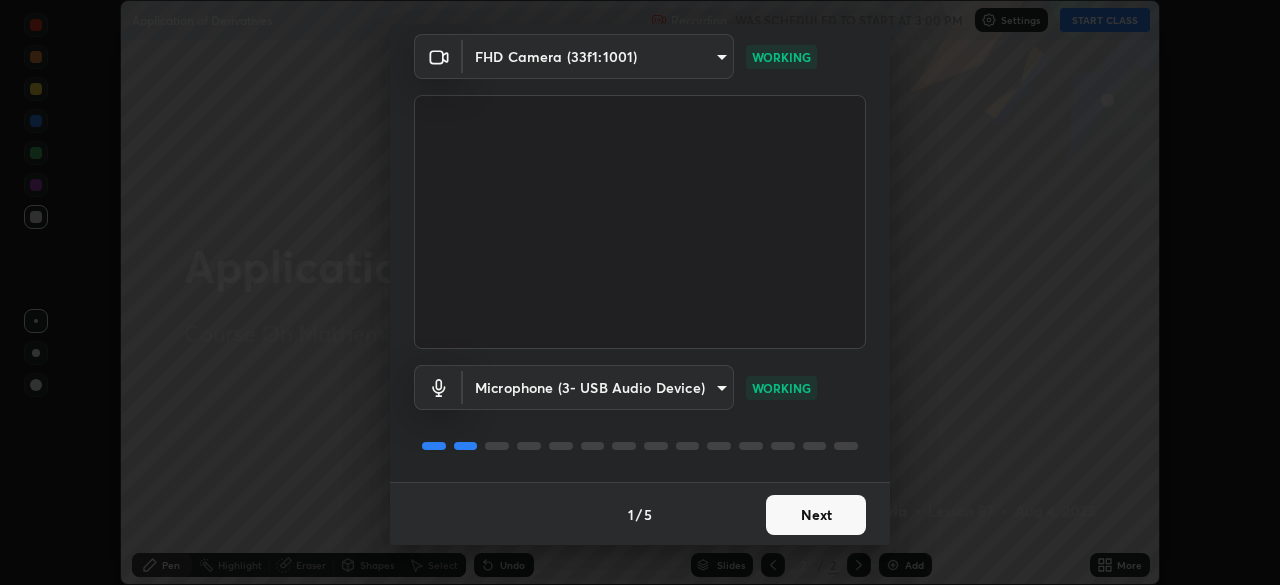 click on "Next" at bounding box center (816, 515) 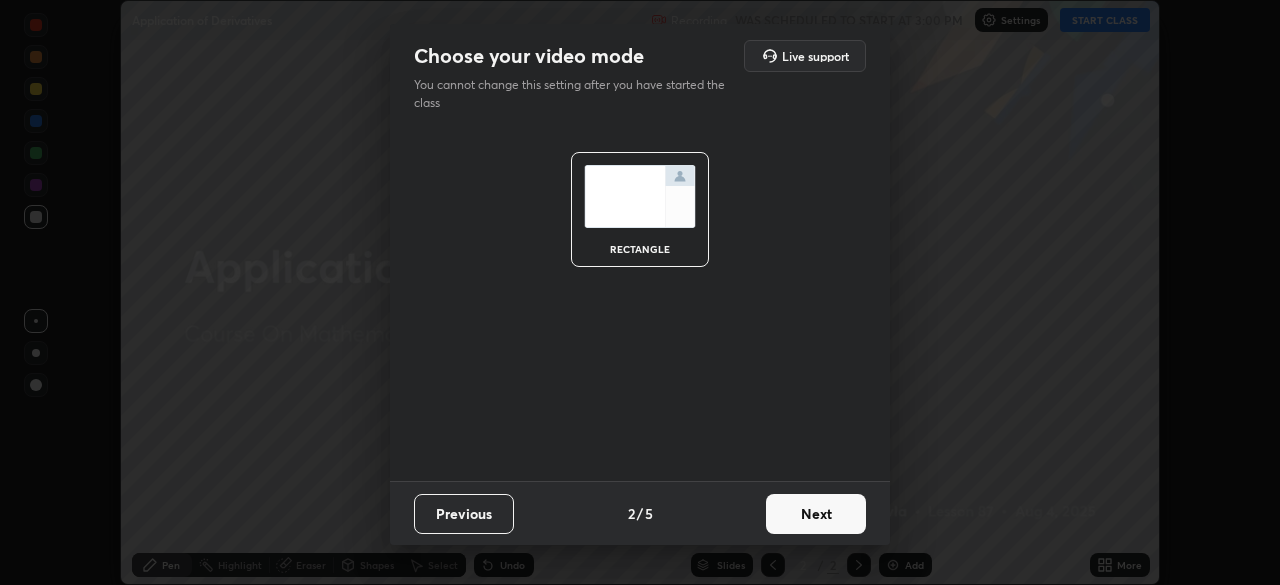 scroll, scrollTop: 0, scrollLeft: 0, axis: both 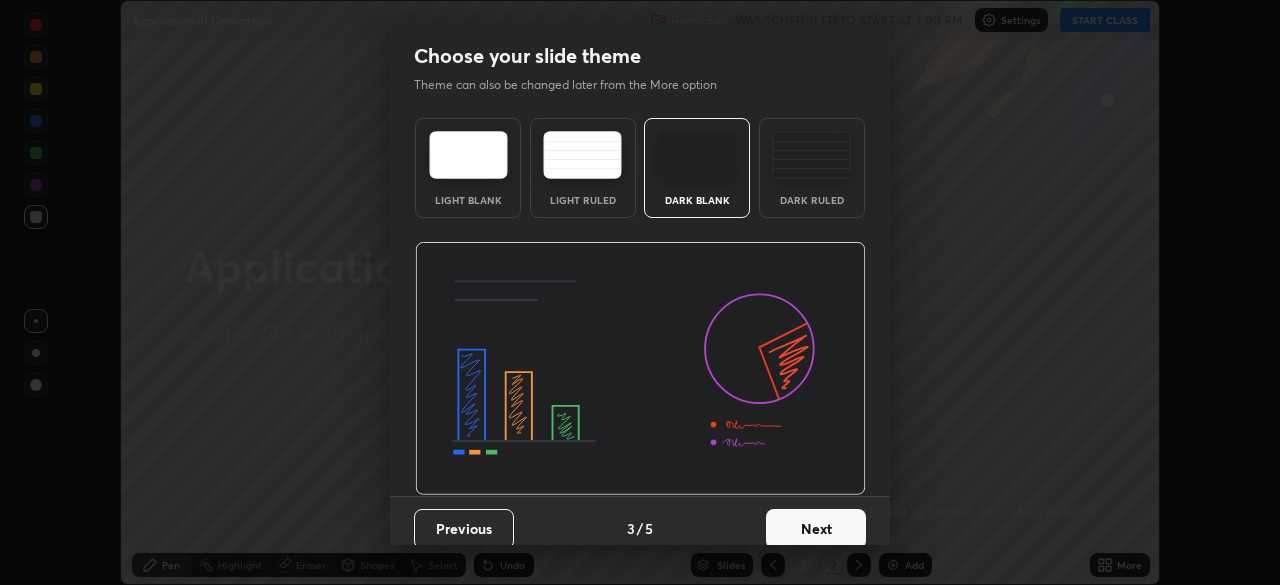 click on "Next" at bounding box center [816, 529] 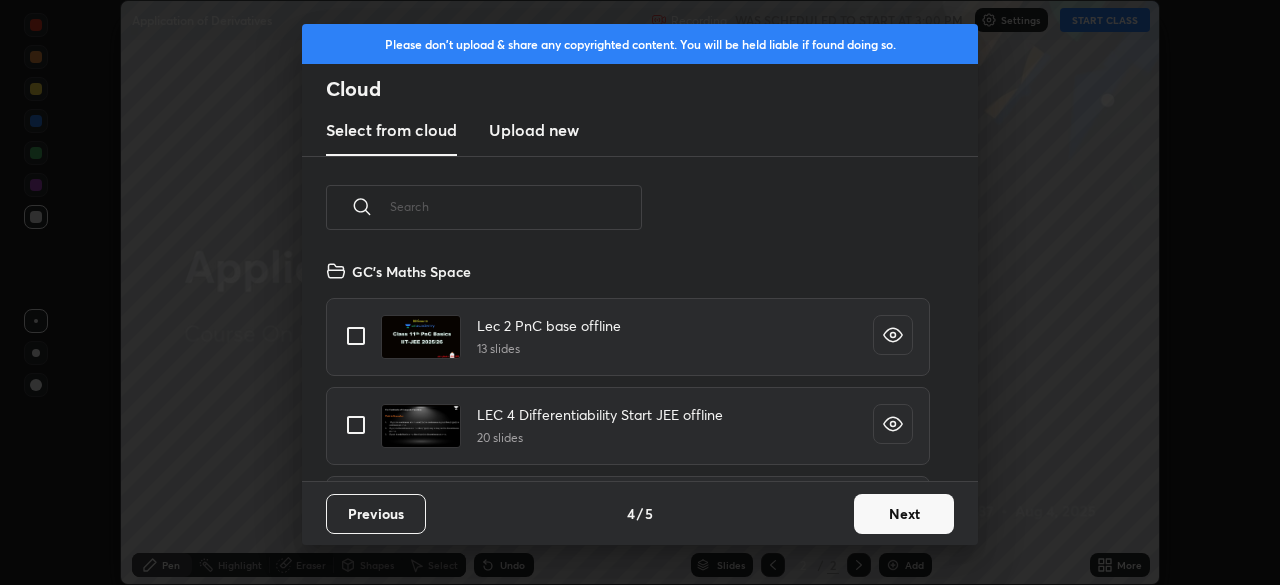 scroll, scrollTop: 6, scrollLeft: 11, axis: both 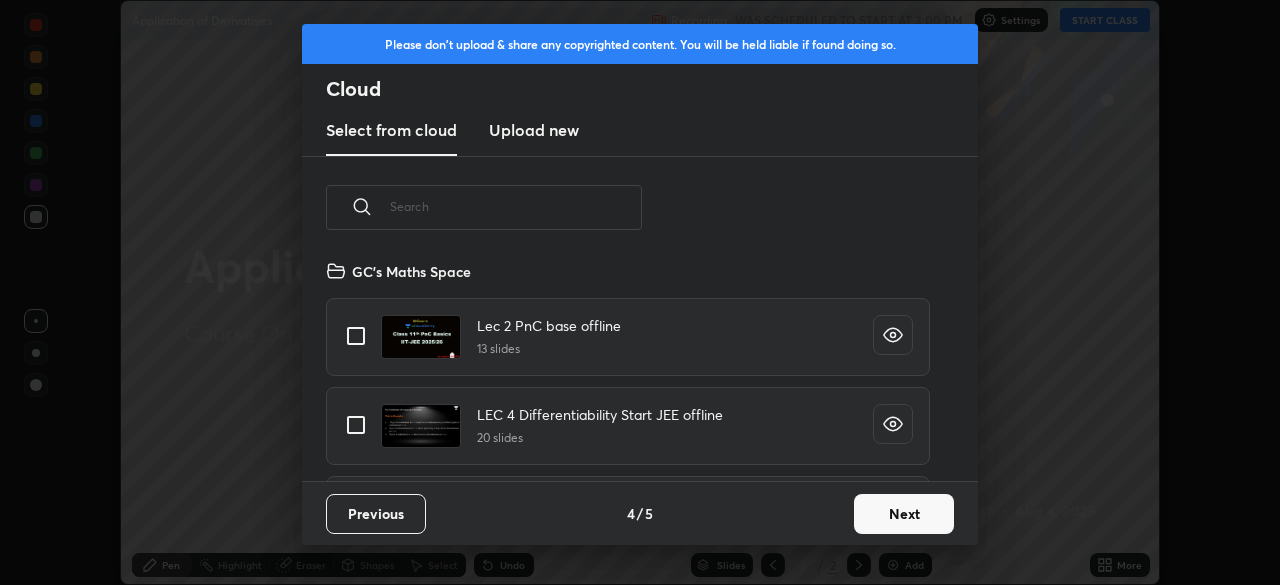 click at bounding box center [516, 206] 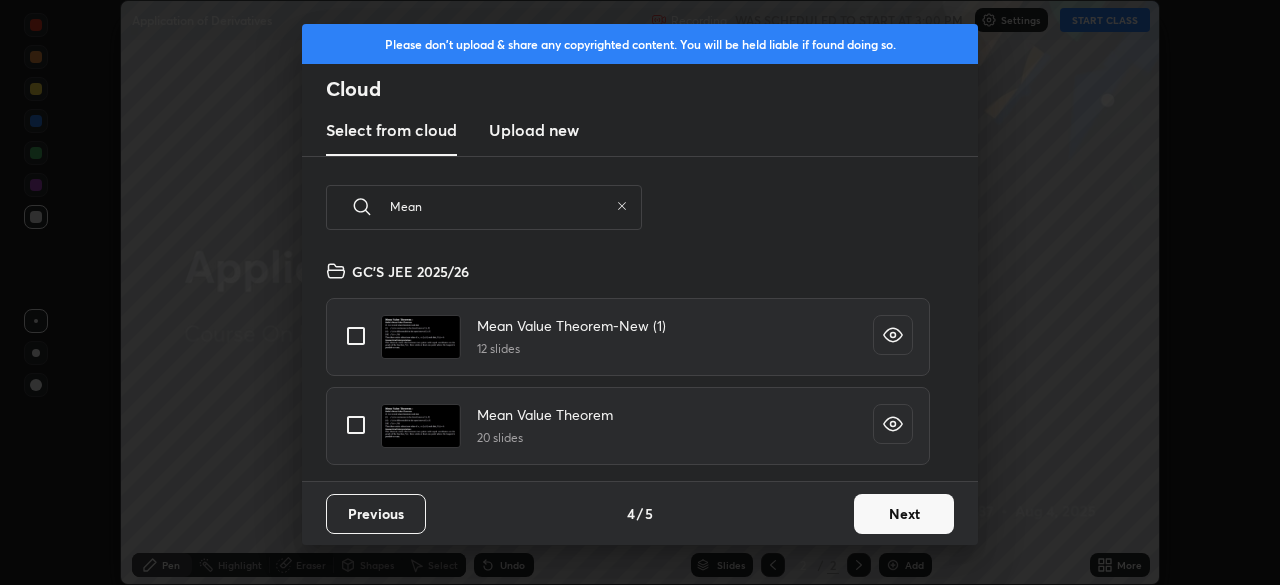 type on "Mean" 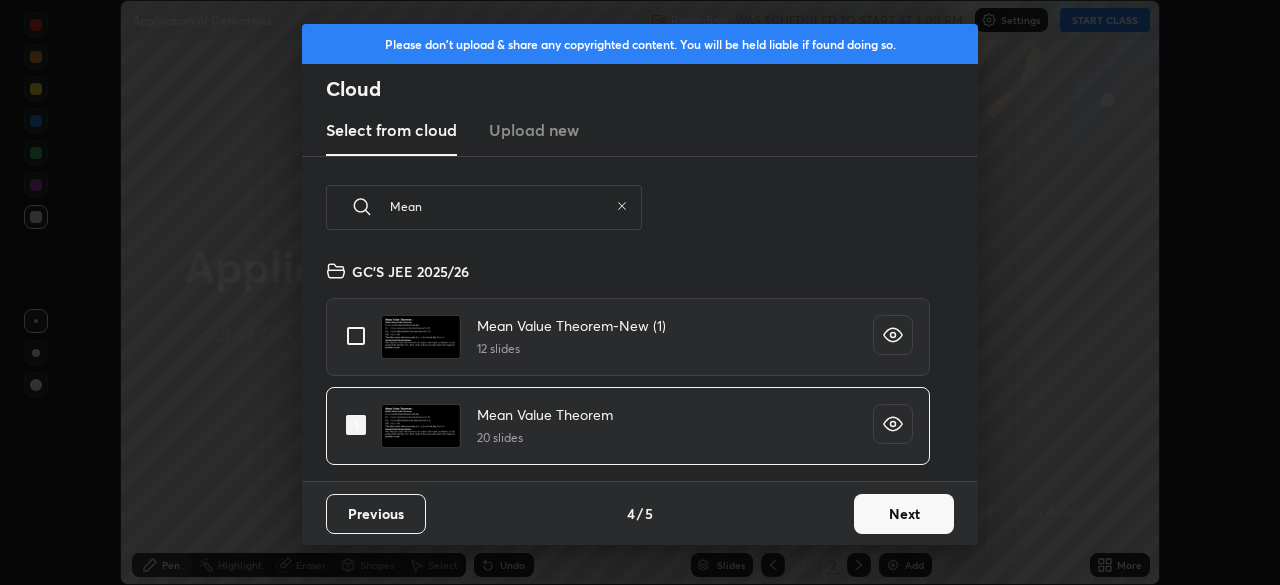 click on "Next" at bounding box center (904, 514) 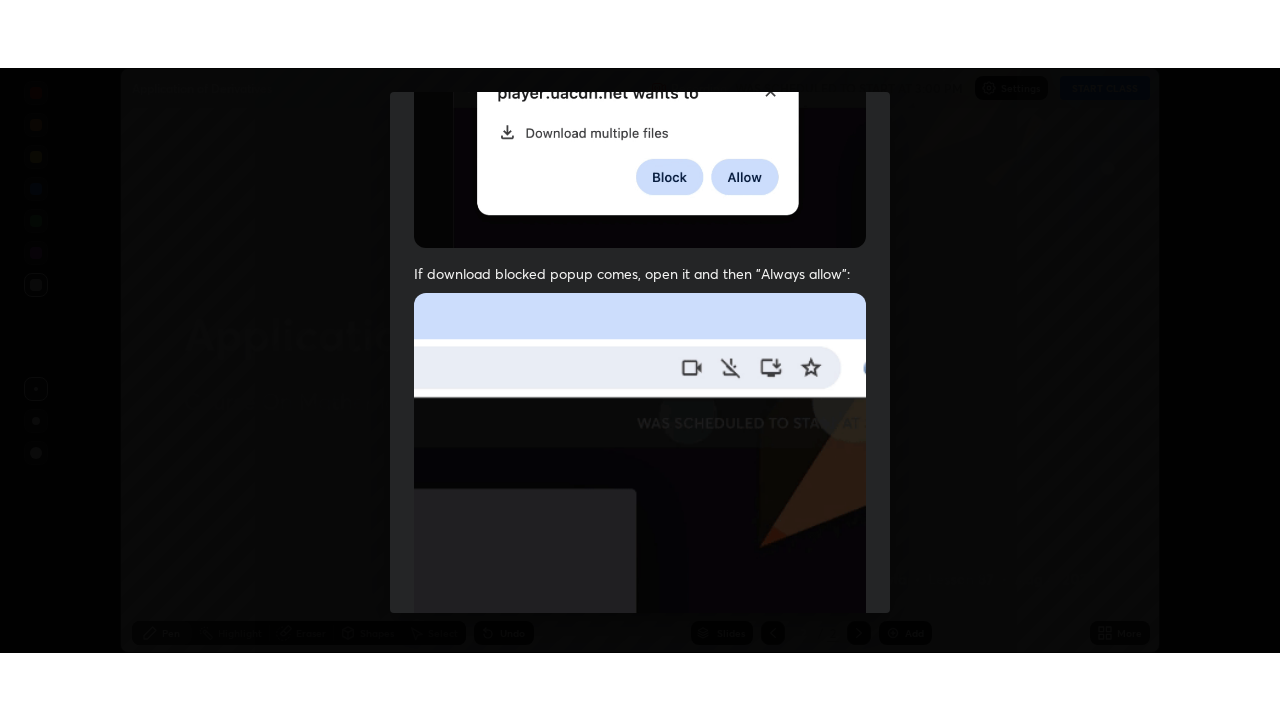 scroll, scrollTop: 478, scrollLeft: 0, axis: vertical 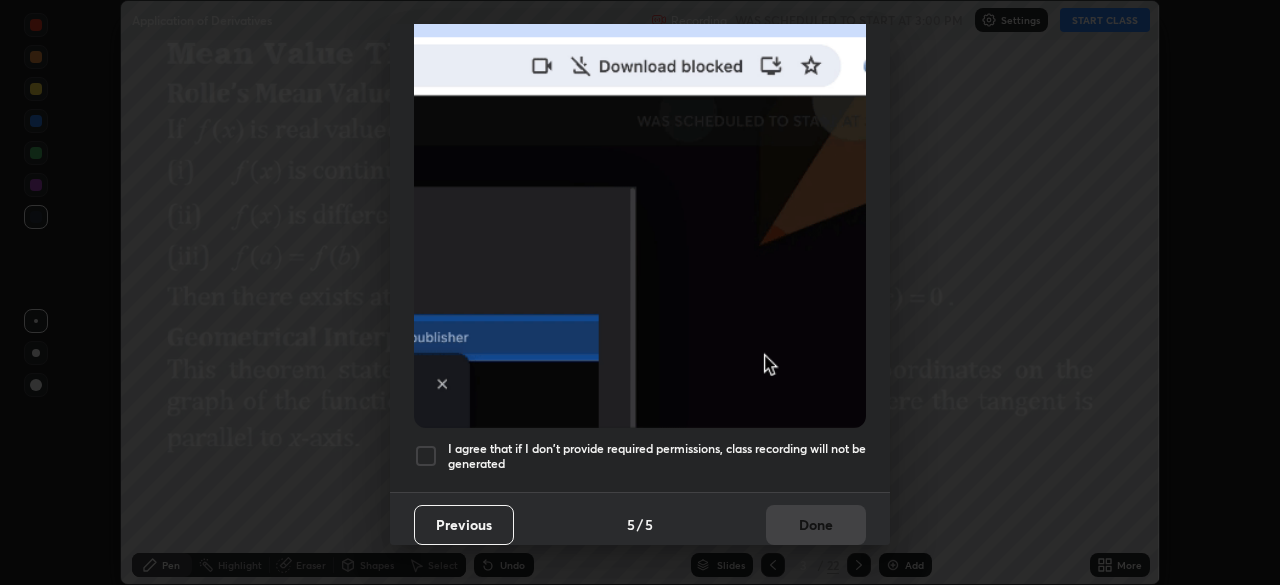 click at bounding box center (426, 456) 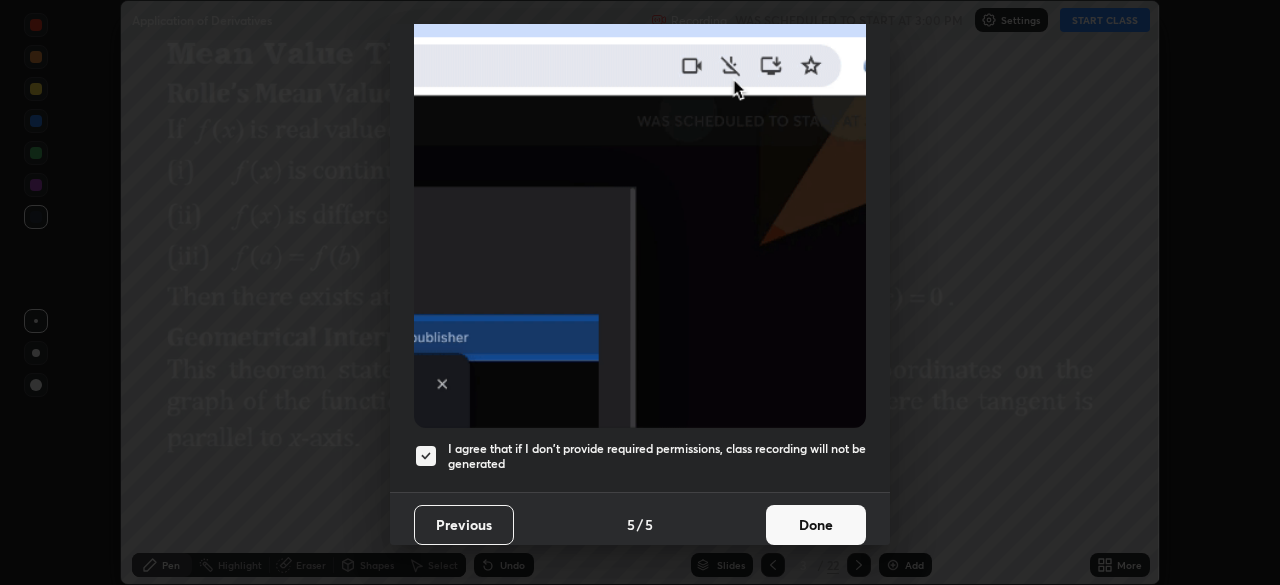 click on "Done" at bounding box center [816, 525] 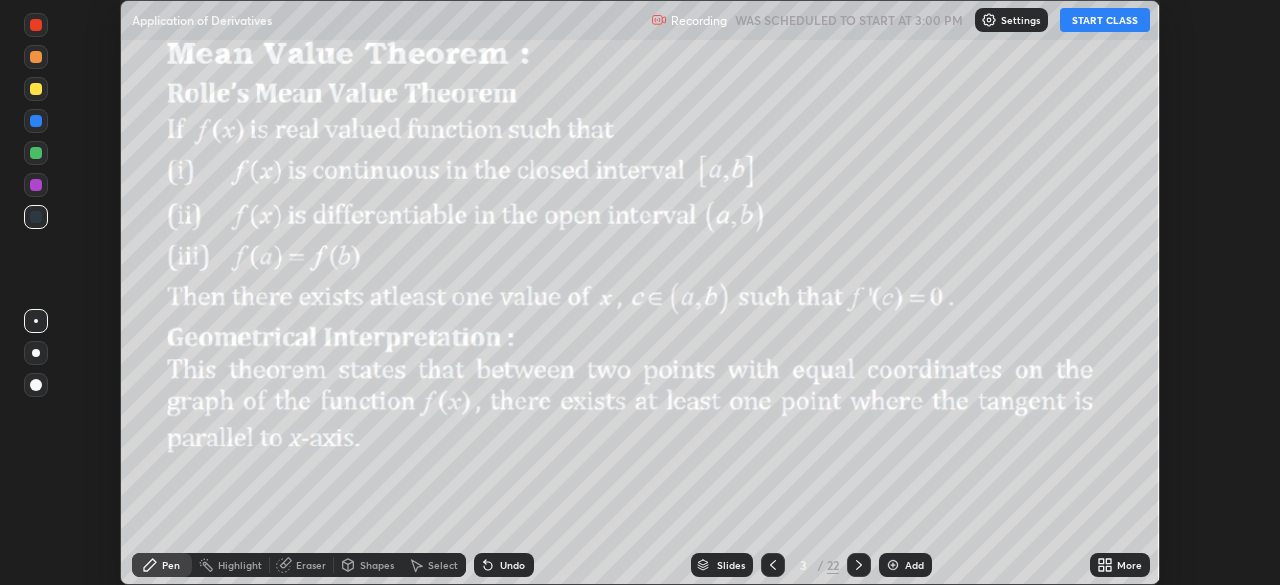click on "START CLASS" at bounding box center (1105, 20) 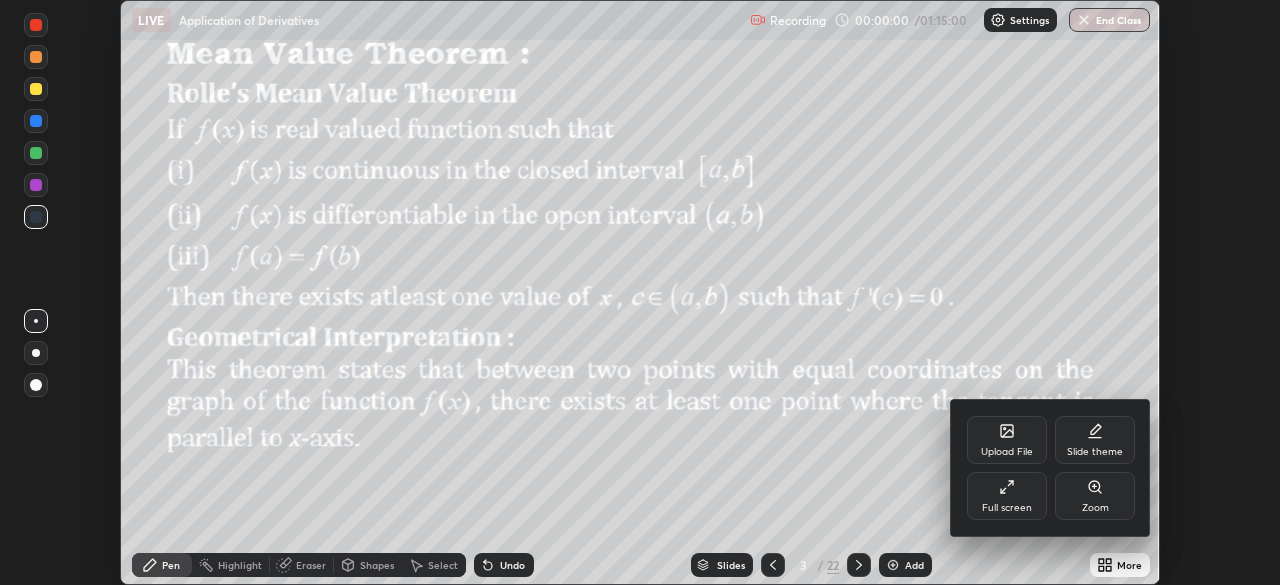 click on "Full screen" at bounding box center [1007, 496] 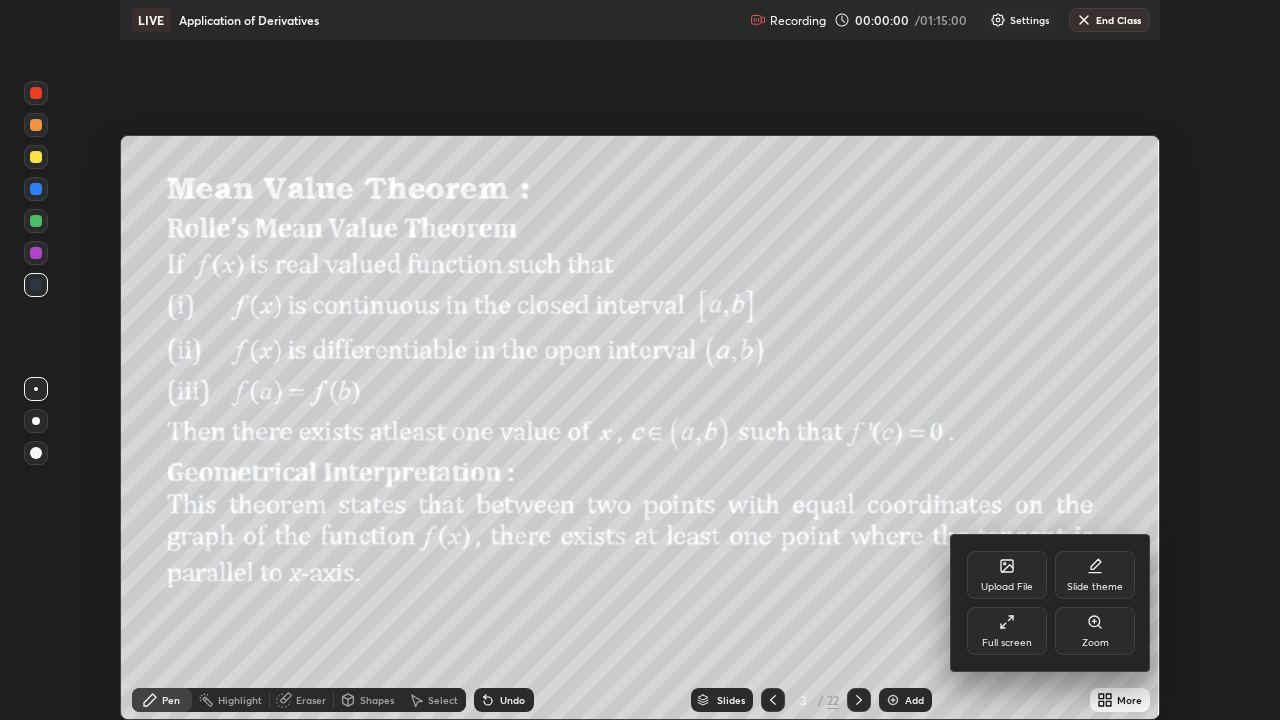 scroll, scrollTop: 99280, scrollLeft: 98720, axis: both 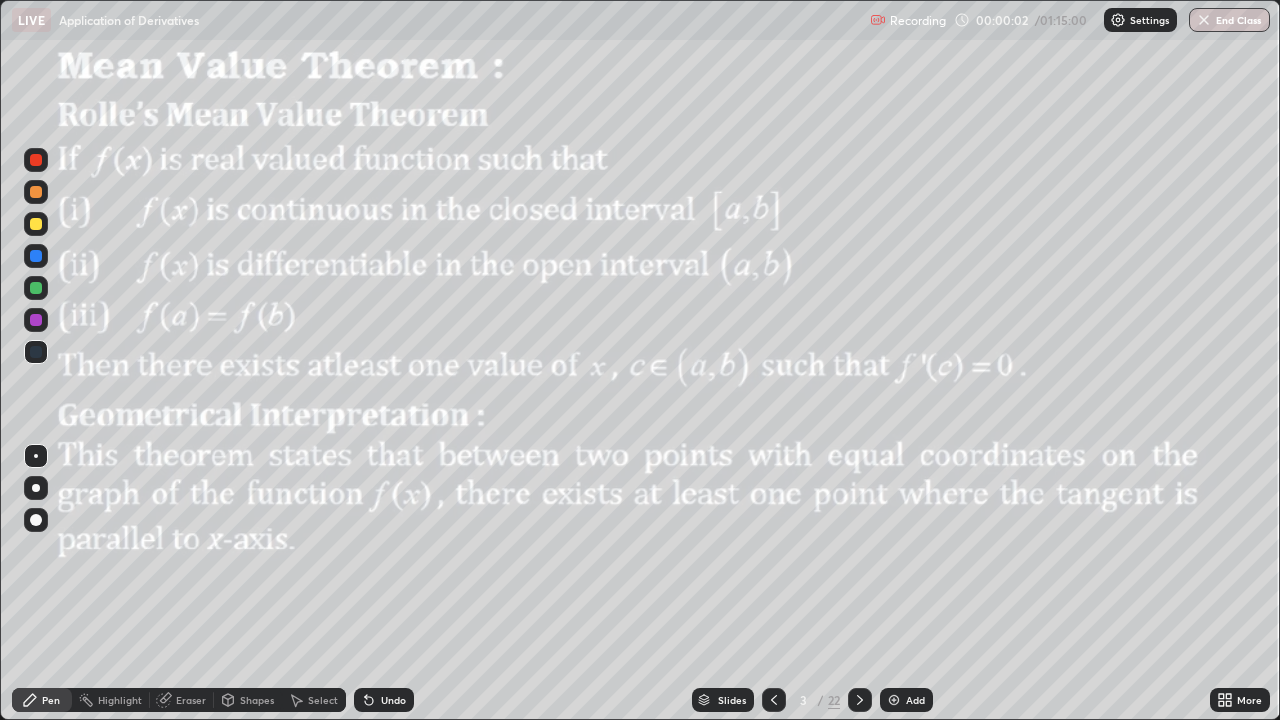 click at bounding box center [36, 488] 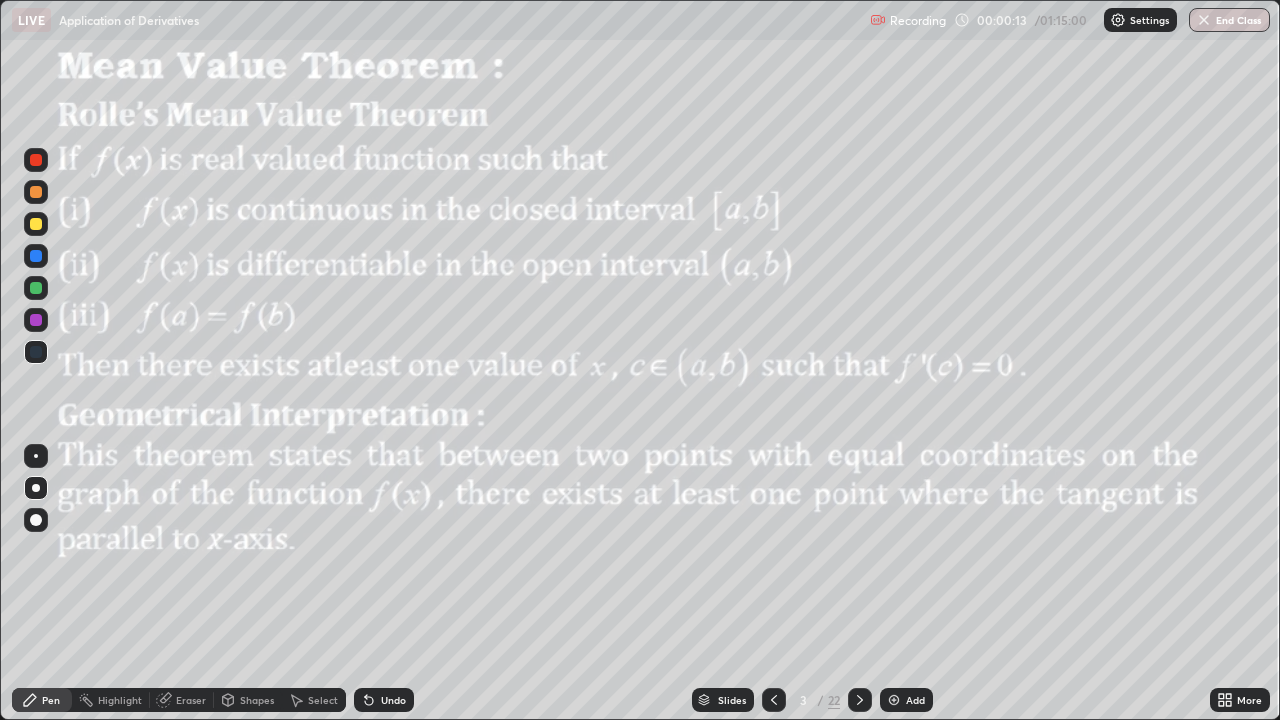 click on "Slides" at bounding box center [732, 700] 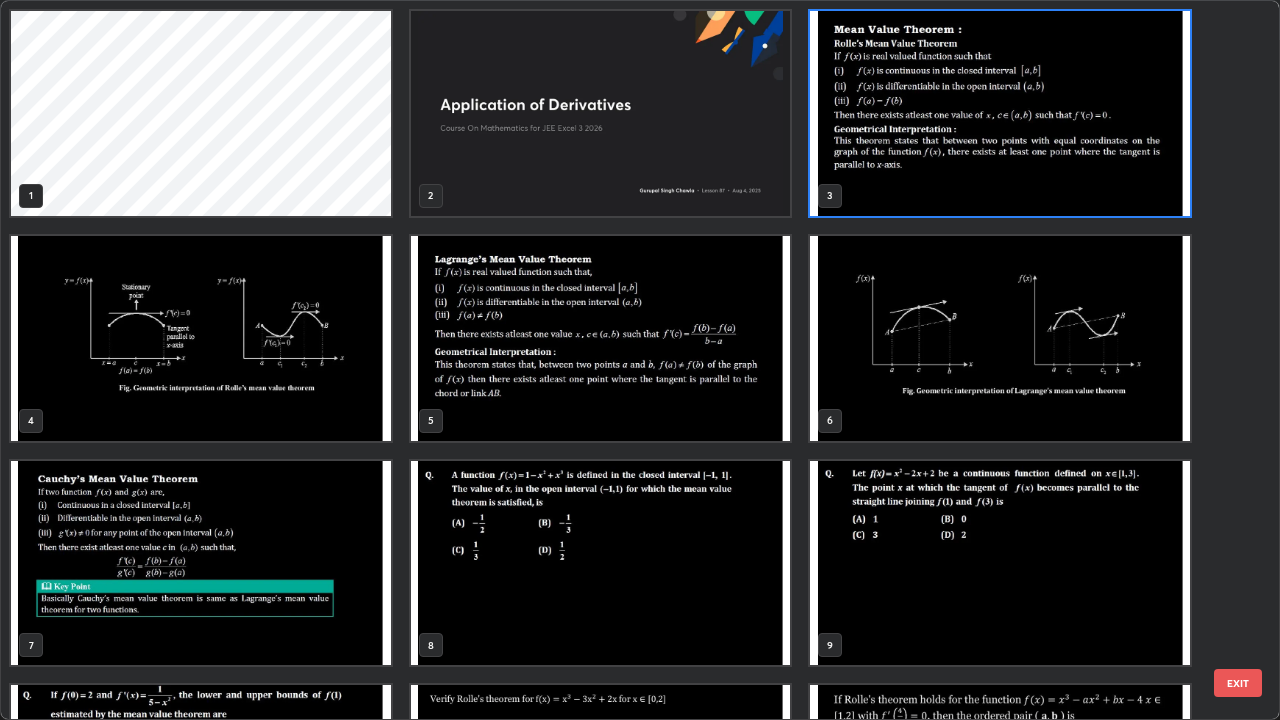scroll, scrollTop: 7, scrollLeft: 11, axis: both 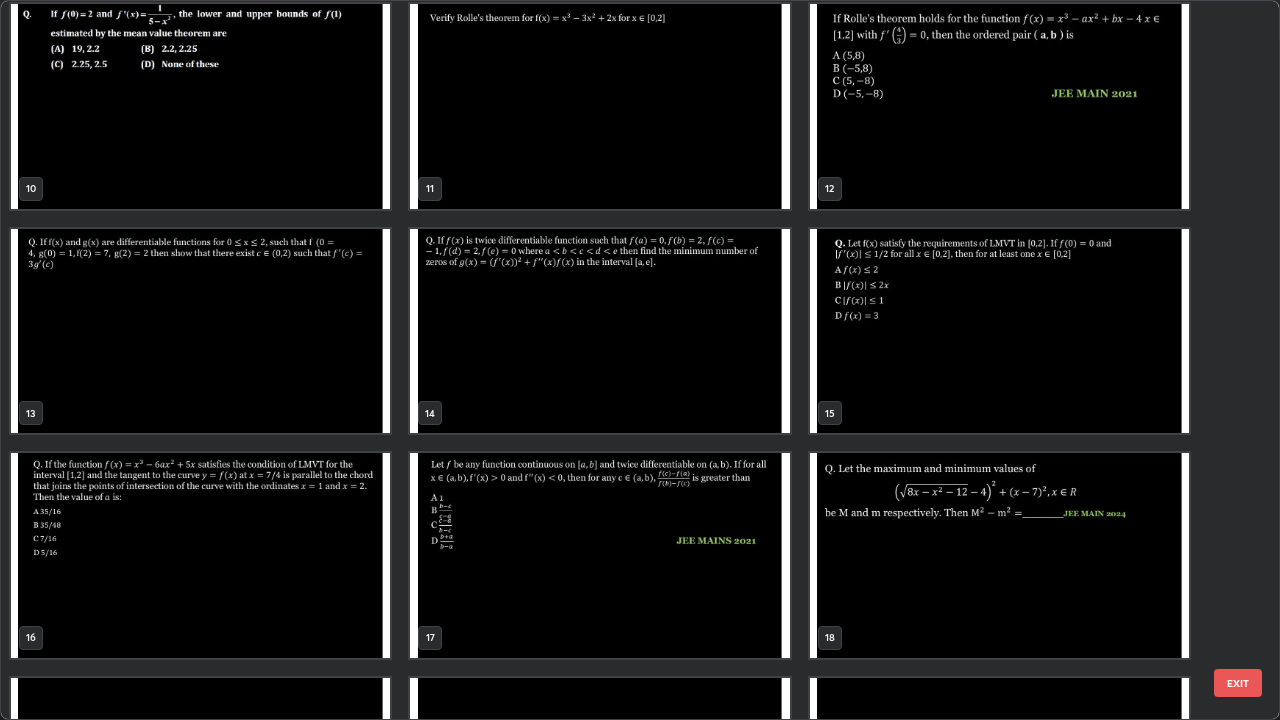 click at bounding box center (200, 331) 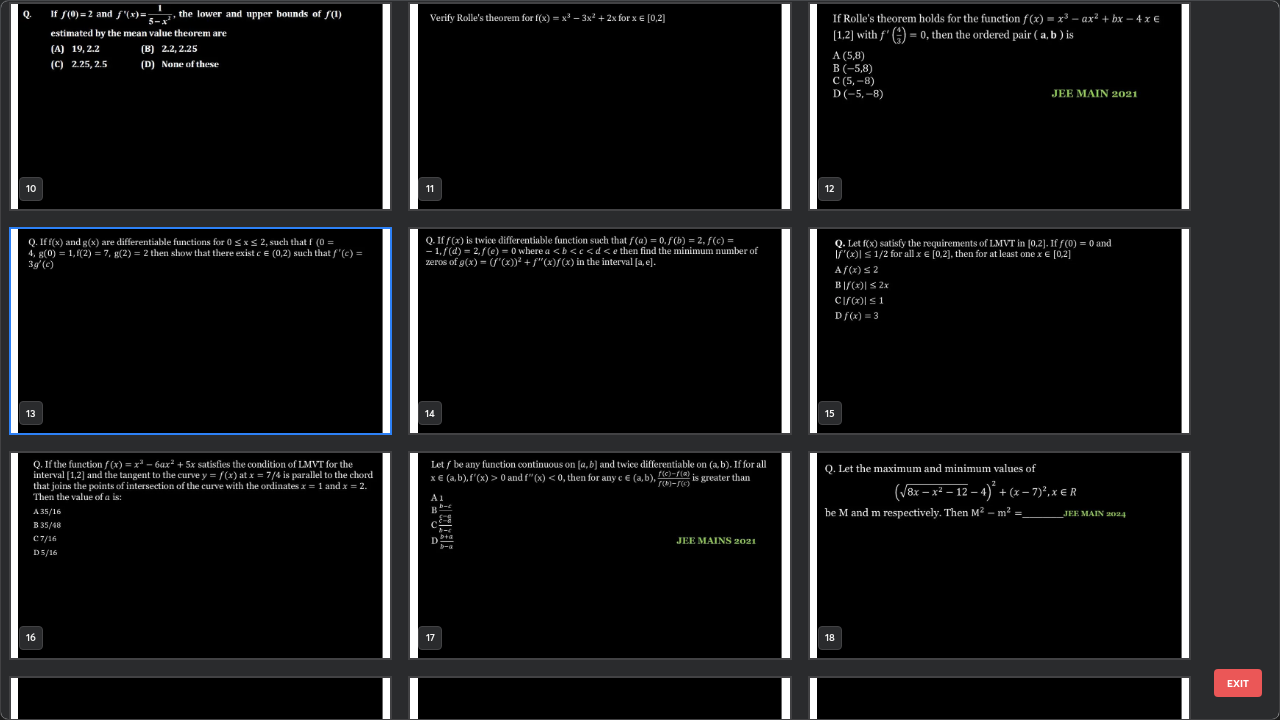 click at bounding box center (200, 331) 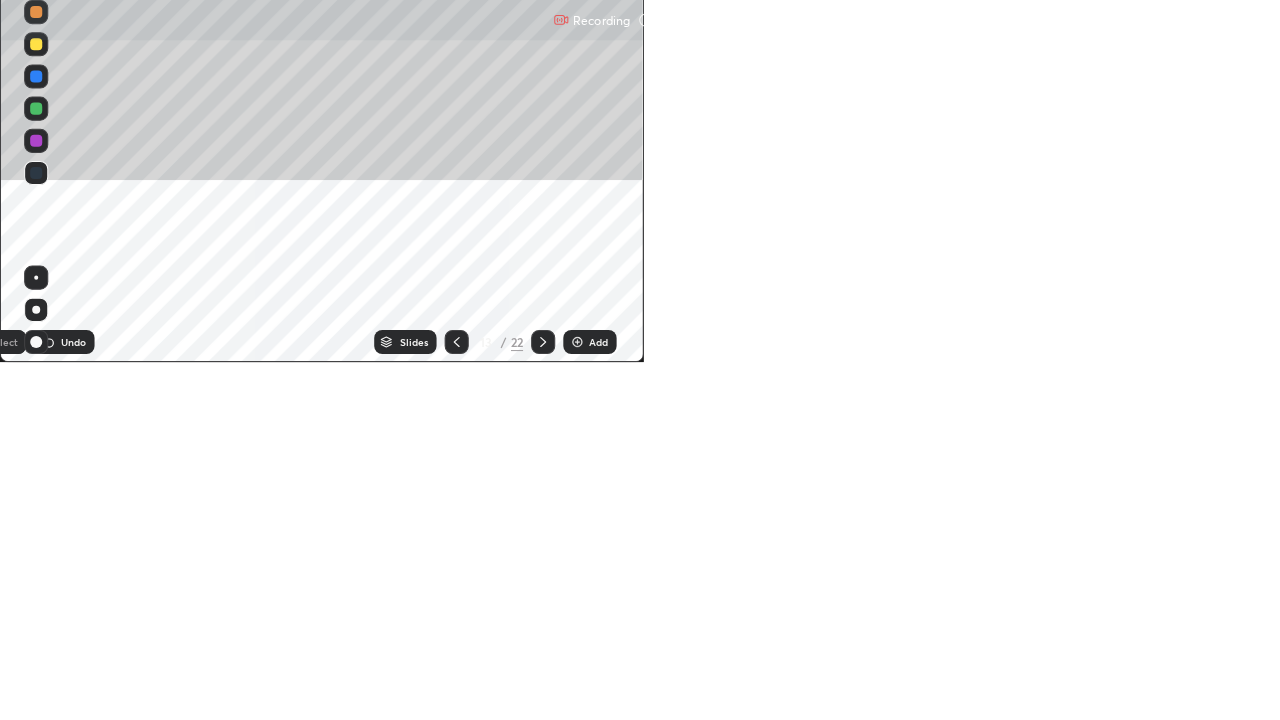 scroll, scrollTop: 360, scrollLeft: 640, axis: both 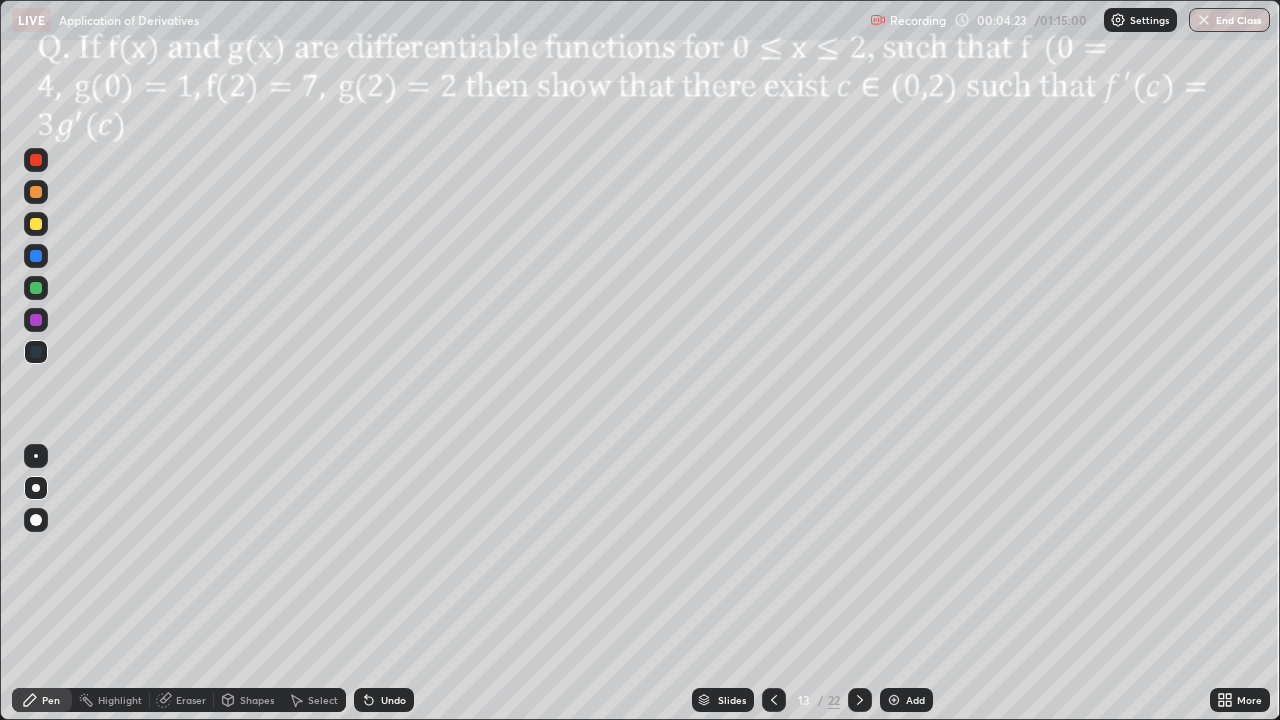click at bounding box center (36, 256) 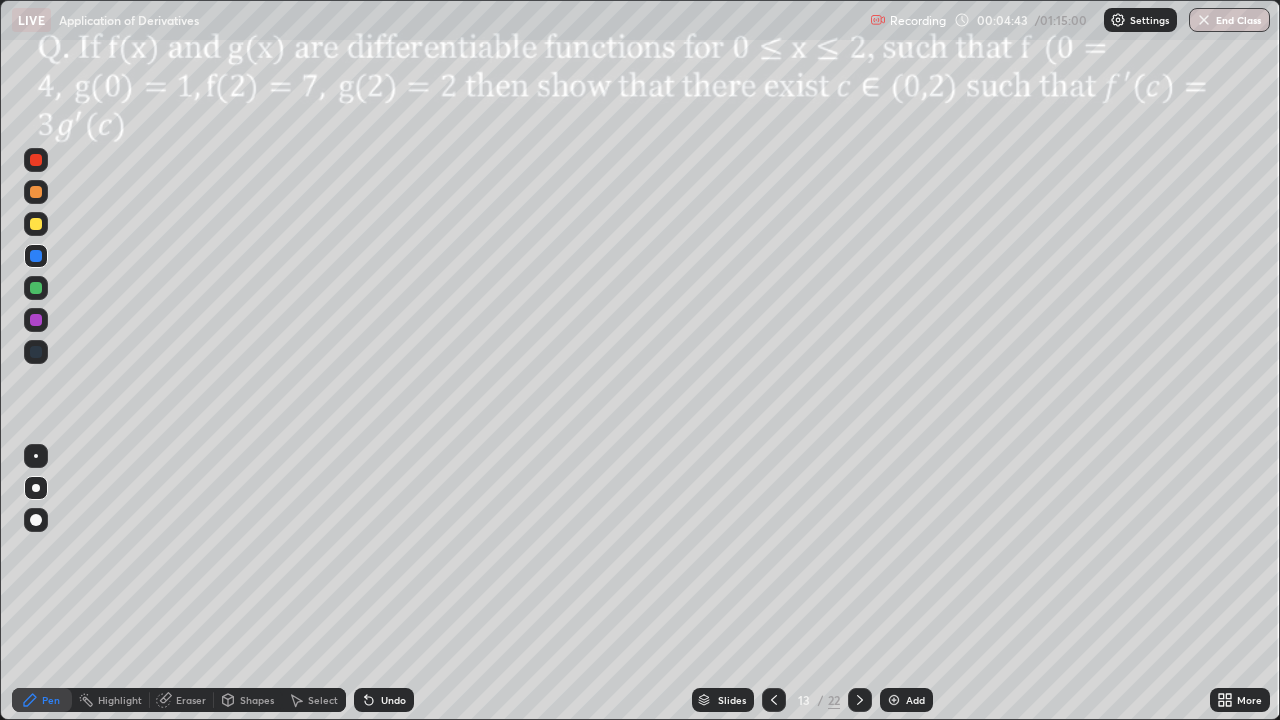 click at bounding box center [36, 224] 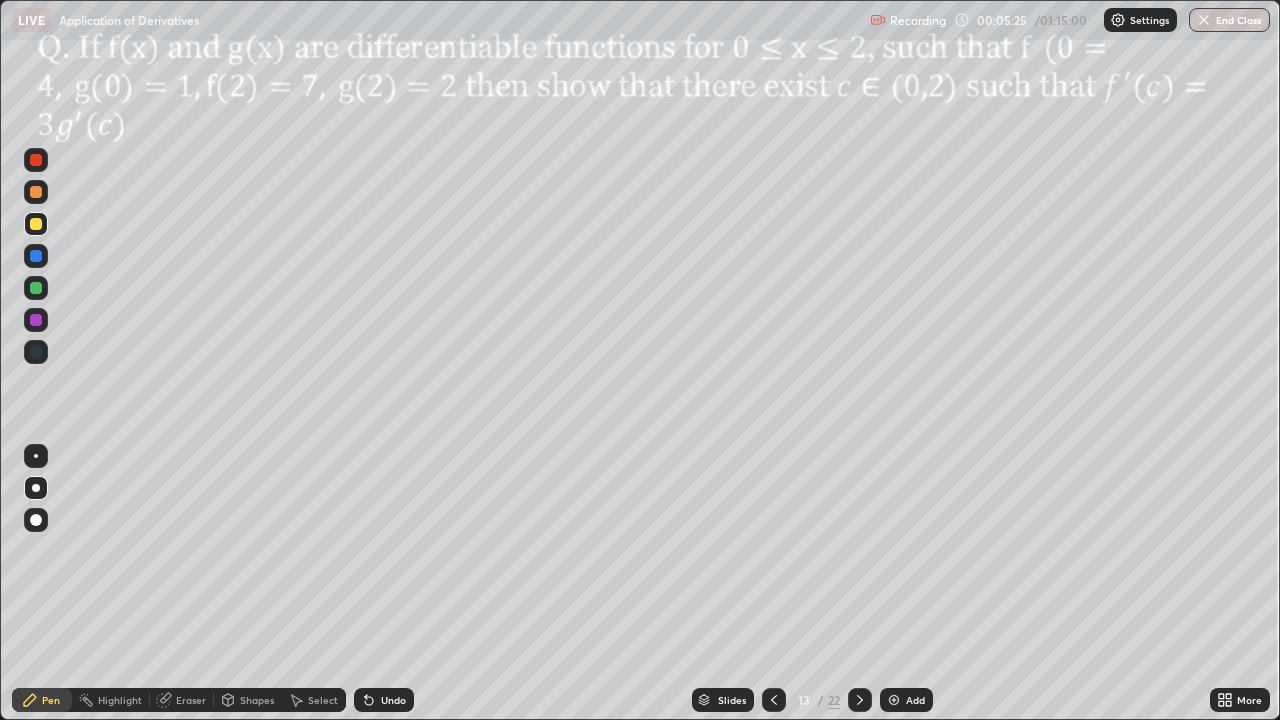click at bounding box center [36, 224] 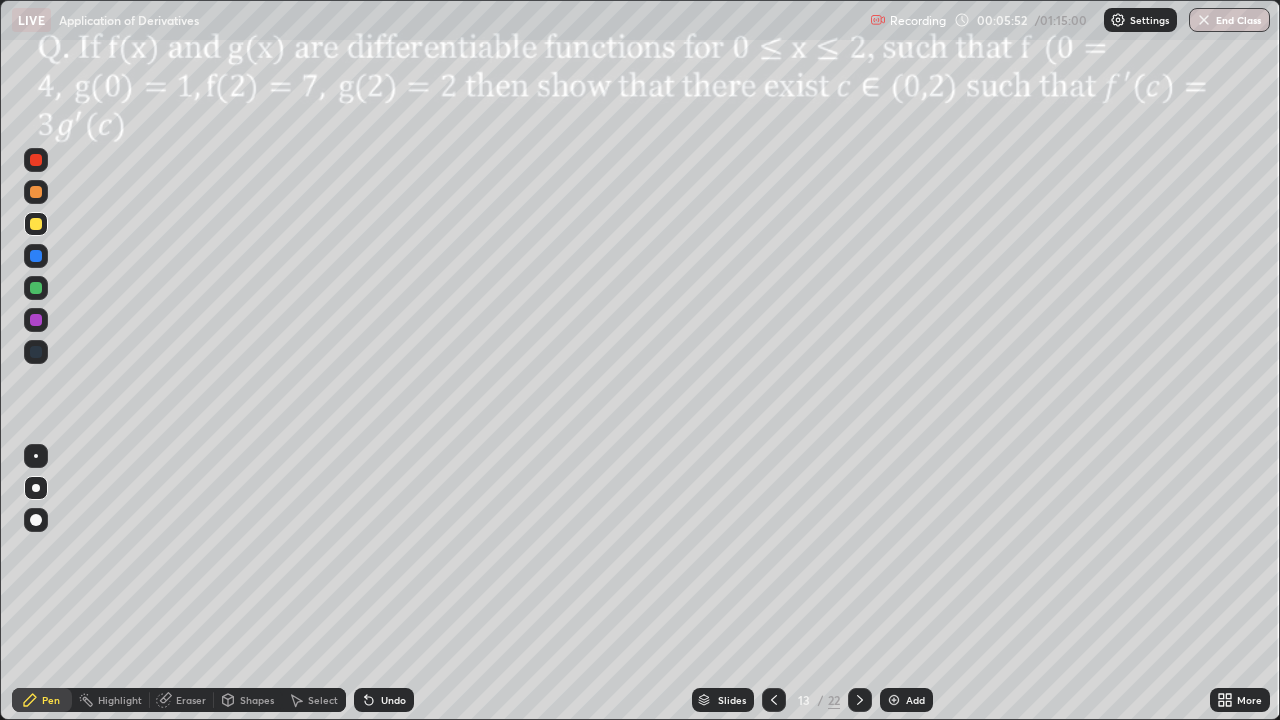 click at bounding box center (36, 256) 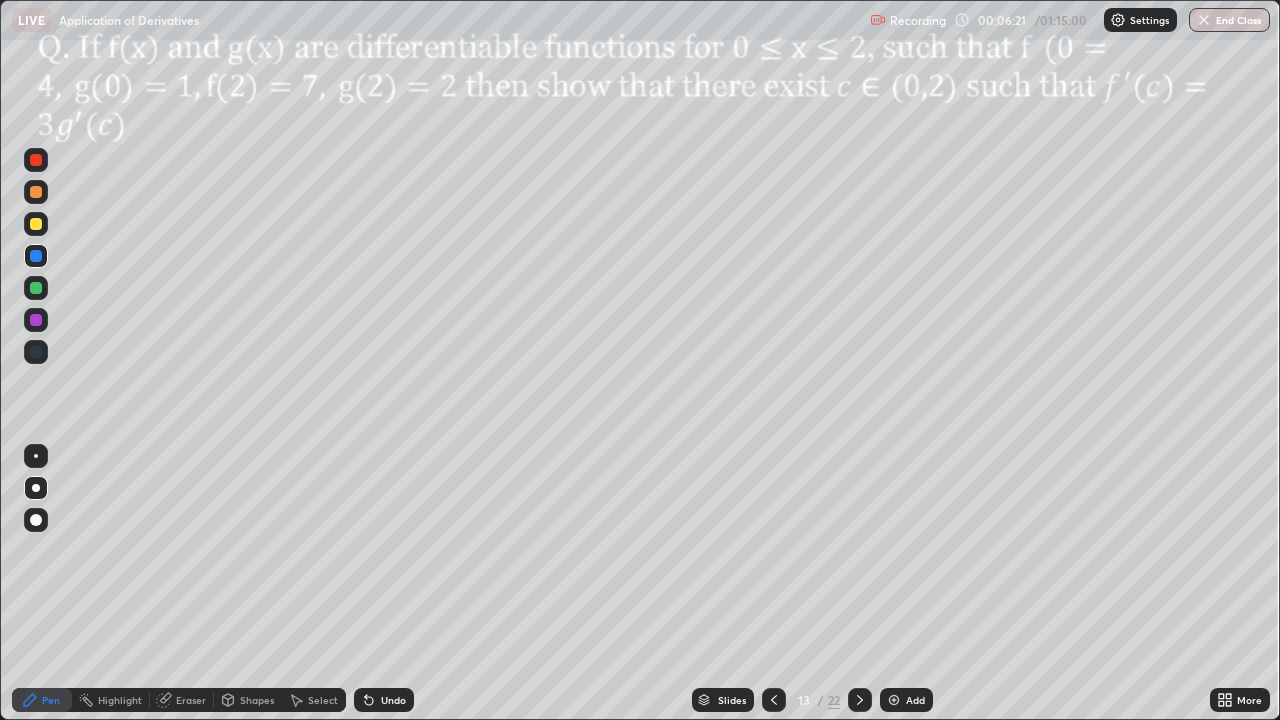 click at bounding box center [36, 160] 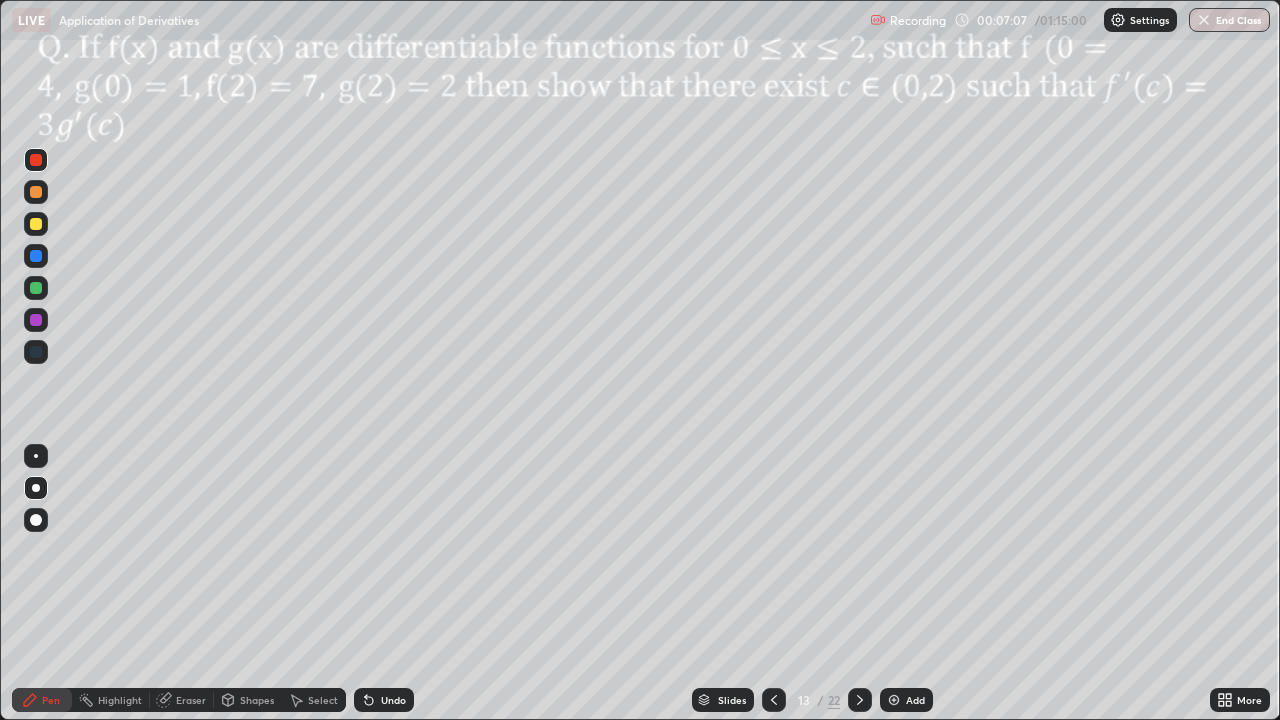 click 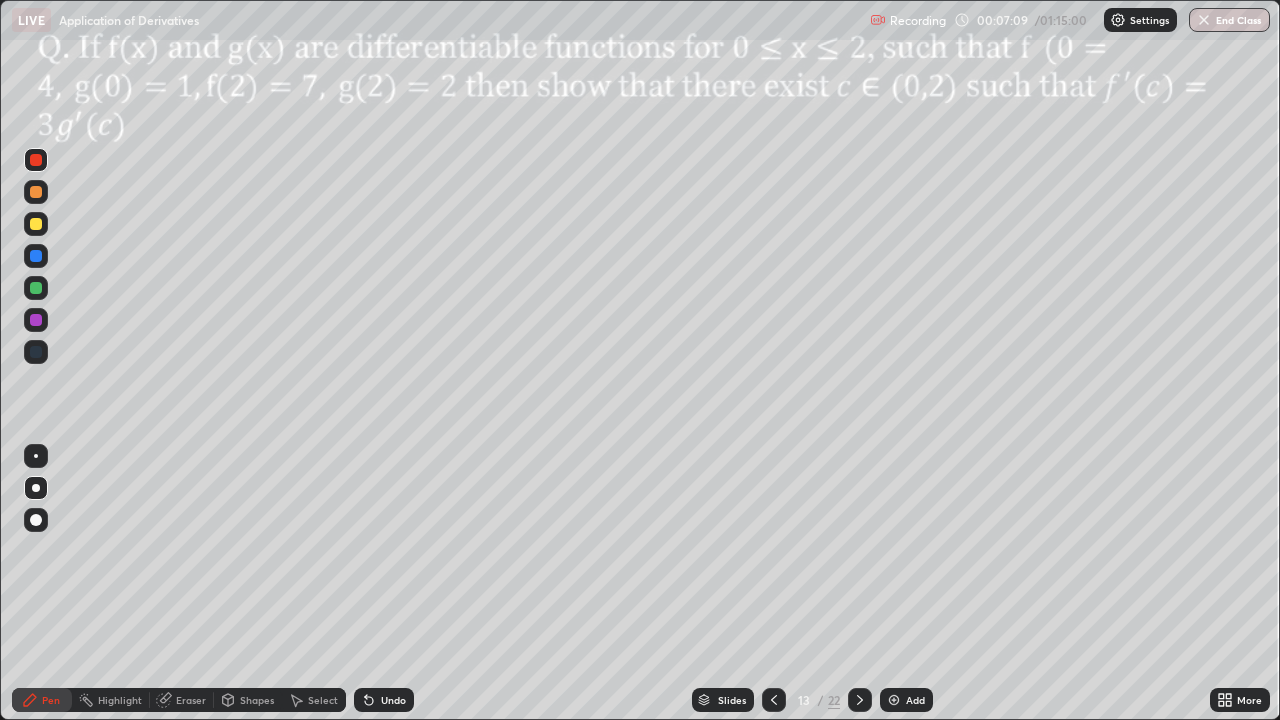 click on "Undo" at bounding box center (384, 700) 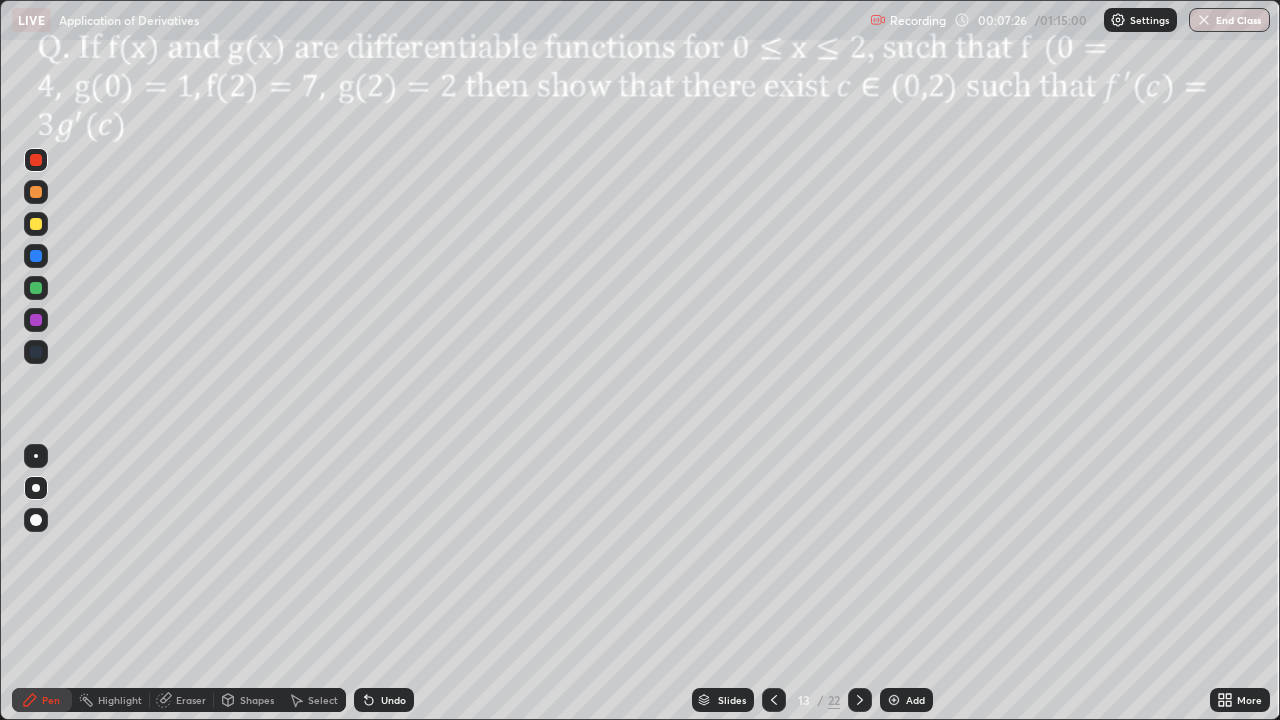 click at bounding box center [36, 320] 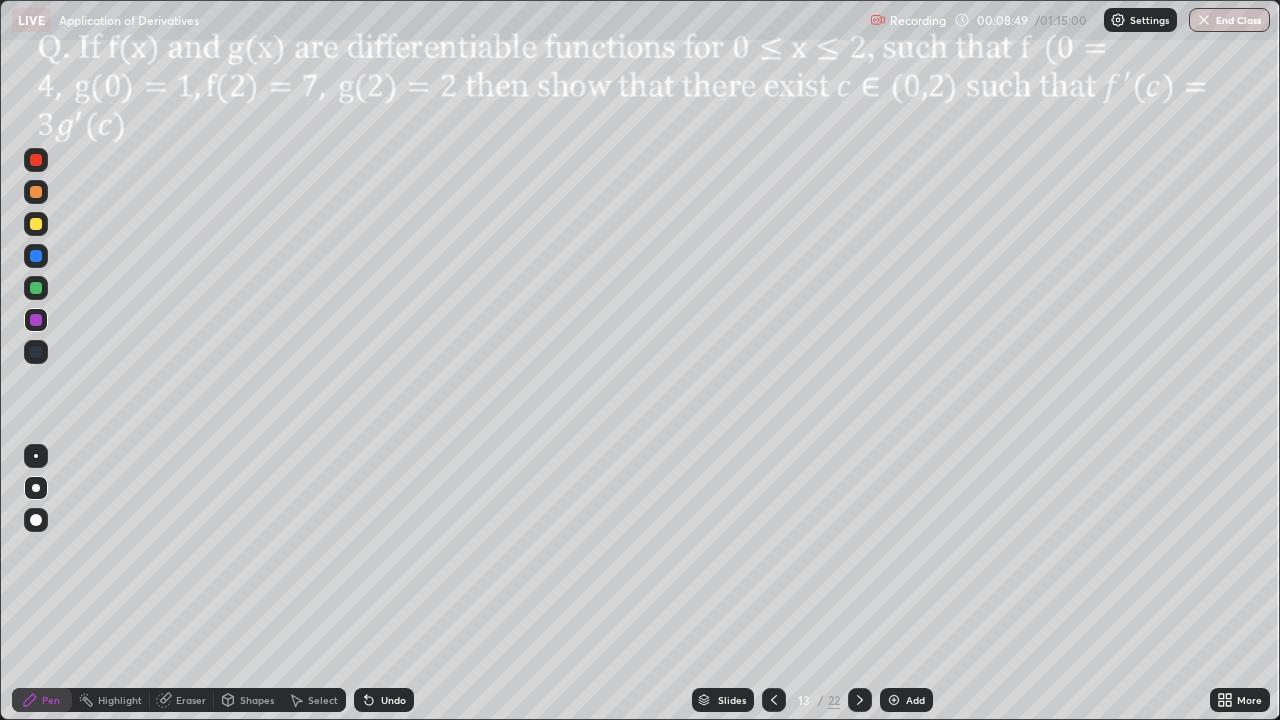 click 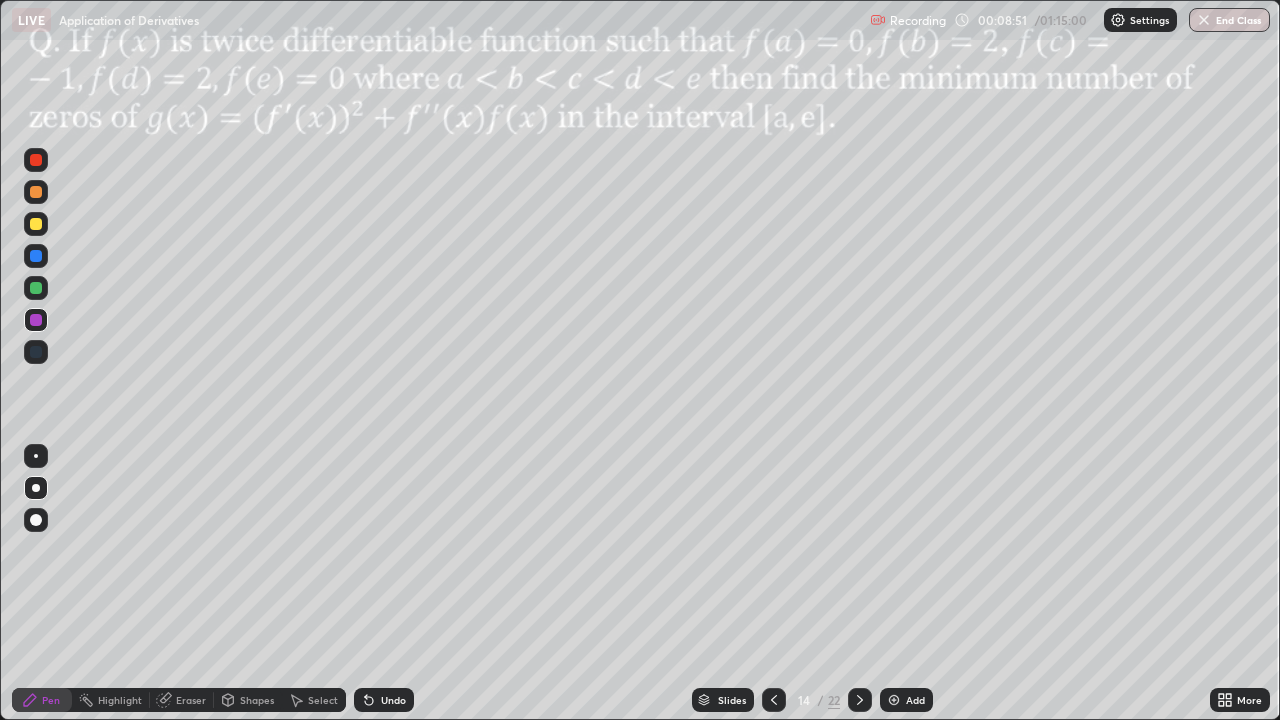 click at bounding box center (36, 224) 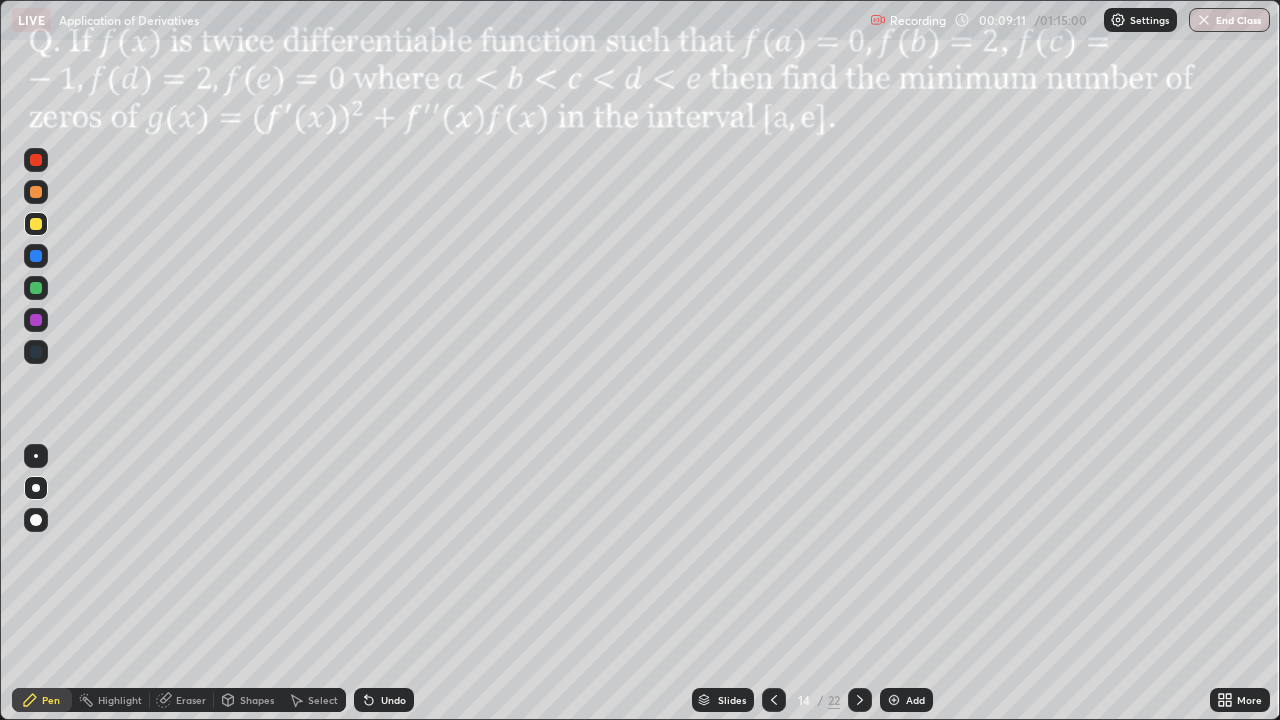 click 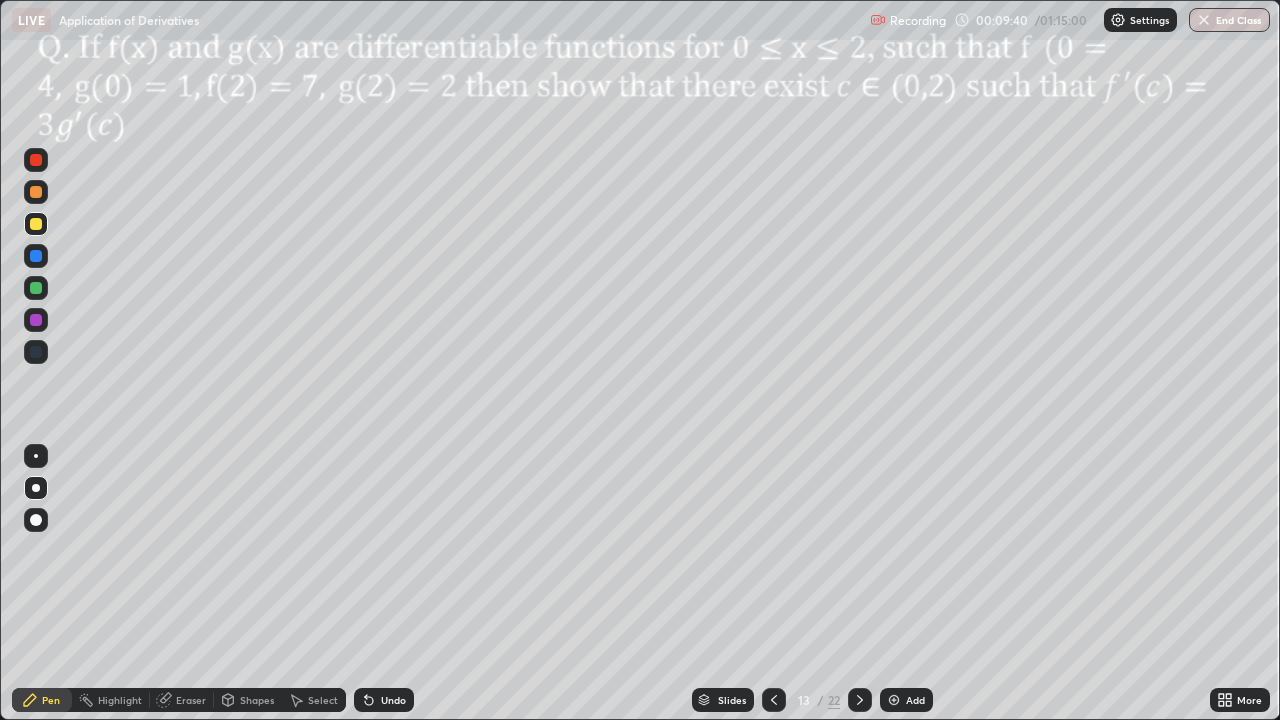 click at bounding box center (860, 700) 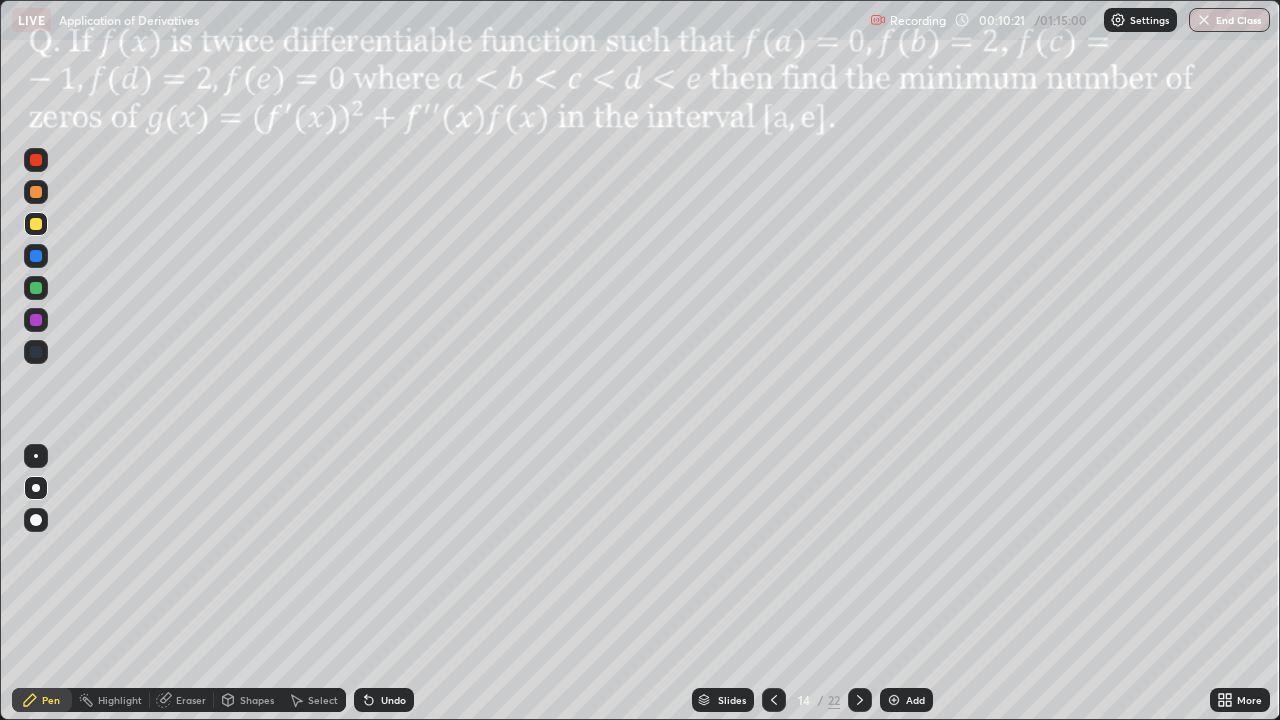 click at bounding box center (36, 224) 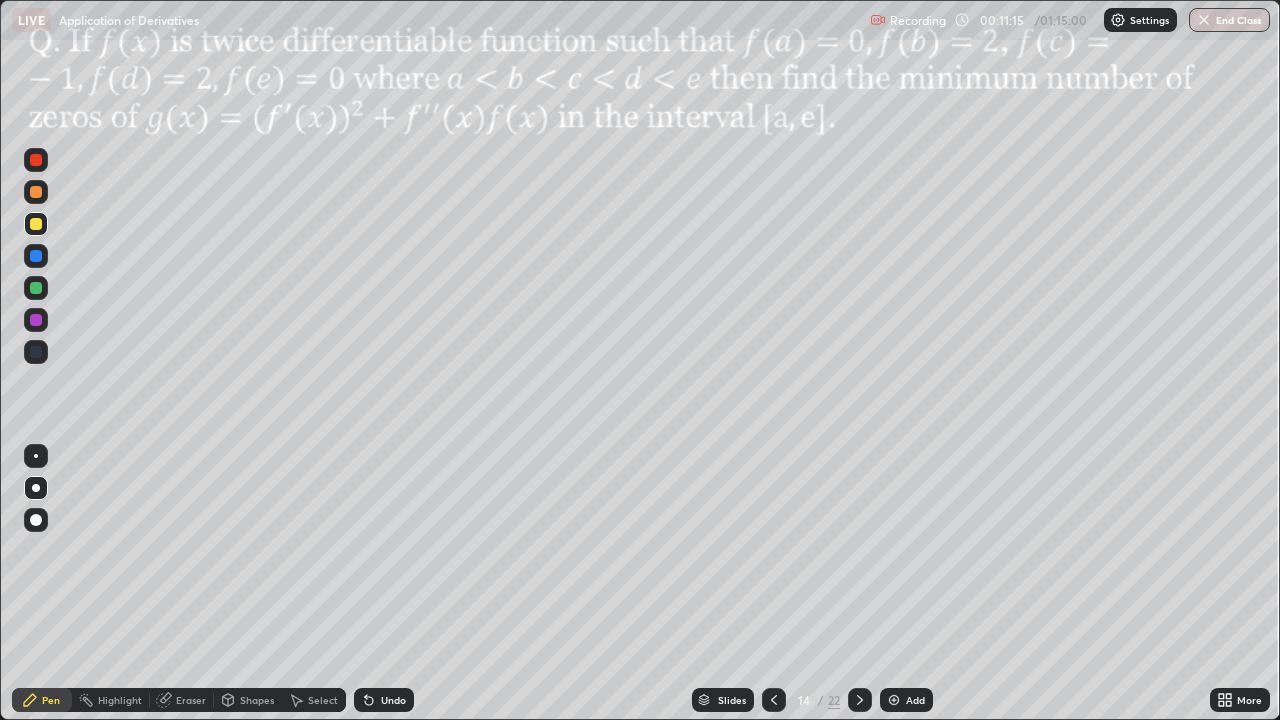 click at bounding box center (36, 256) 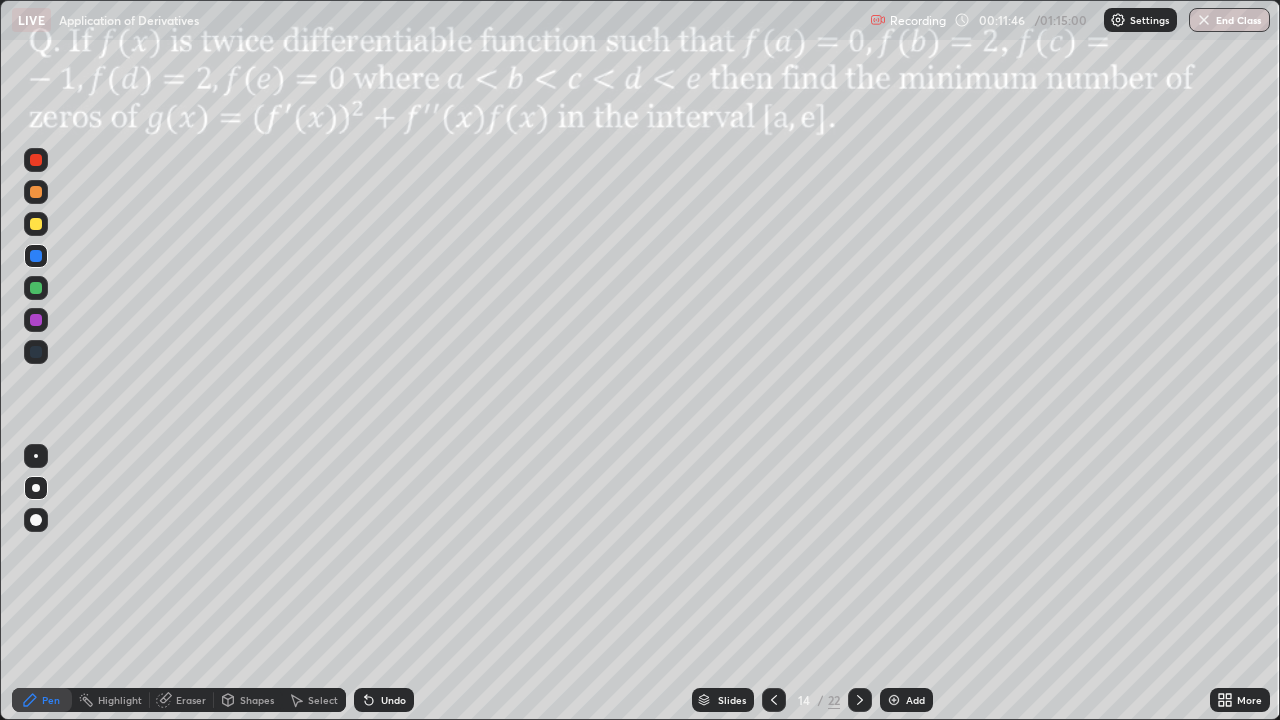 click at bounding box center (36, 224) 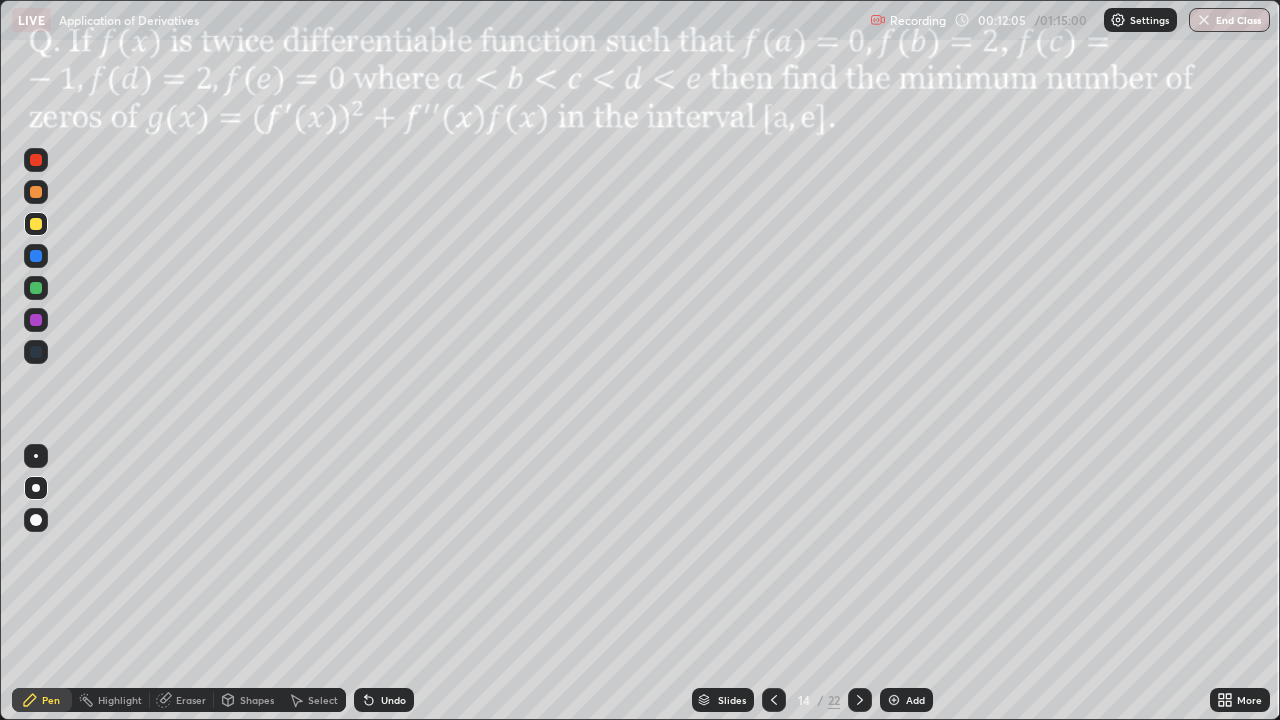 click 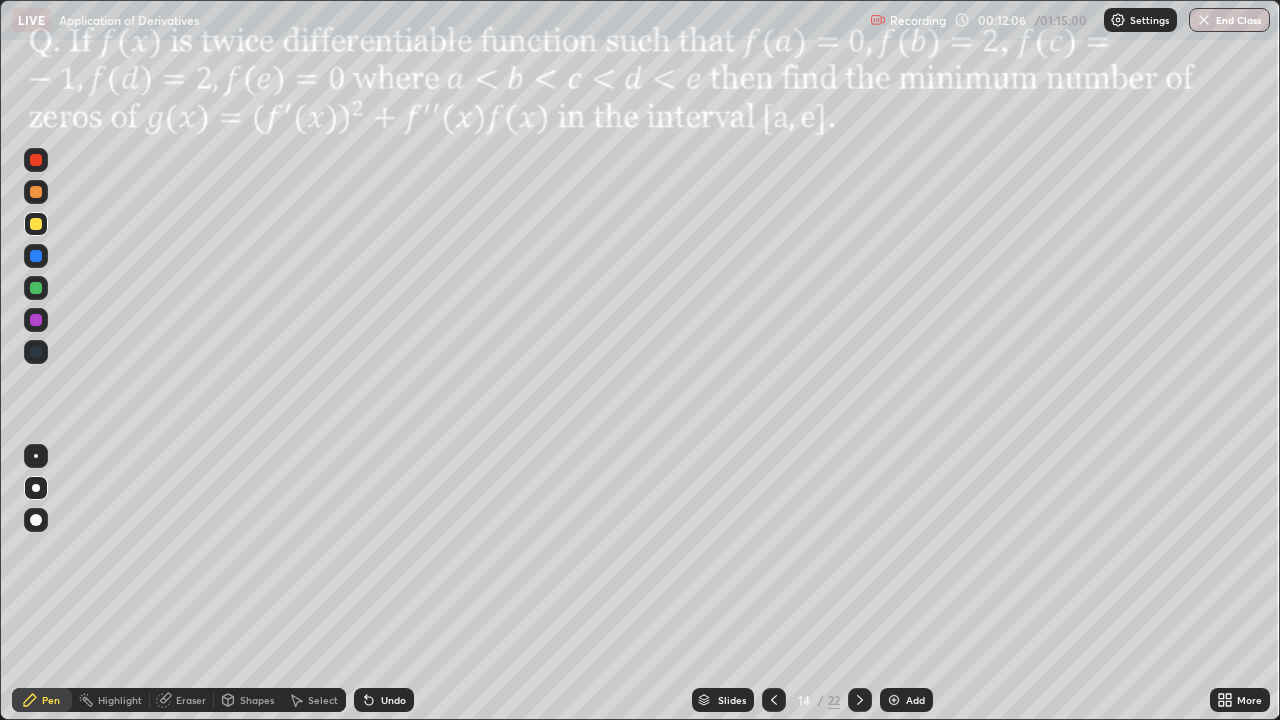 click on "Undo" at bounding box center (384, 700) 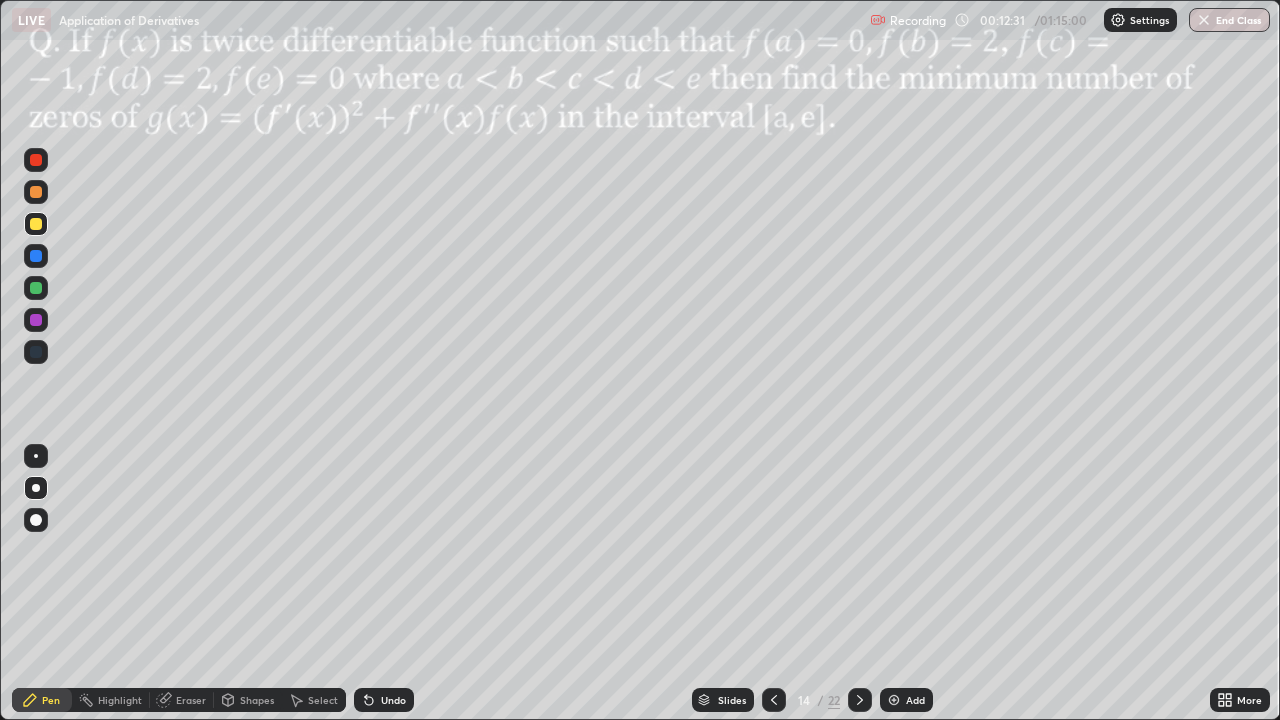 click at bounding box center [36, 288] 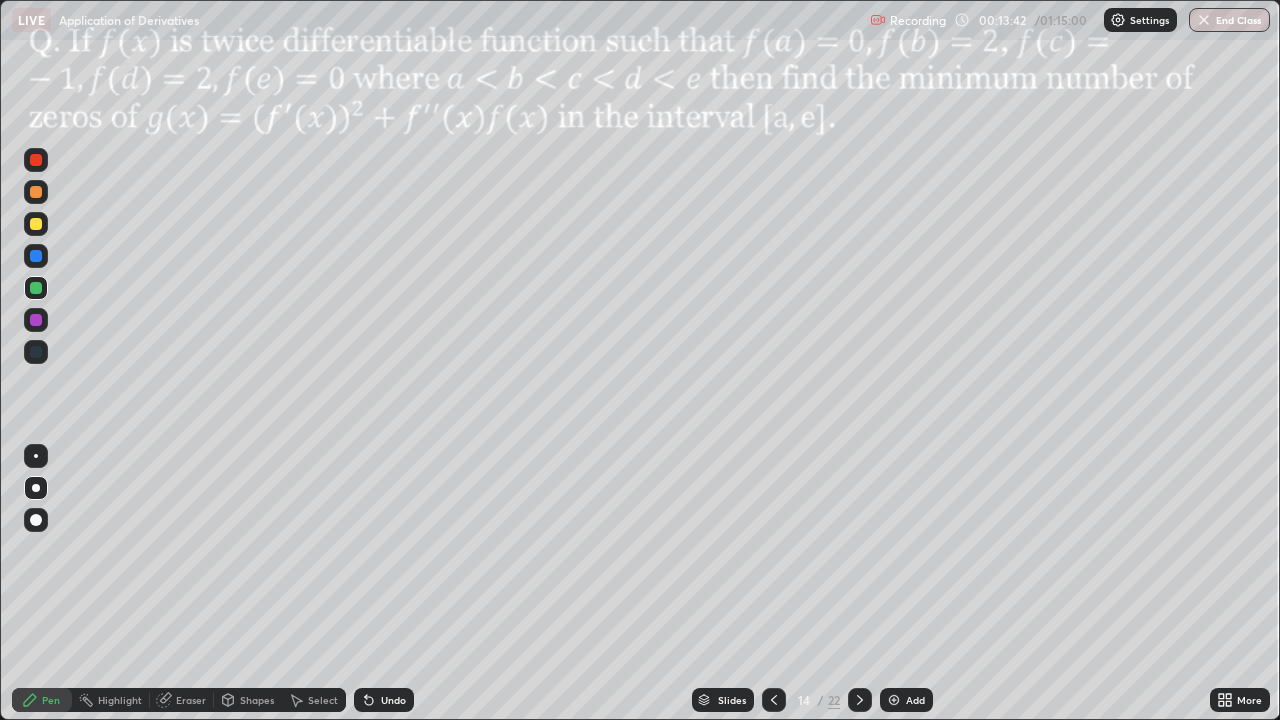 click at bounding box center (36, 288) 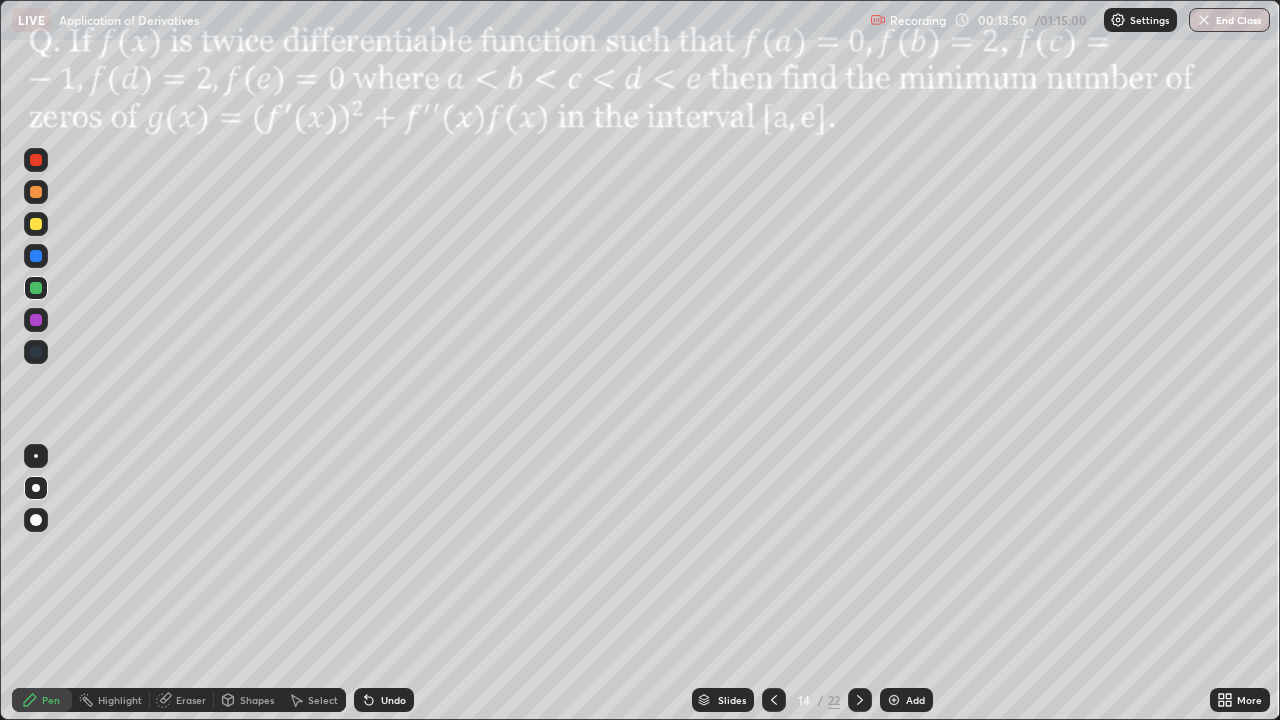 click at bounding box center [36, 320] 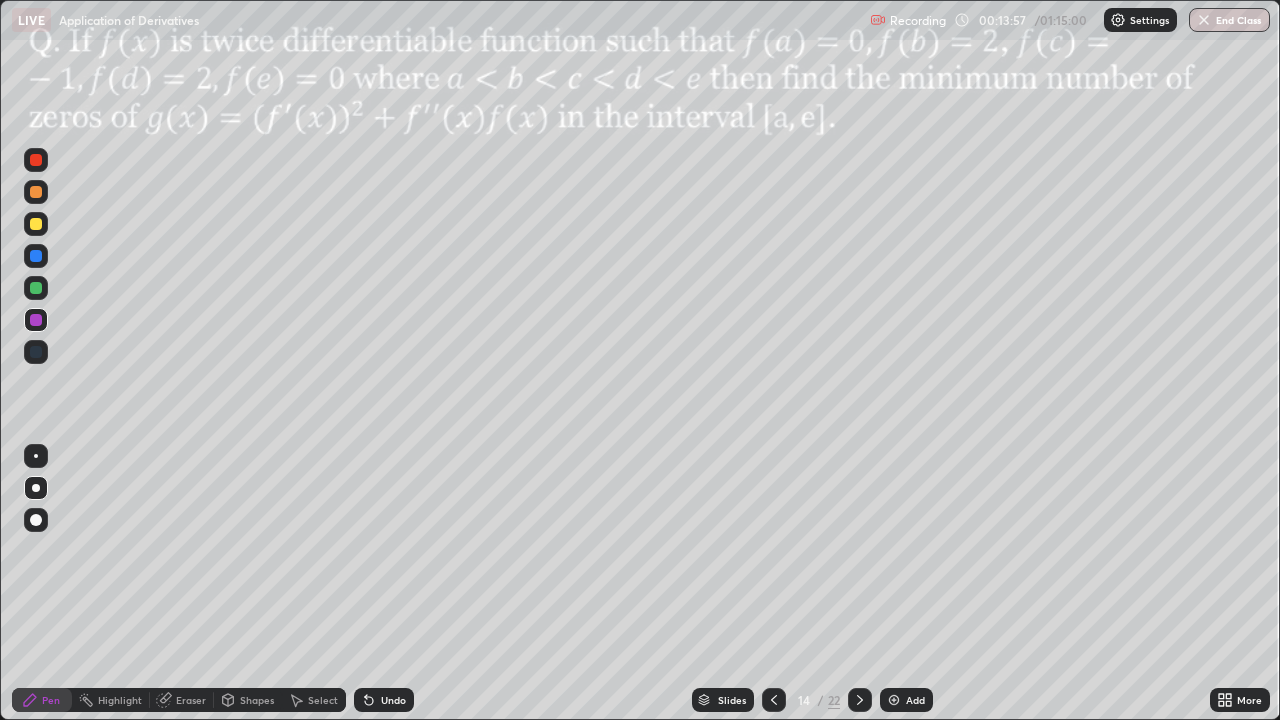 click on "Undo" at bounding box center [393, 700] 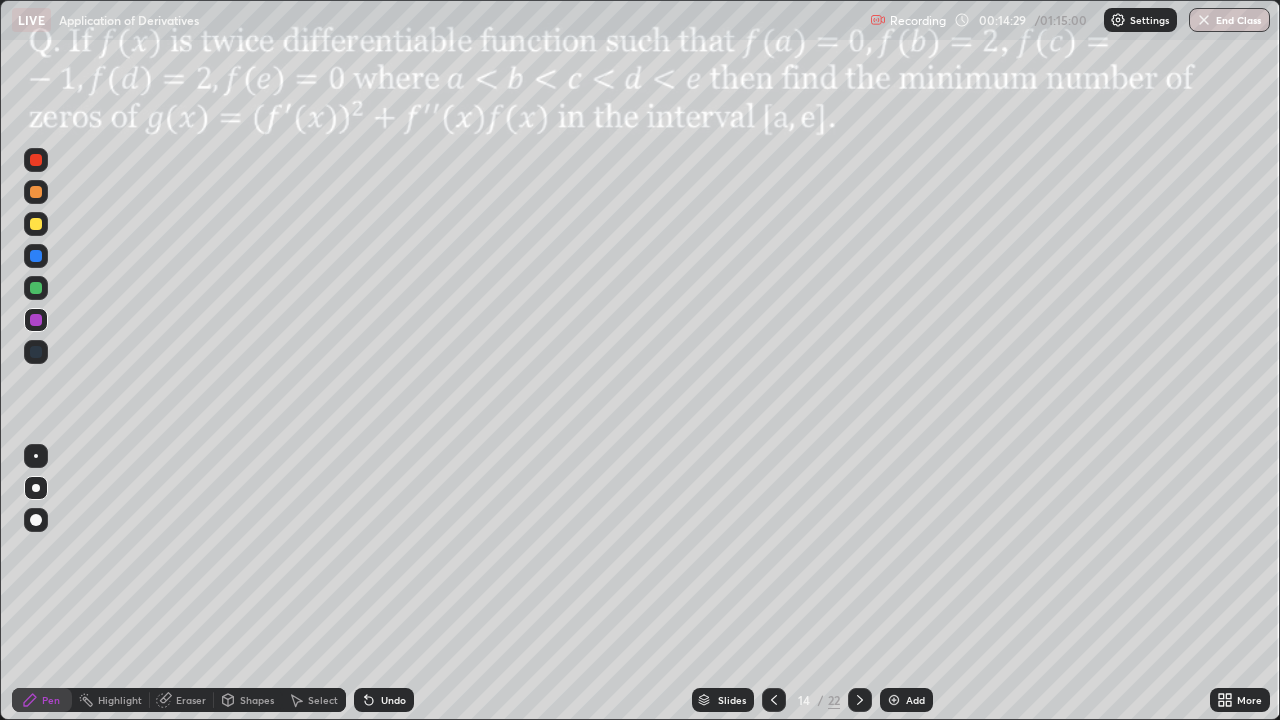 click at bounding box center (36, 224) 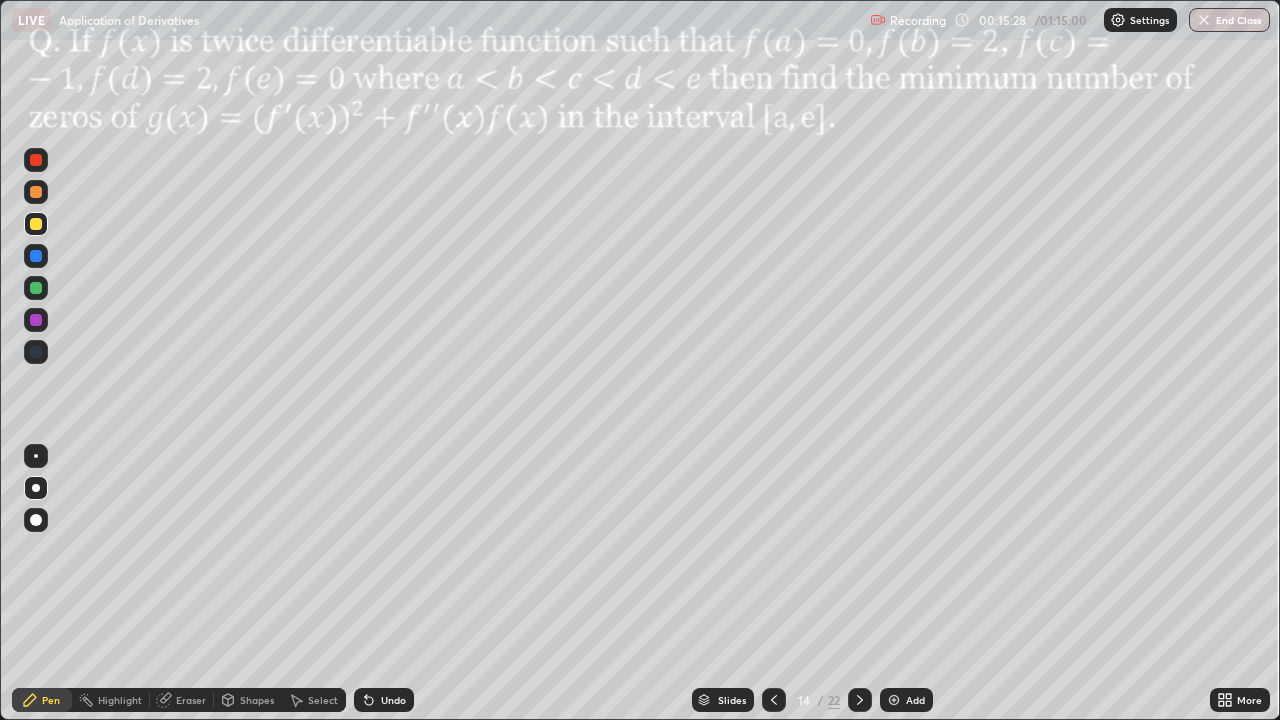 click 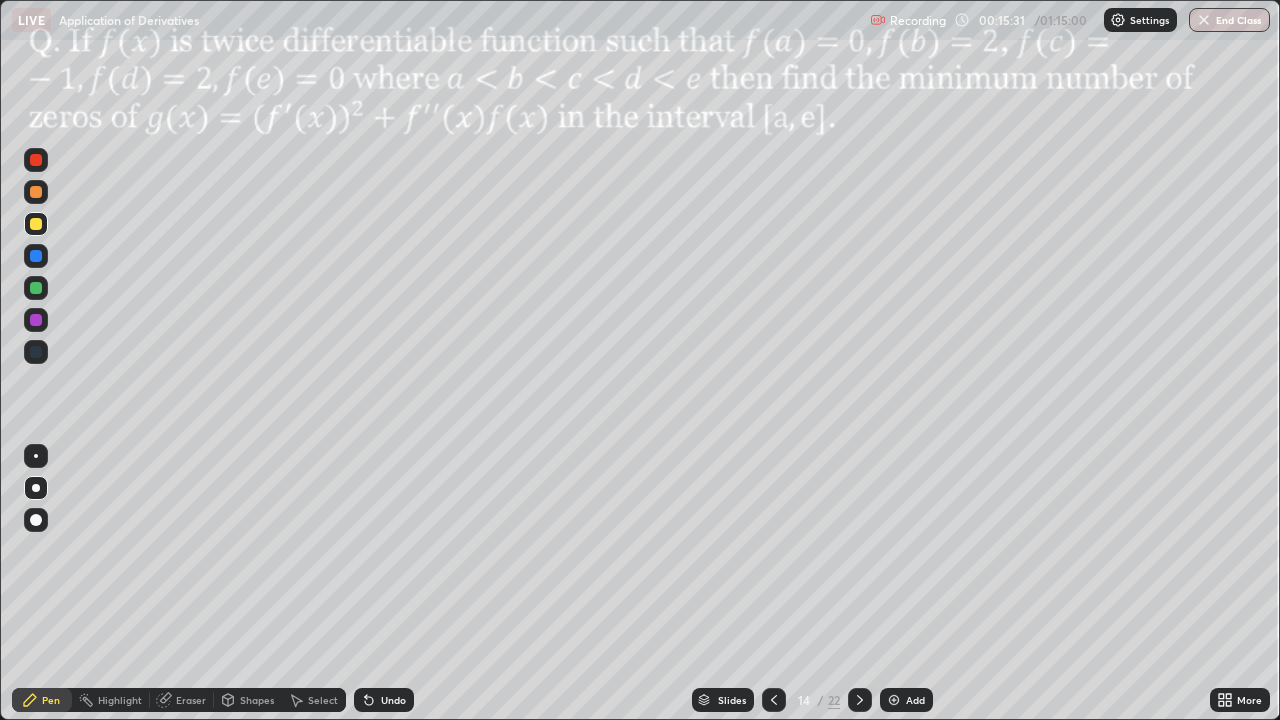 click on "Undo" at bounding box center [384, 700] 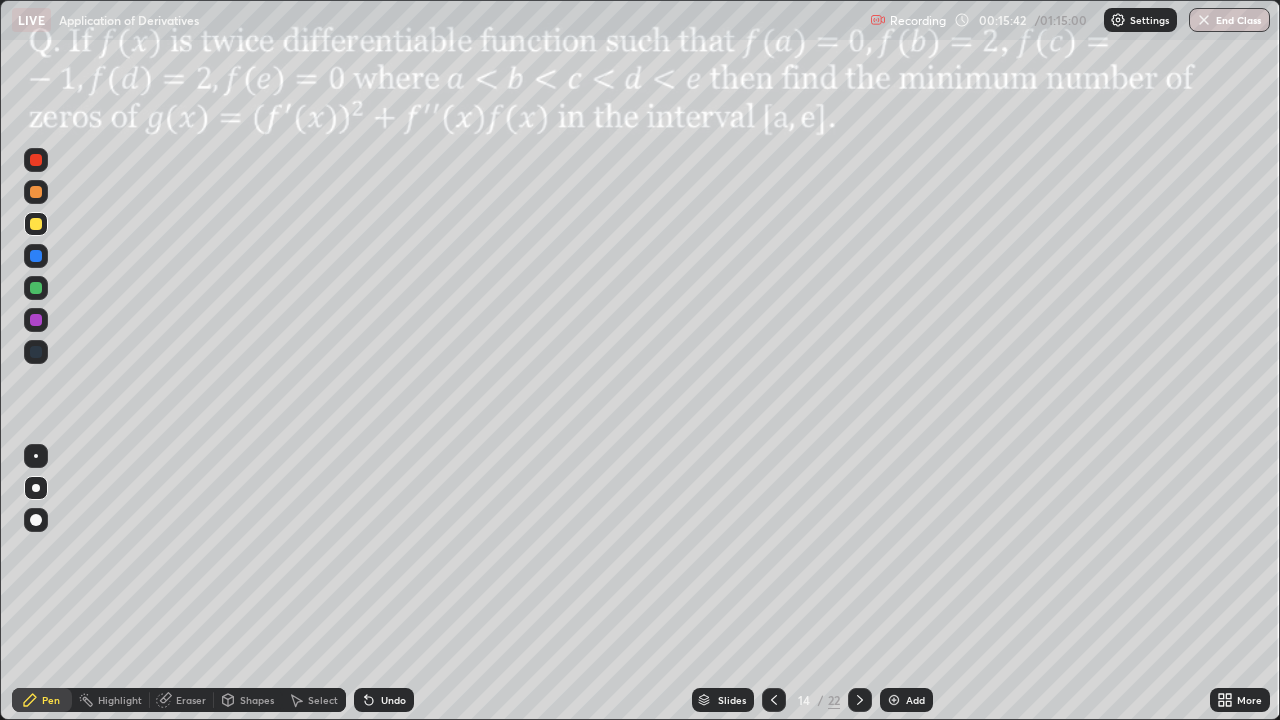 click at bounding box center [36, 320] 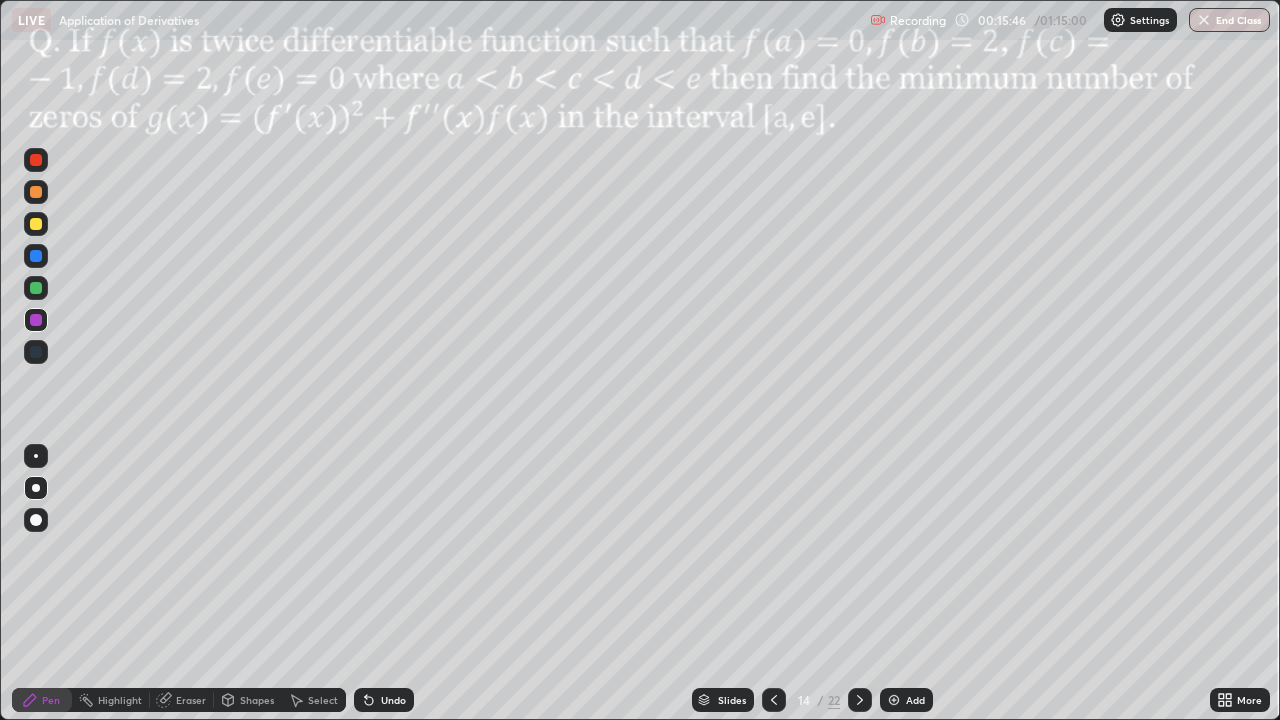 click 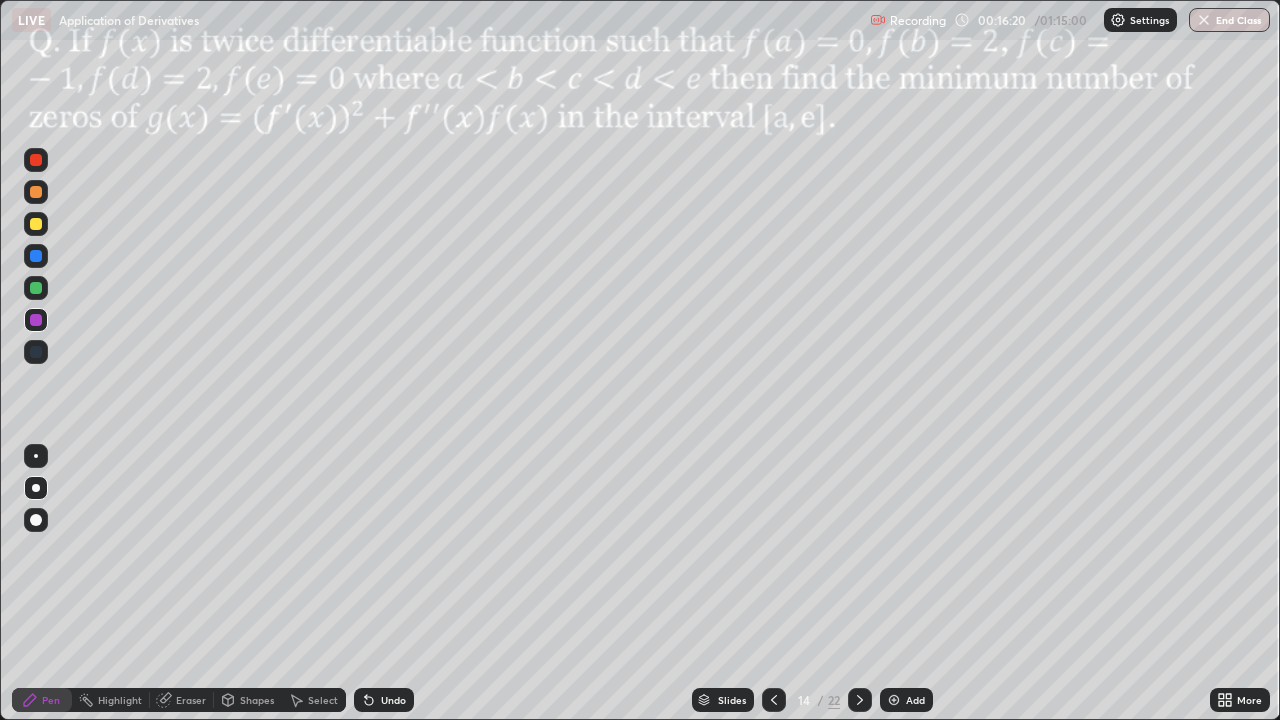 click 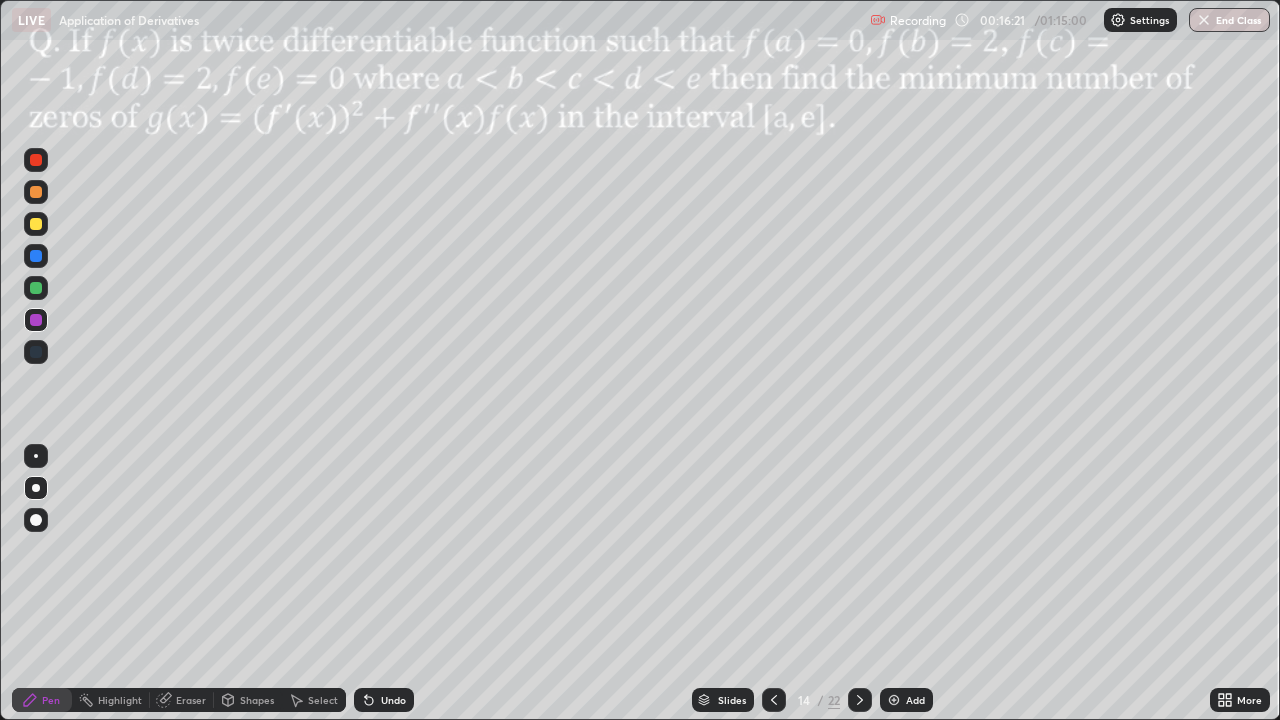 click on "Undo" at bounding box center (393, 700) 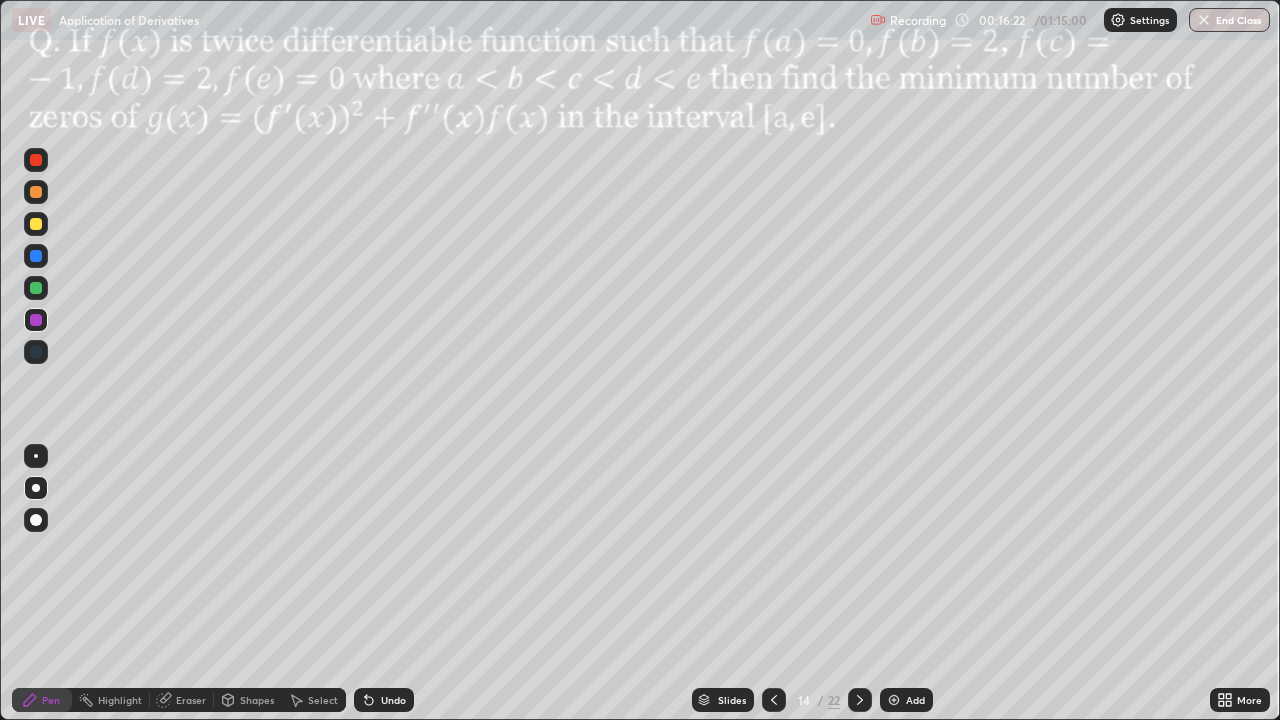 click on "Undo" at bounding box center [393, 700] 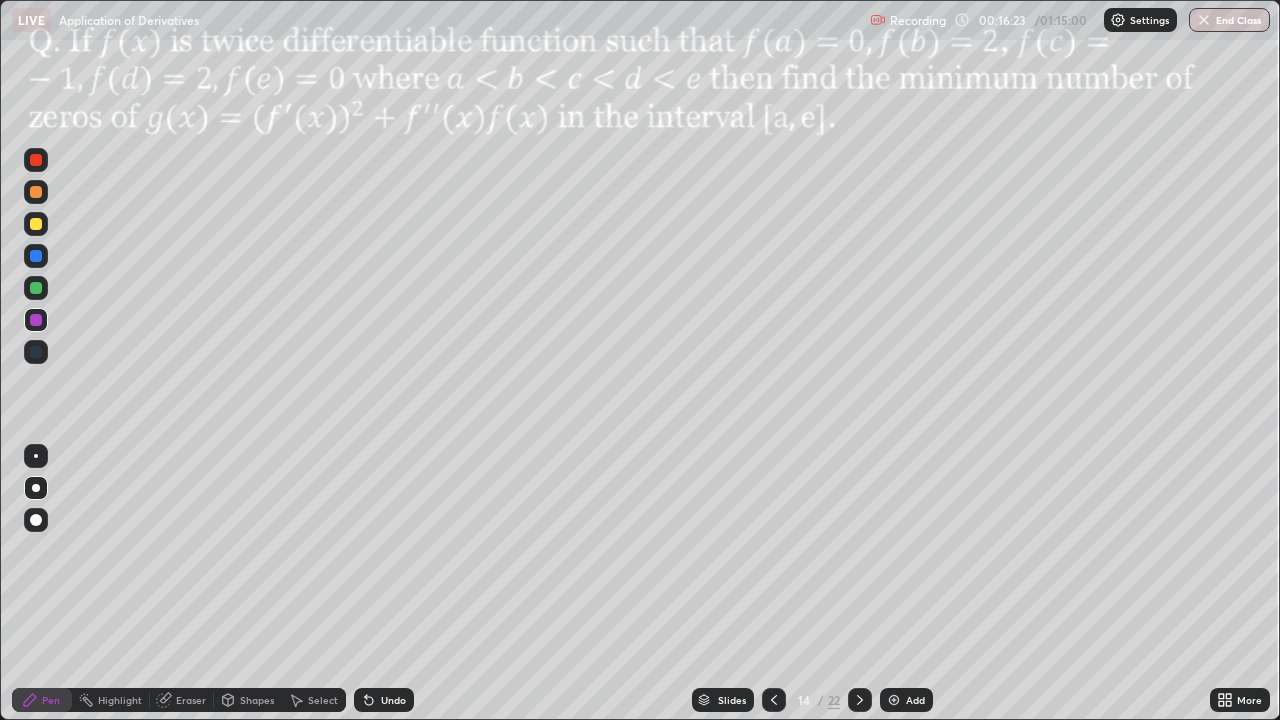 click on "Undo" at bounding box center (393, 700) 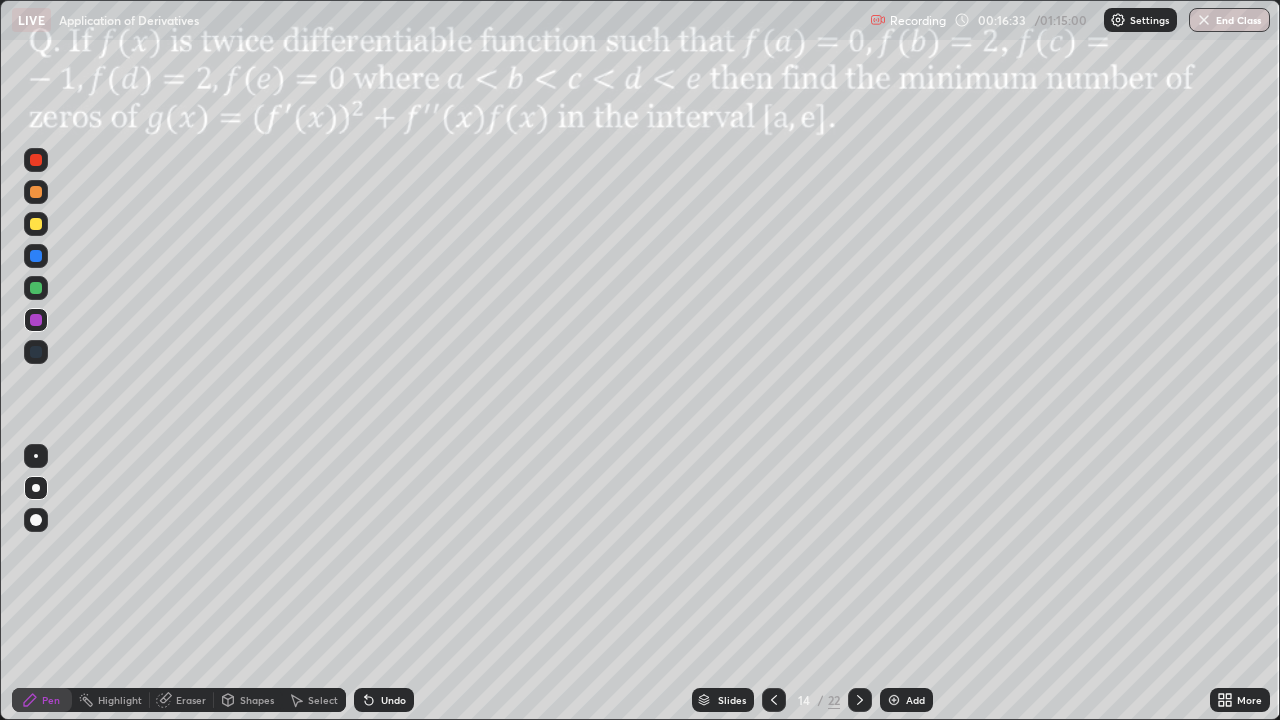 click at bounding box center [36, 224] 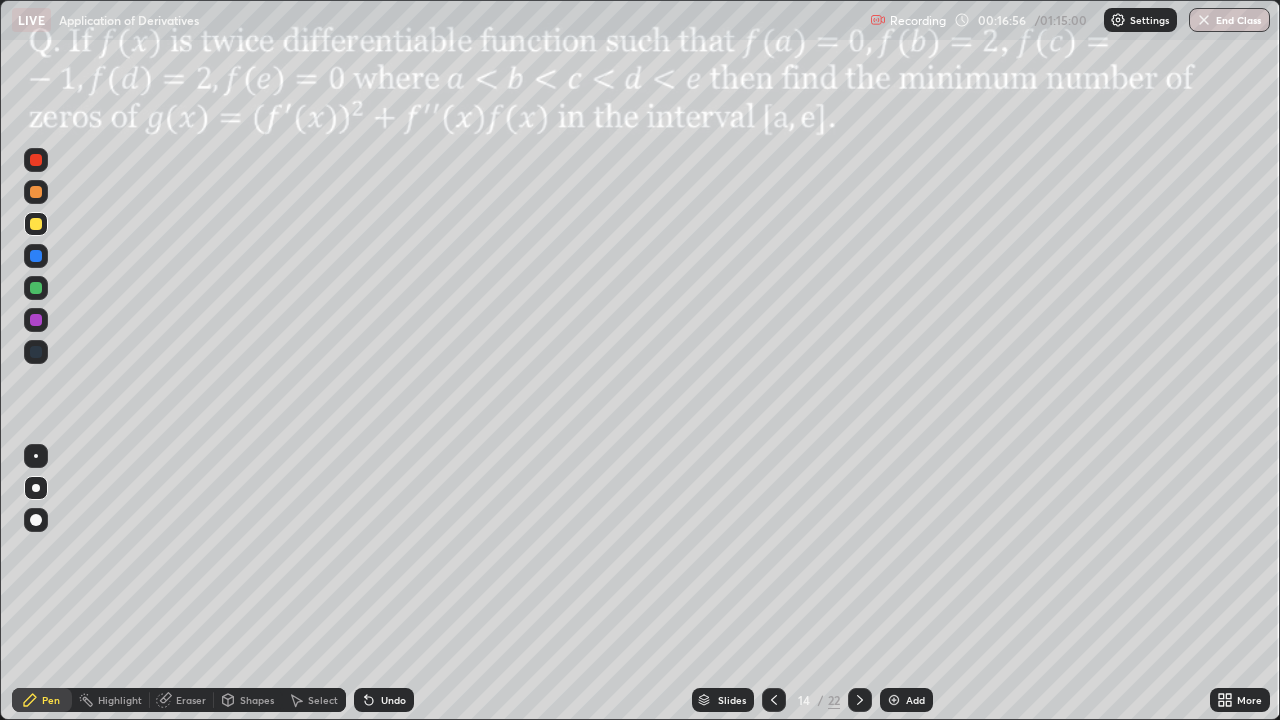click at bounding box center (36, 320) 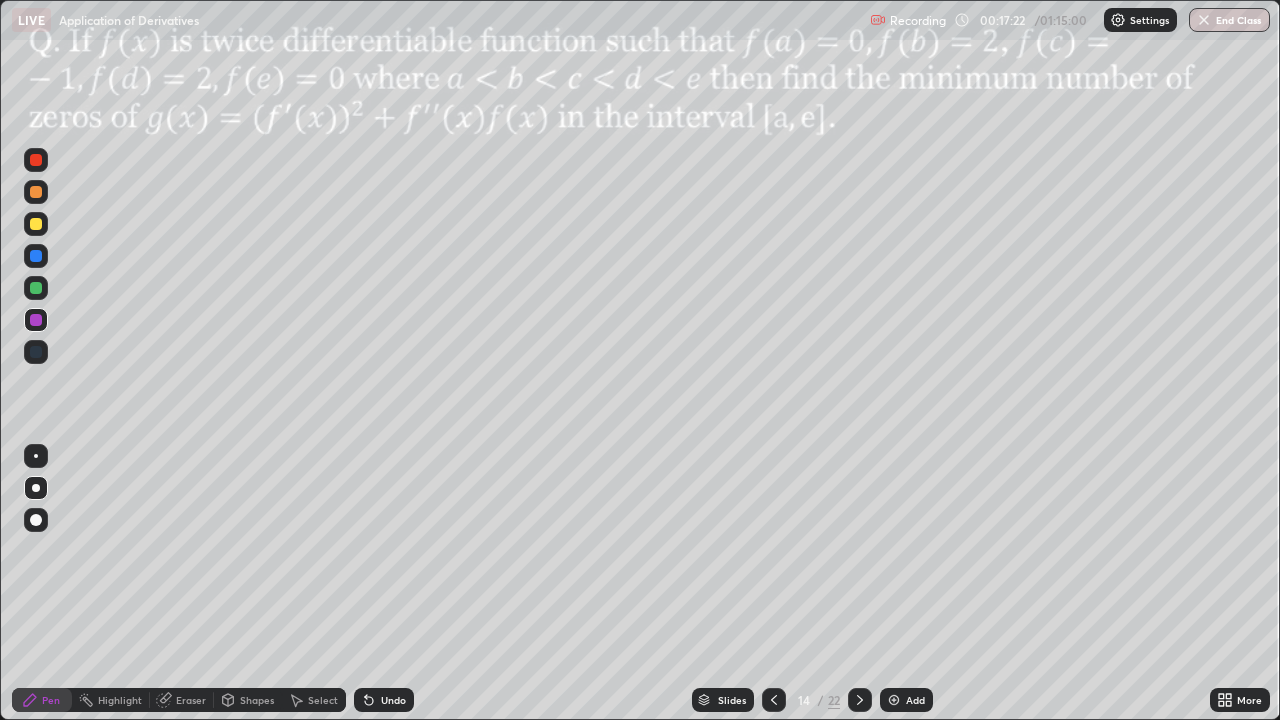 click at bounding box center (36, 160) 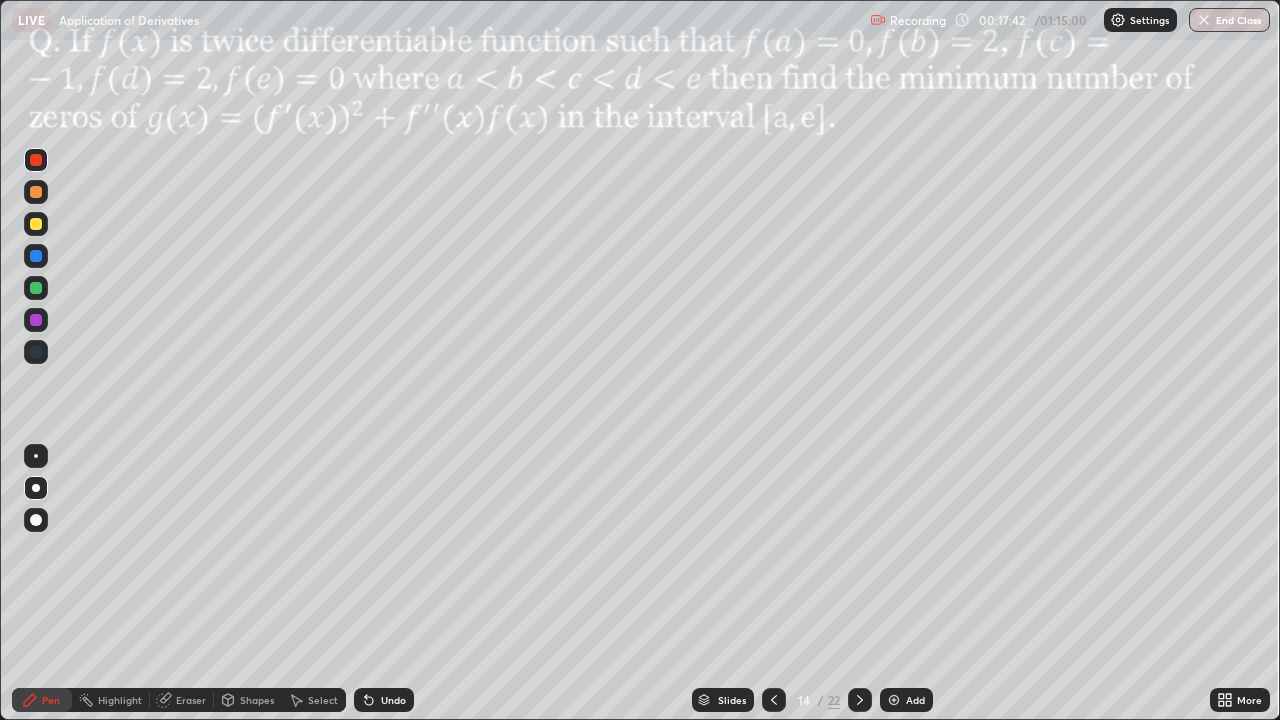 click on "Undo" at bounding box center (384, 700) 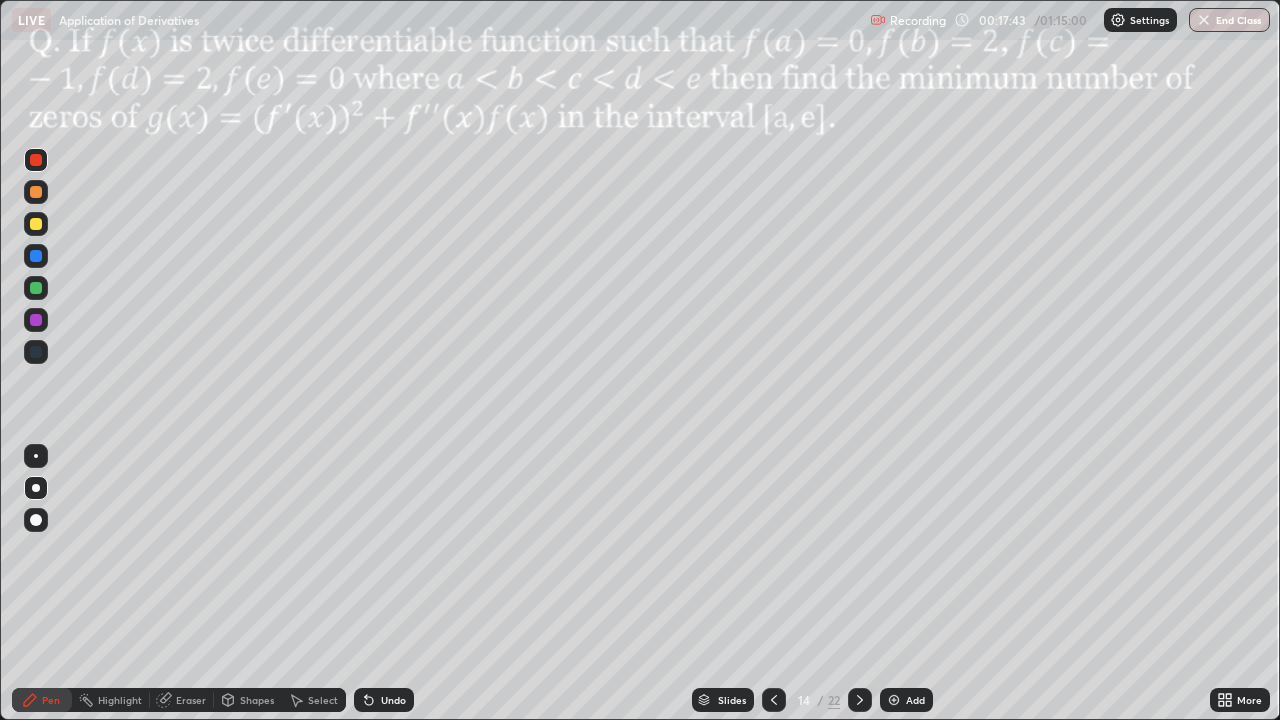 click on "Undo" at bounding box center [384, 700] 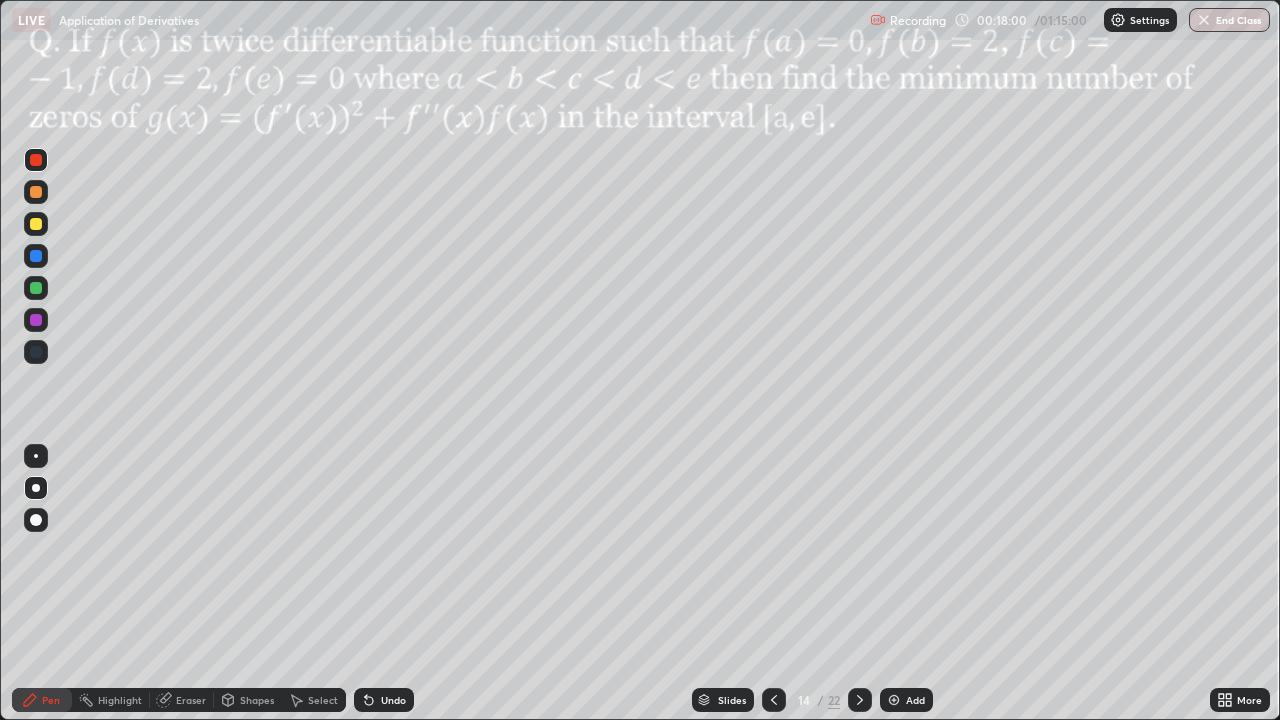 click at bounding box center [36, 288] 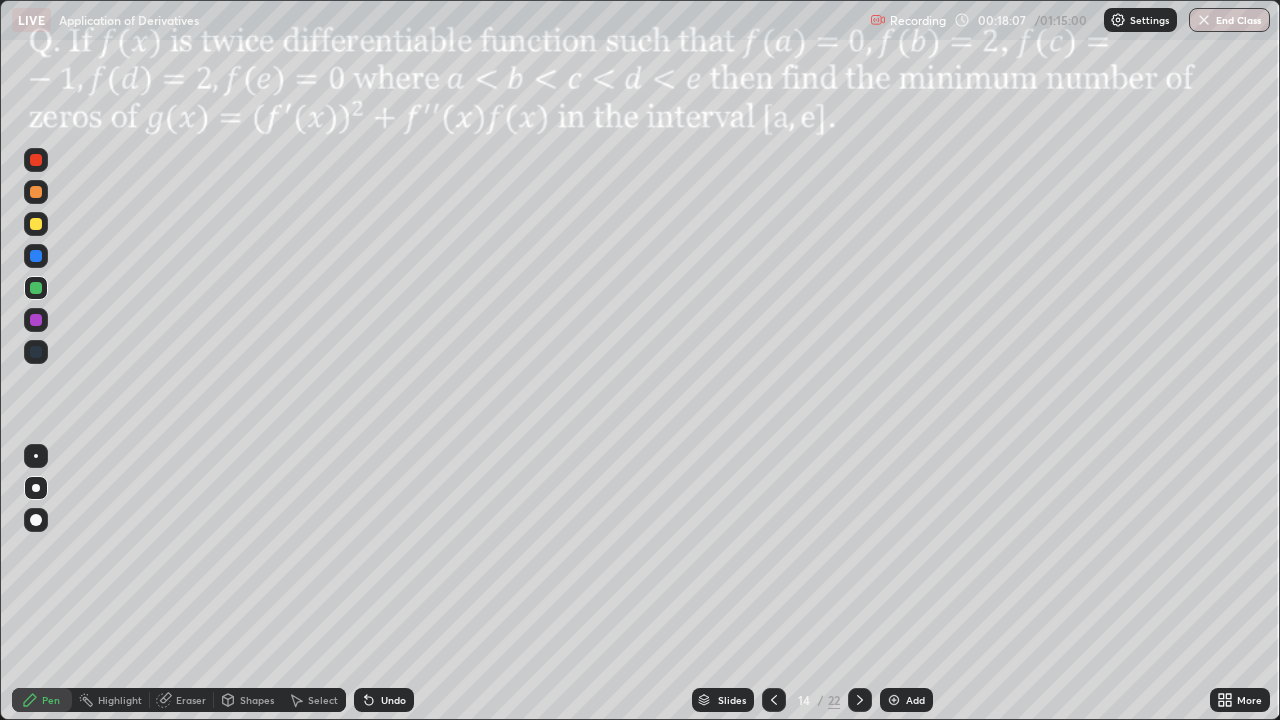 click at bounding box center [36, 160] 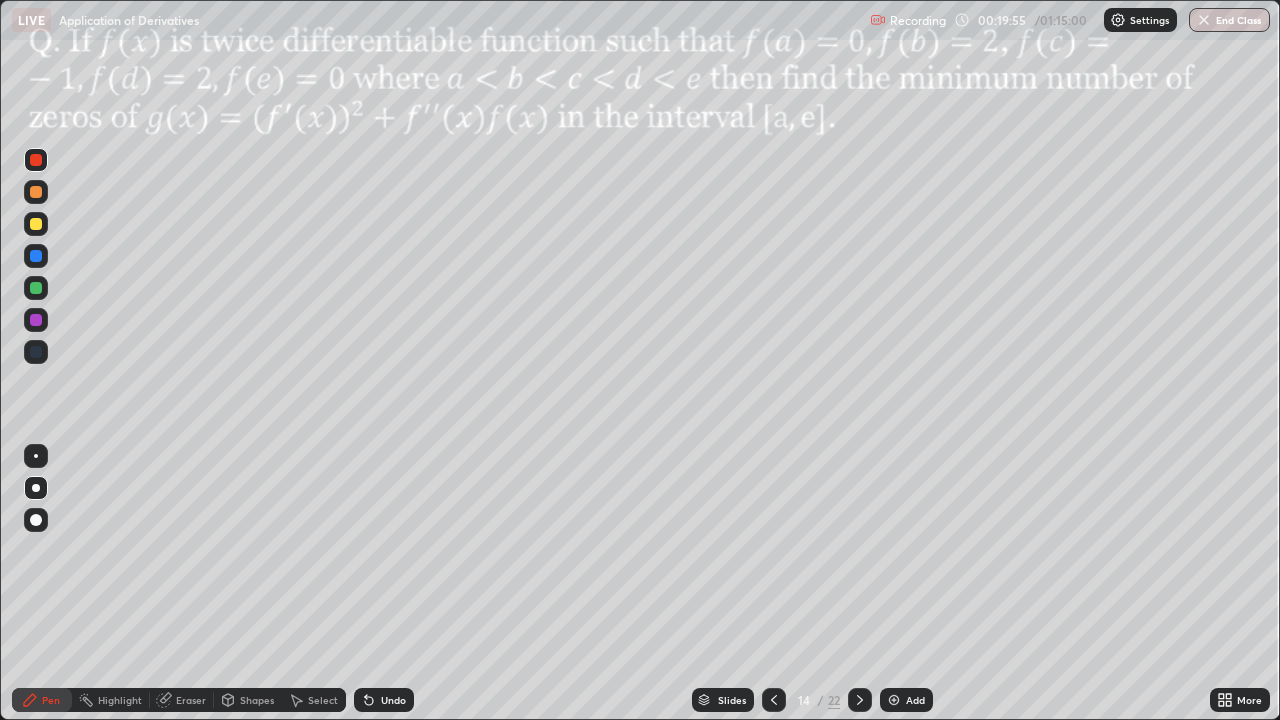 click 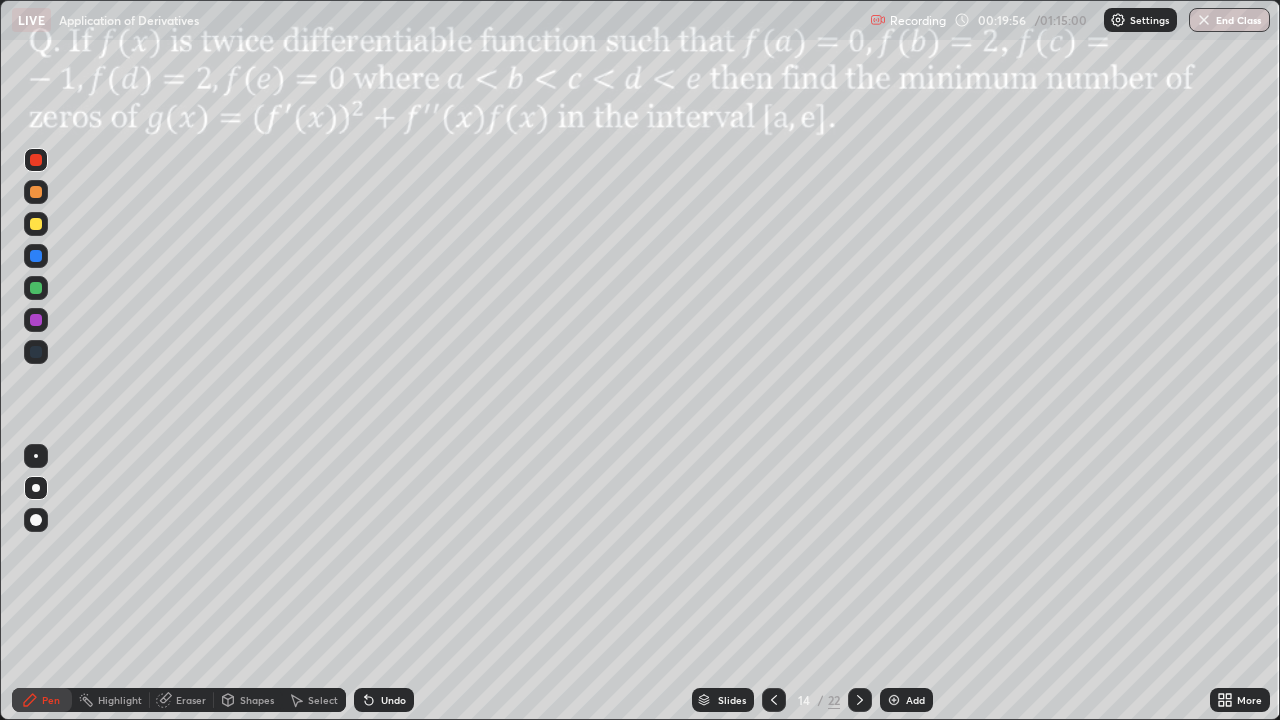click on "Undo" at bounding box center [393, 700] 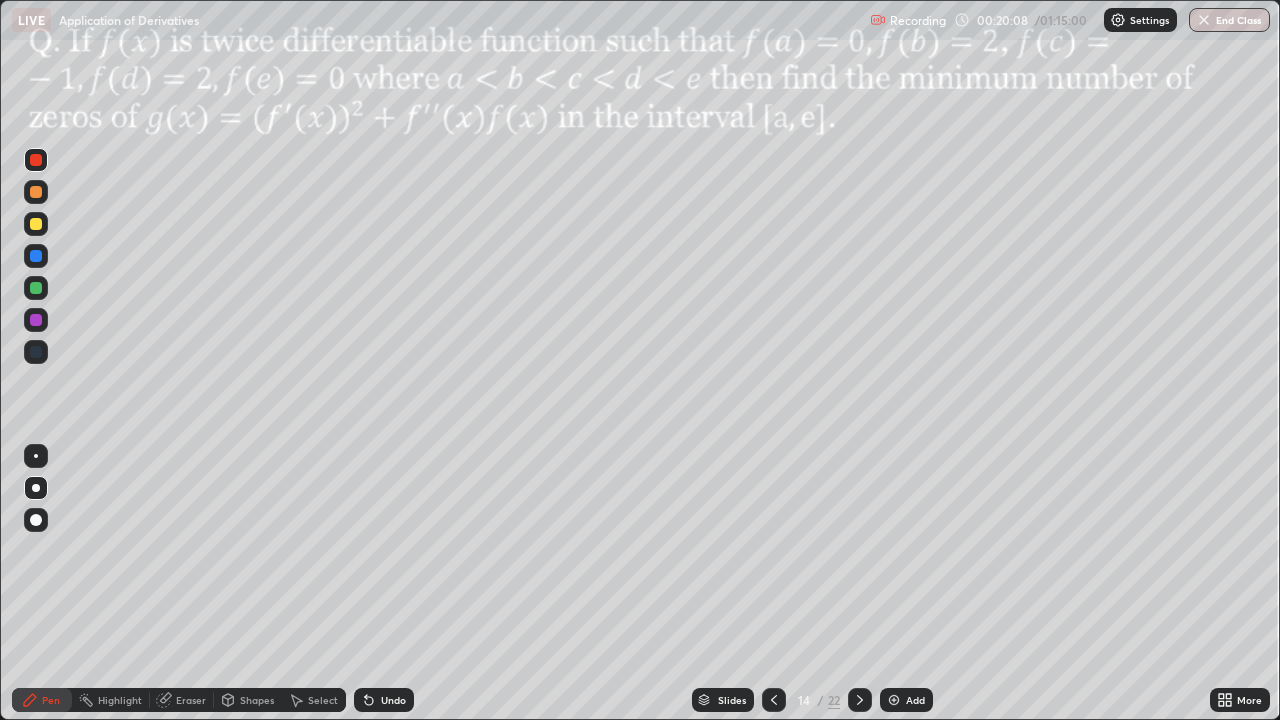 click at bounding box center (36, 256) 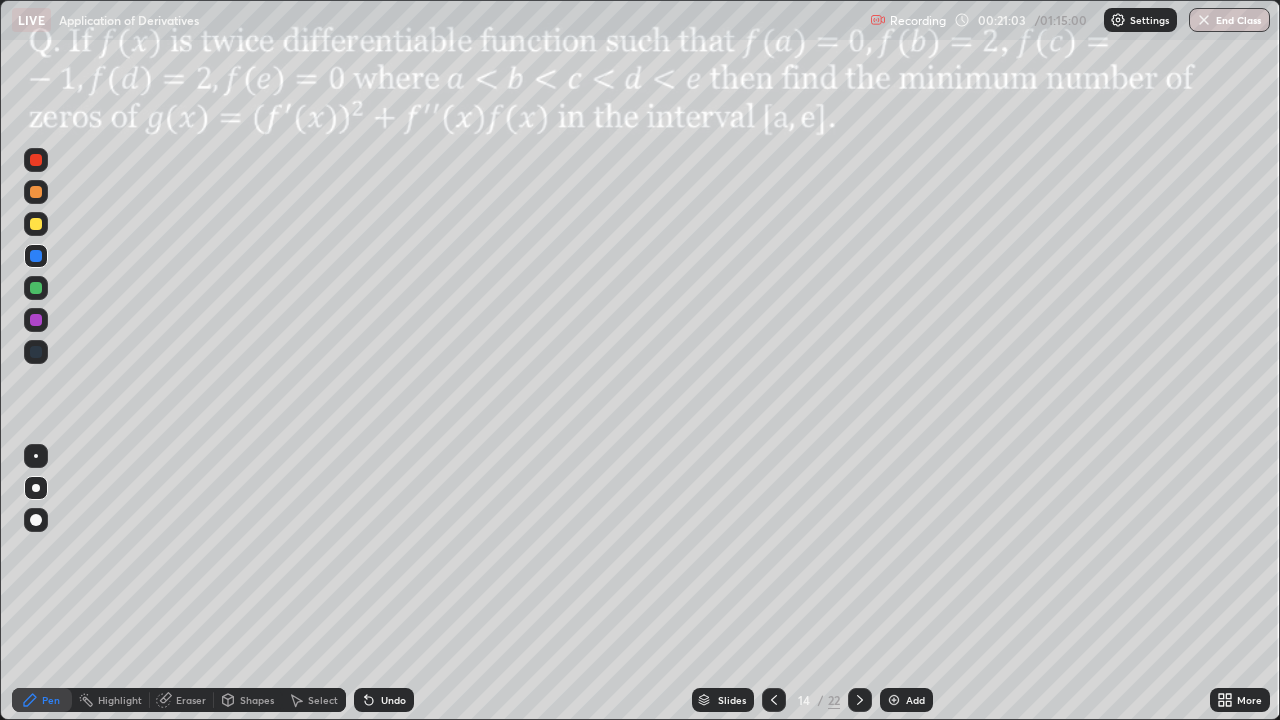 click at bounding box center [36, 288] 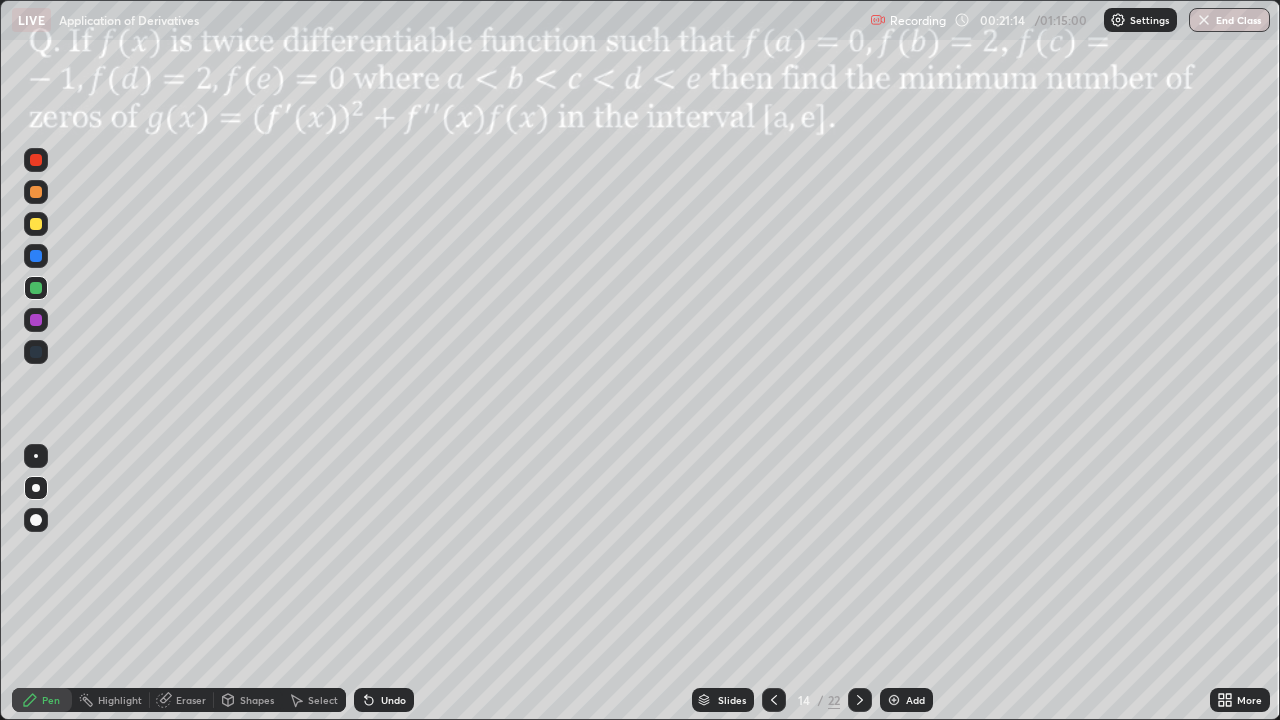 click at bounding box center (36, 224) 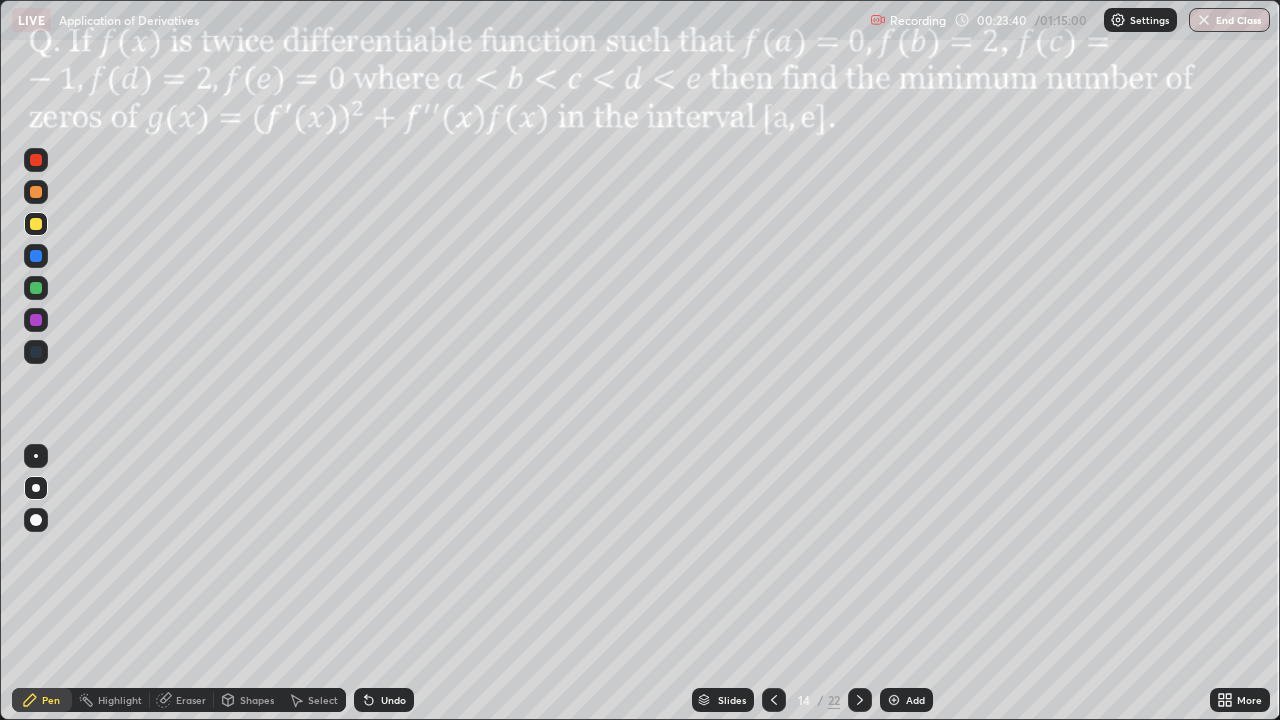 click on "Select" at bounding box center [323, 700] 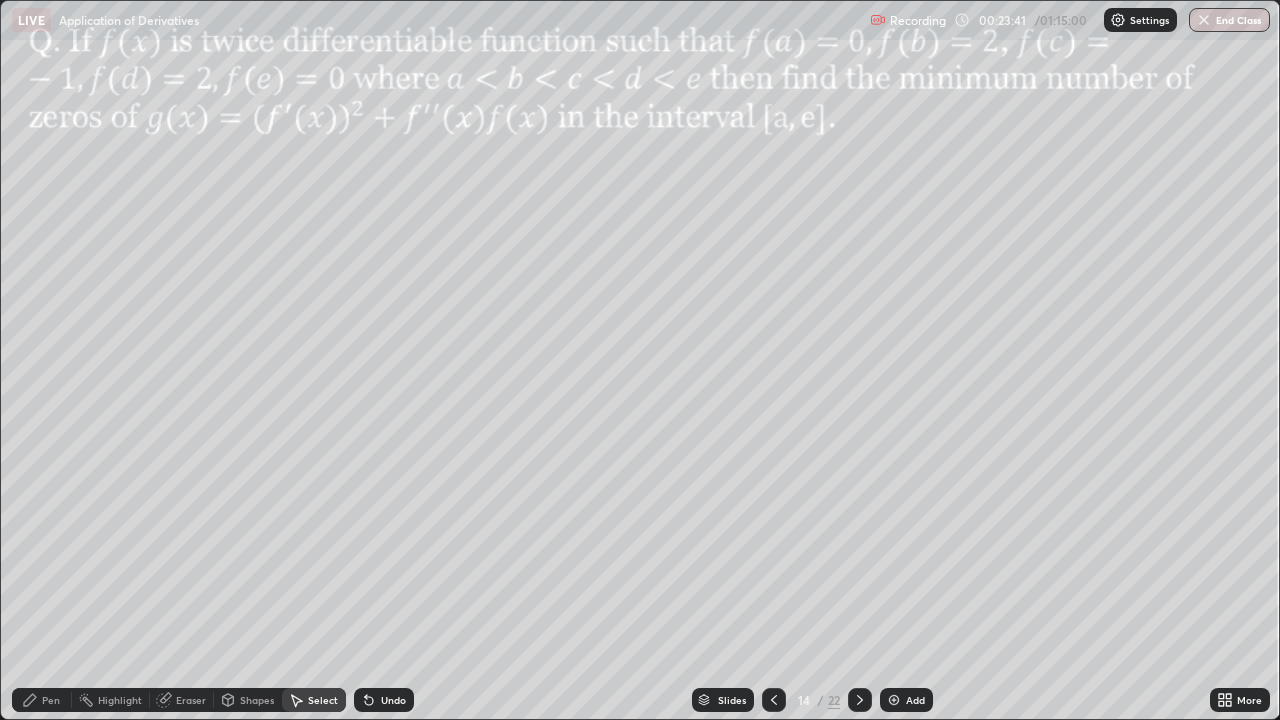 click on "Pen" at bounding box center [51, 700] 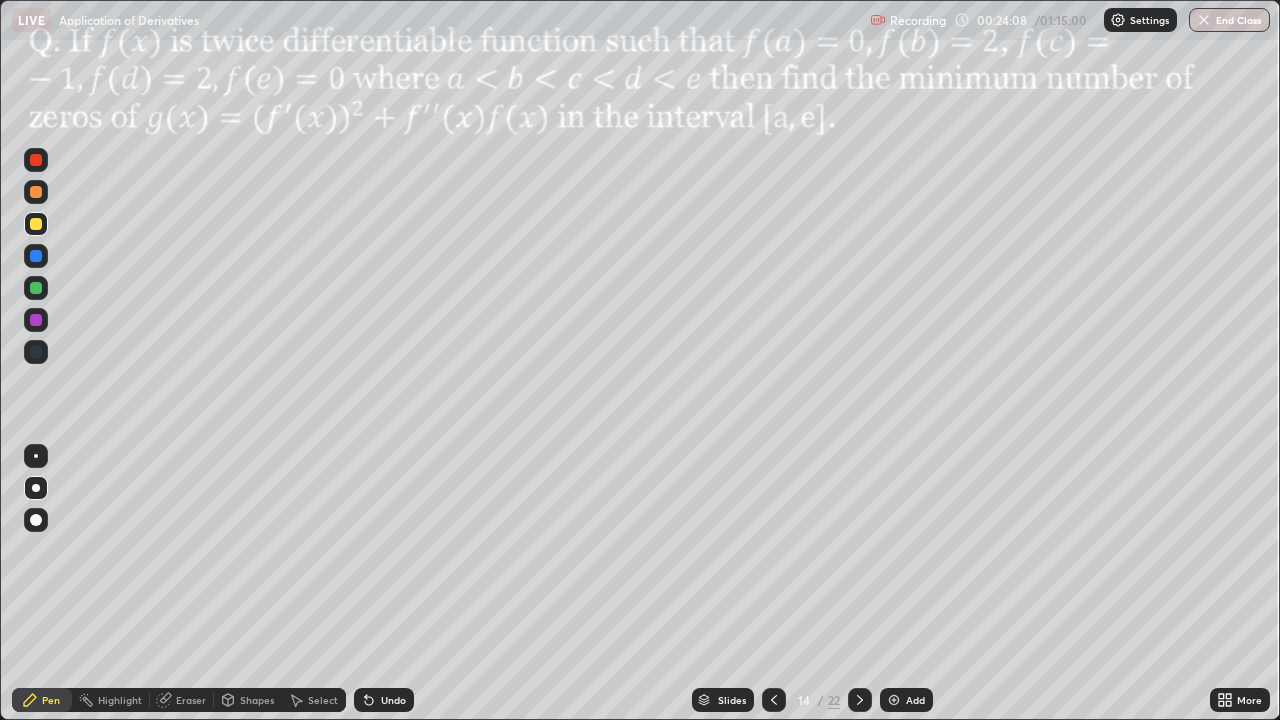click on "Eraser" at bounding box center [191, 700] 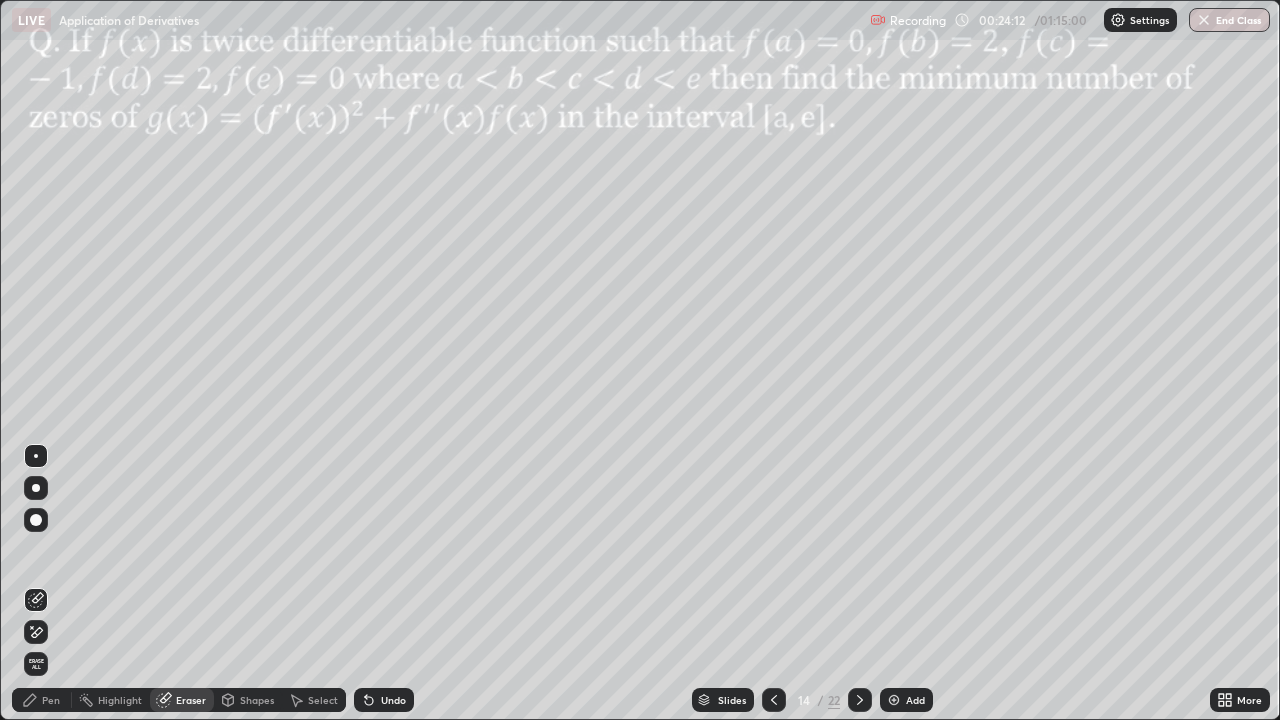 click on "Pen" at bounding box center (51, 700) 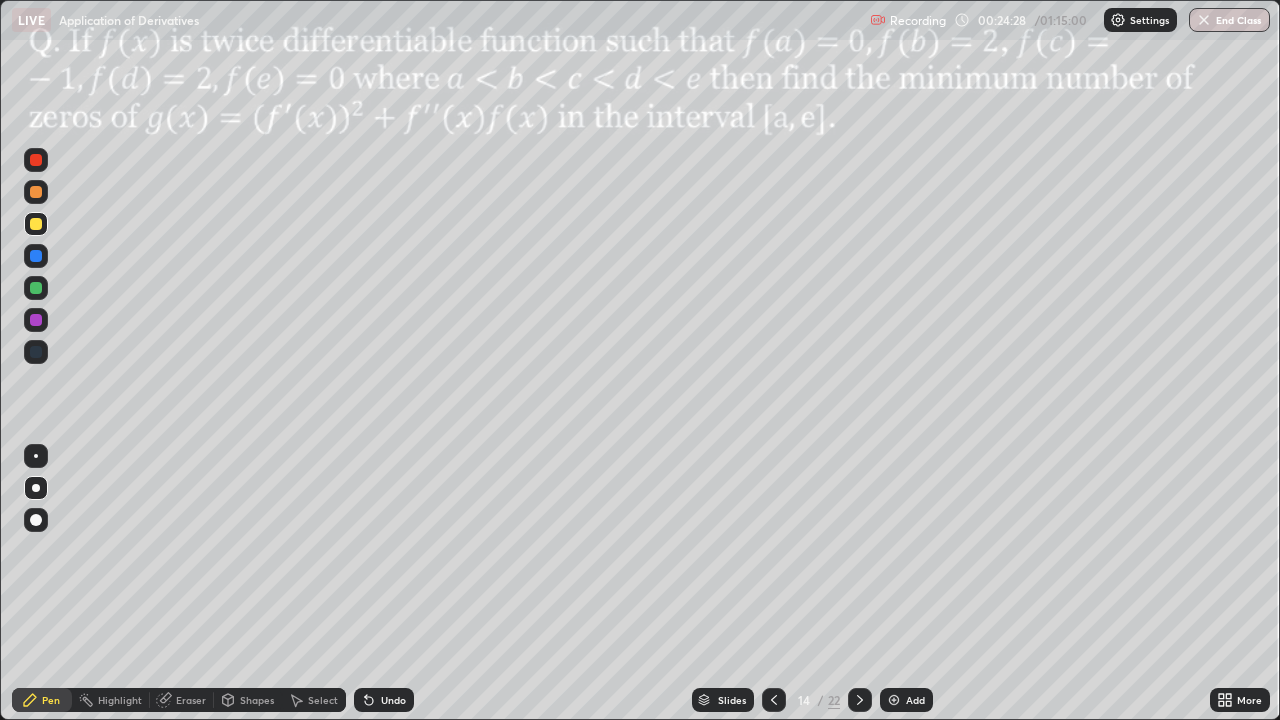 click at bounding box center (36, 320) 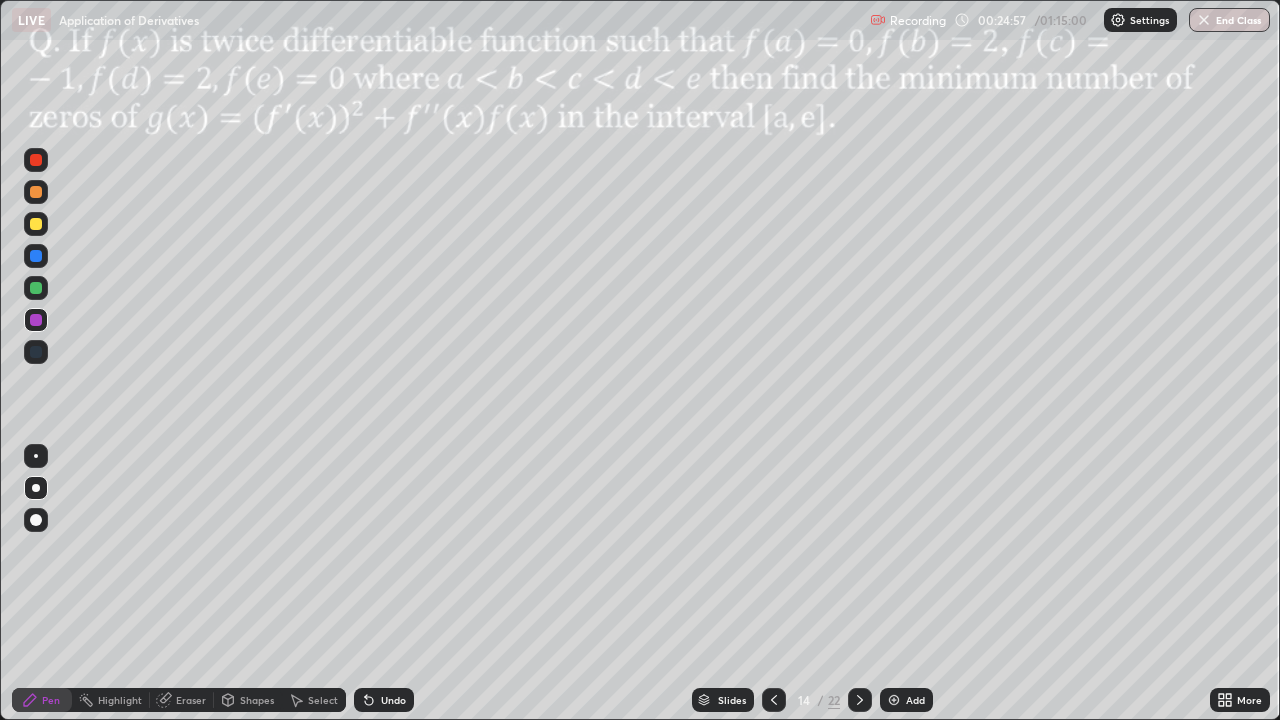 click at bounding box center (36, 288) 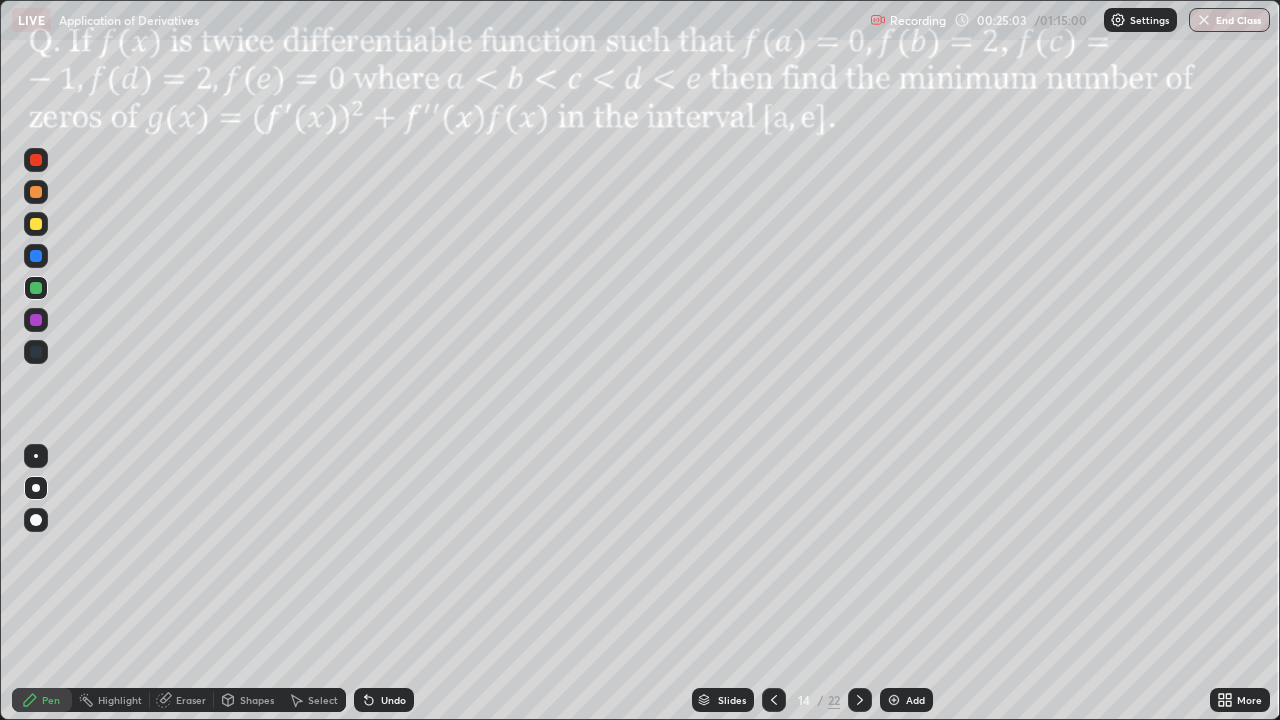 click 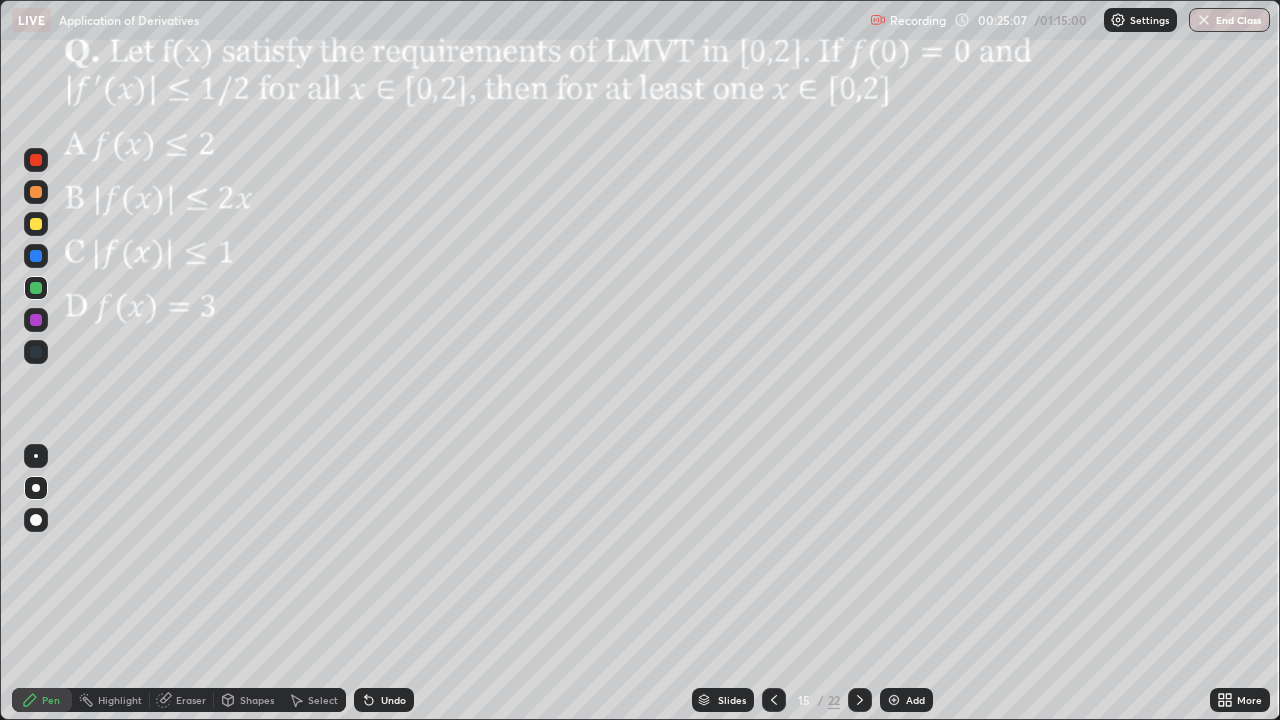 click at bounding box center [36, 224] 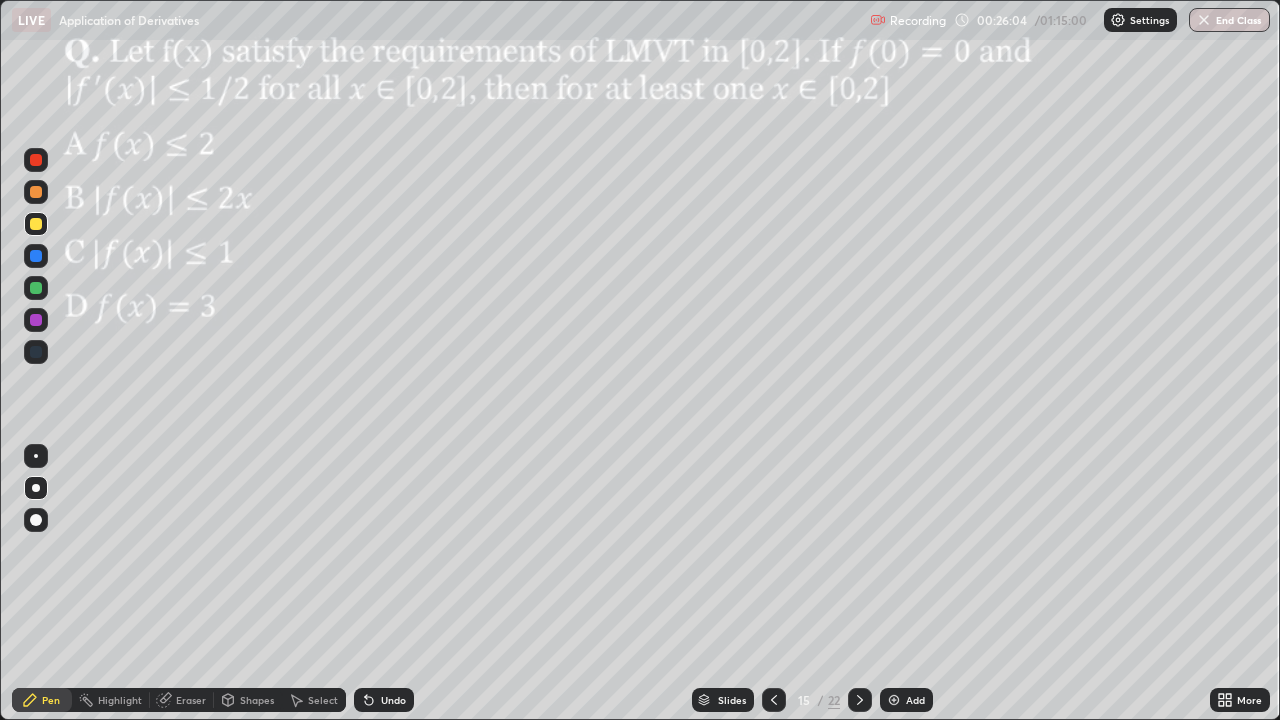 click at bounding box center [36, 224] 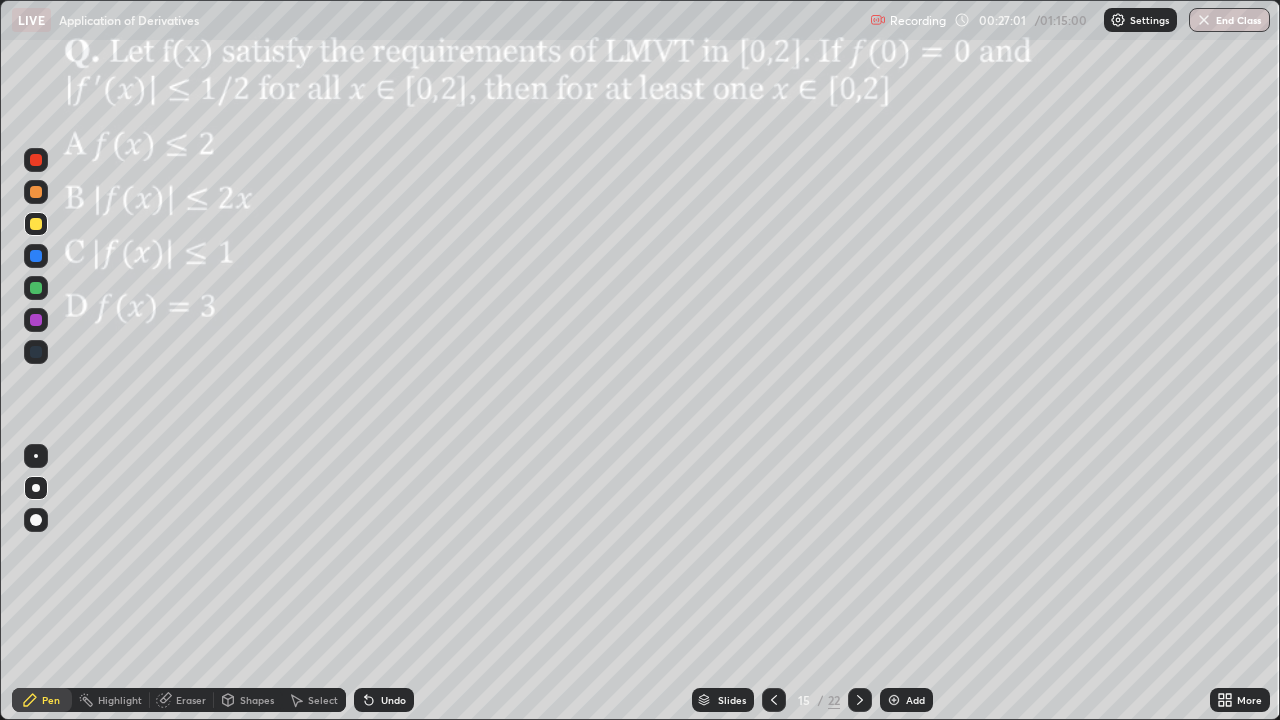 click on "Undo" at bounding box center [393, 700] 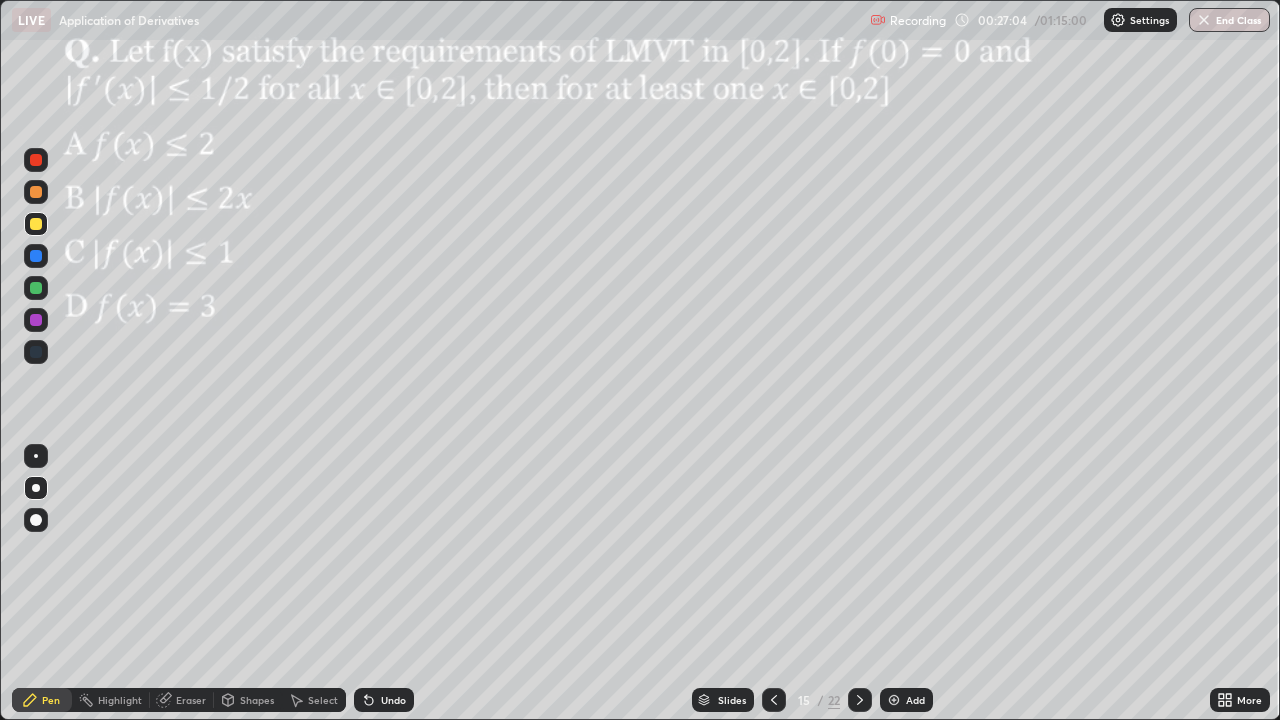 click on "Undo" at bounding box center [384, 700] 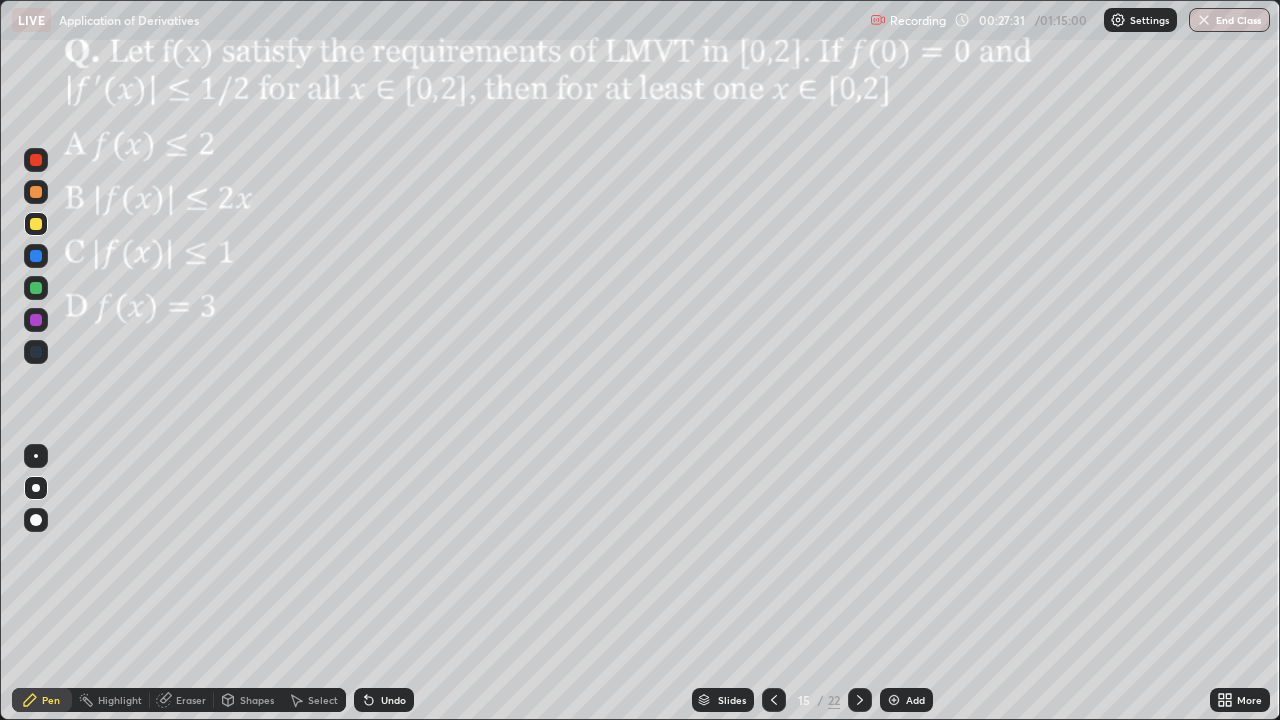 click at bounding box center (36, 160) 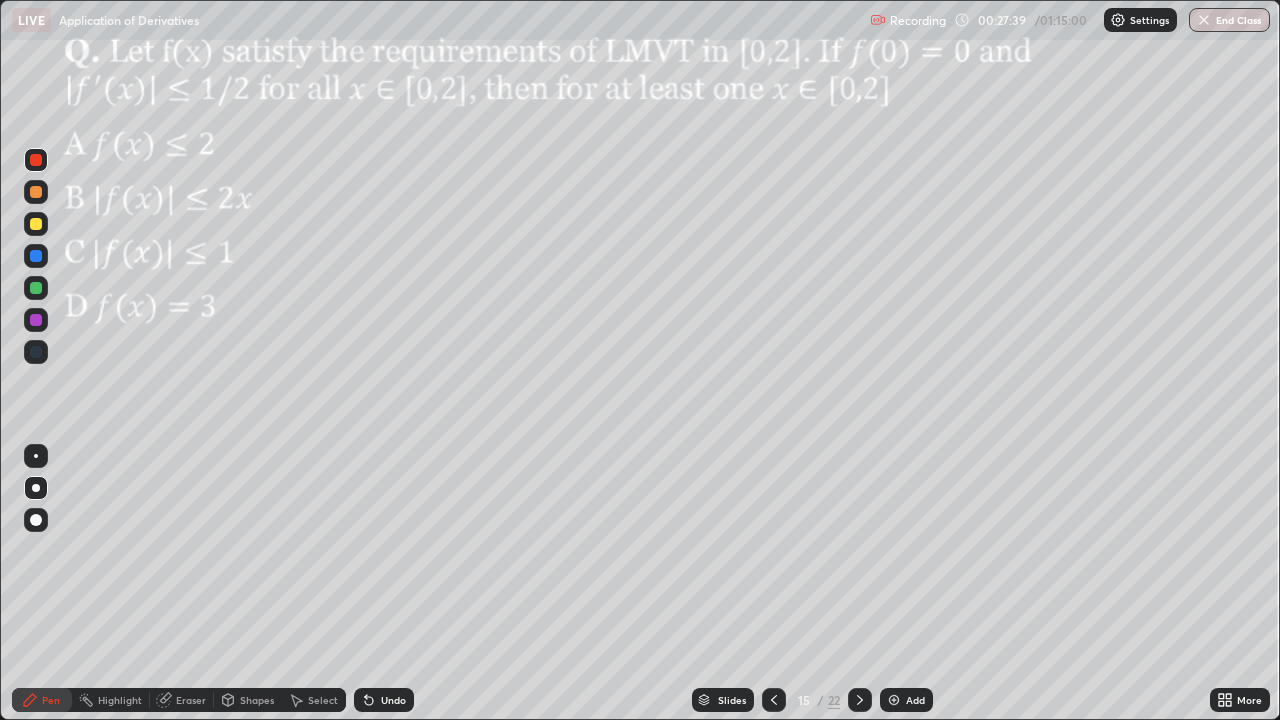click at bounding box center (36, 160) 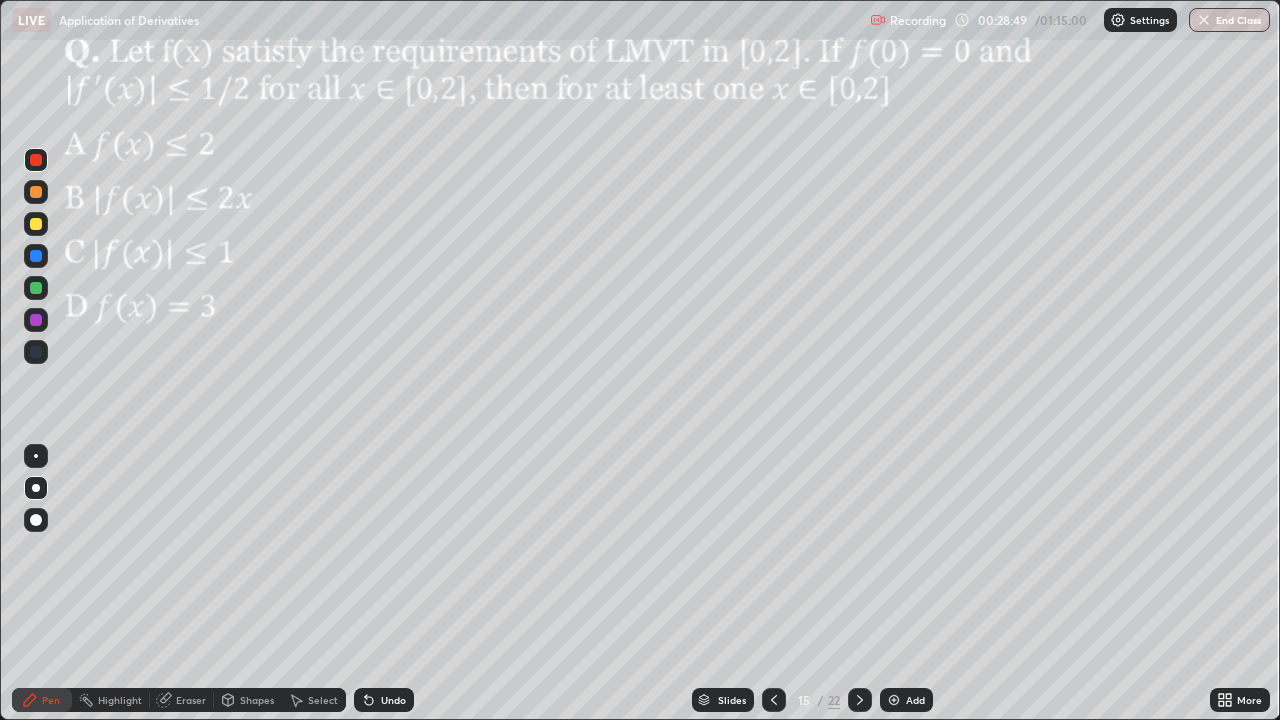 click at bounding box center (36, 288) 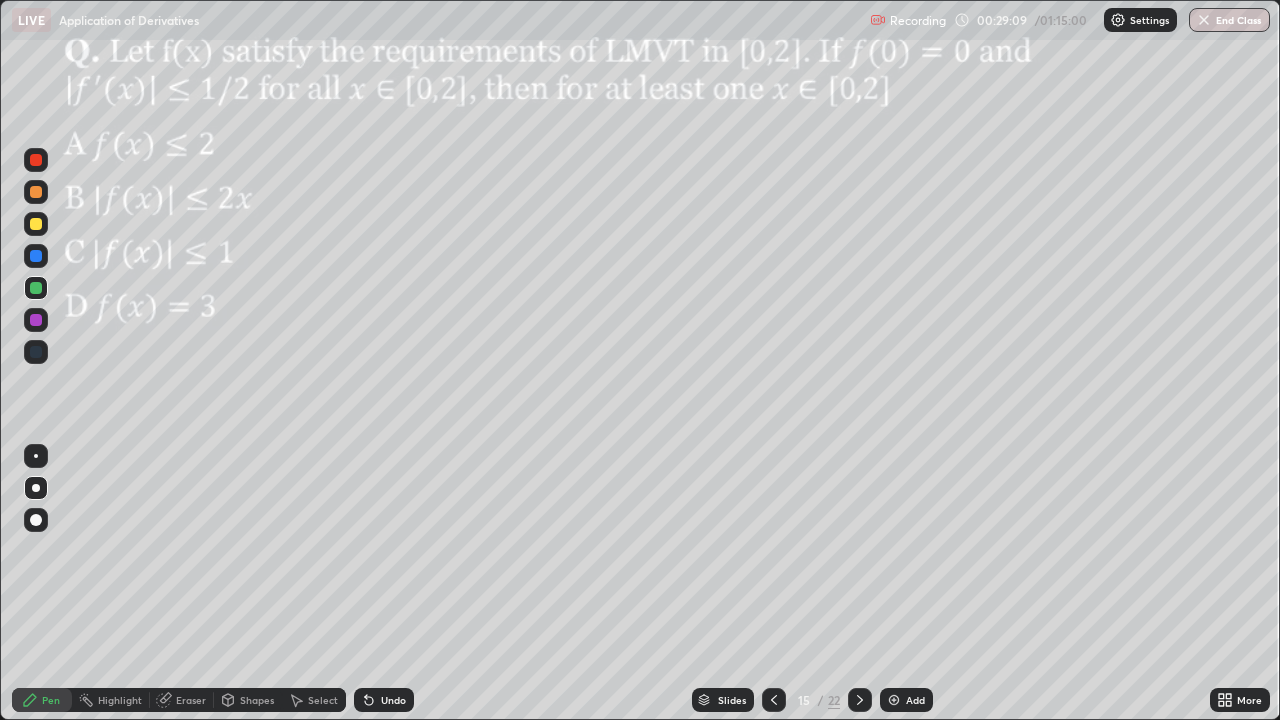 click on "Eraser" at bounding box center (191, 700) 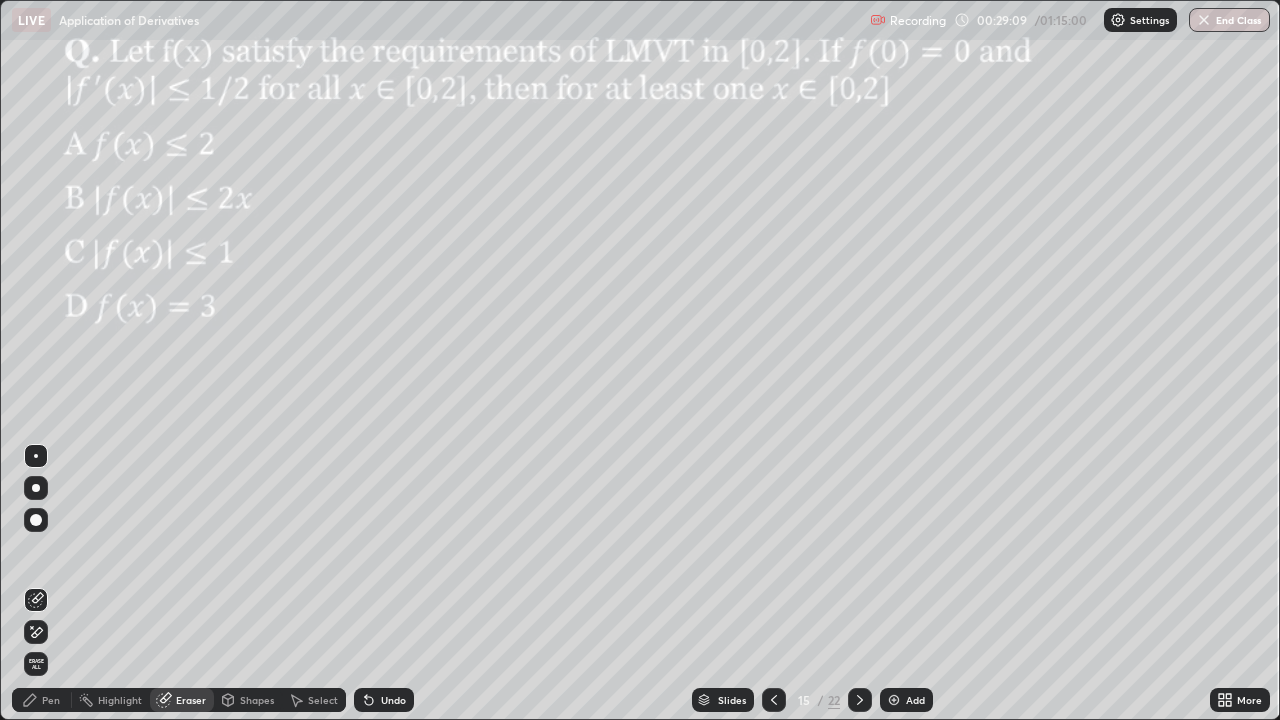 click 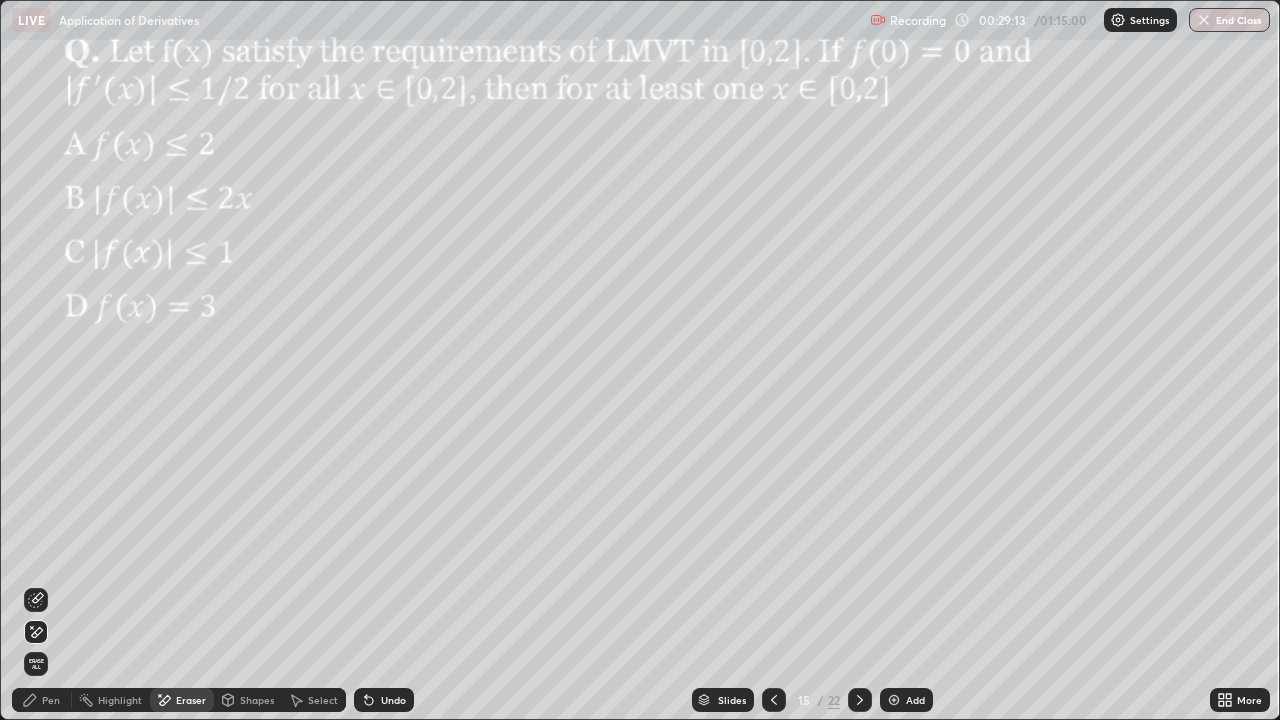 click on "Pen" at bounding box center (42, 700) 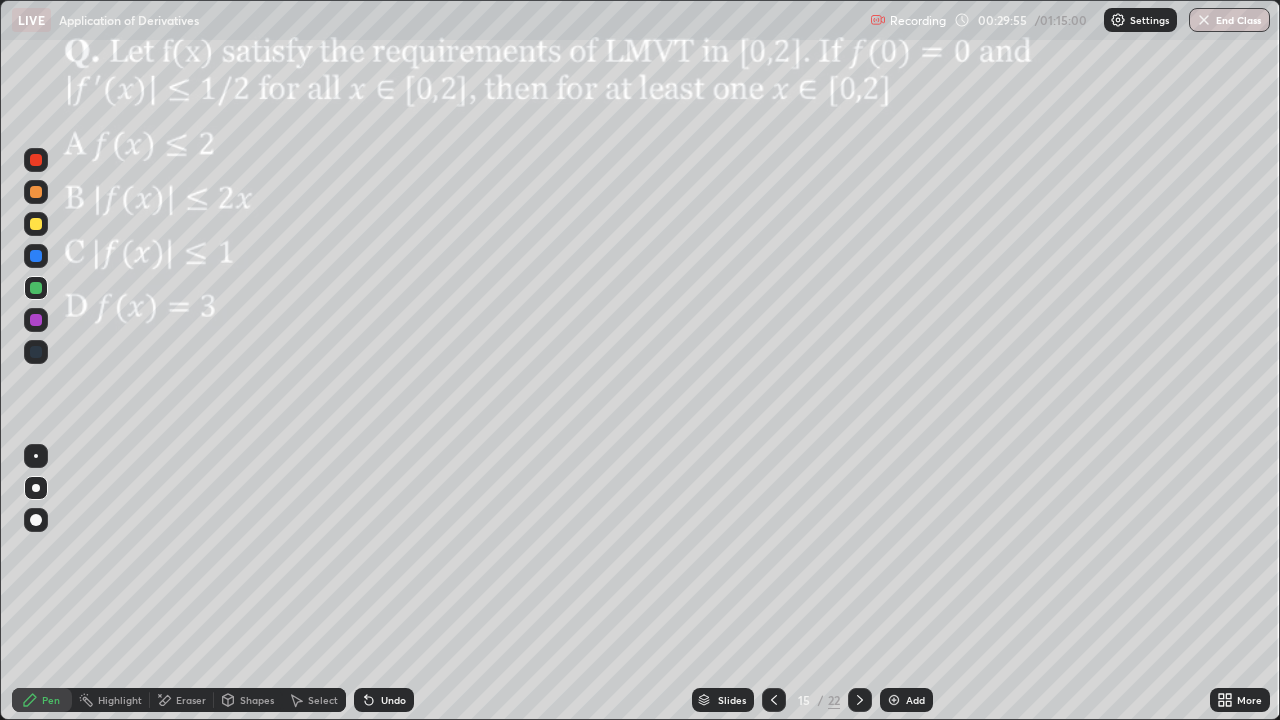 click at bounding box center (36, 224) 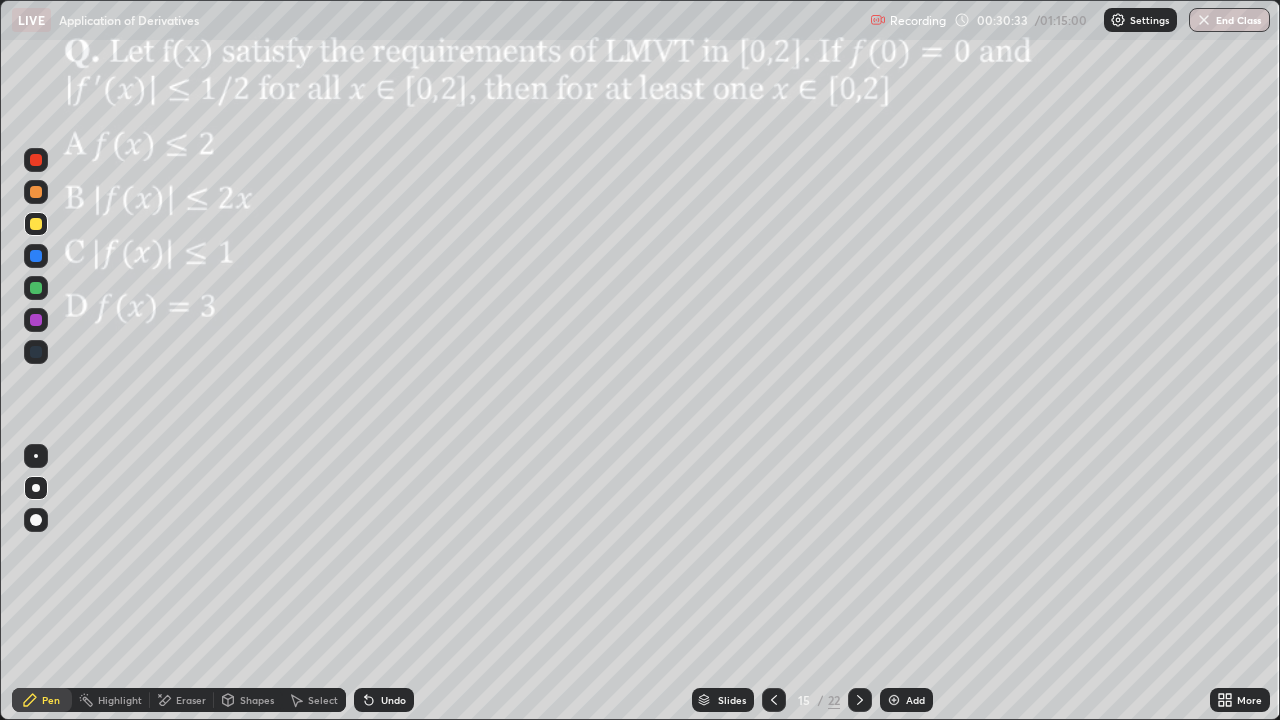 click on "Undo" at bounding box center [393, 700] 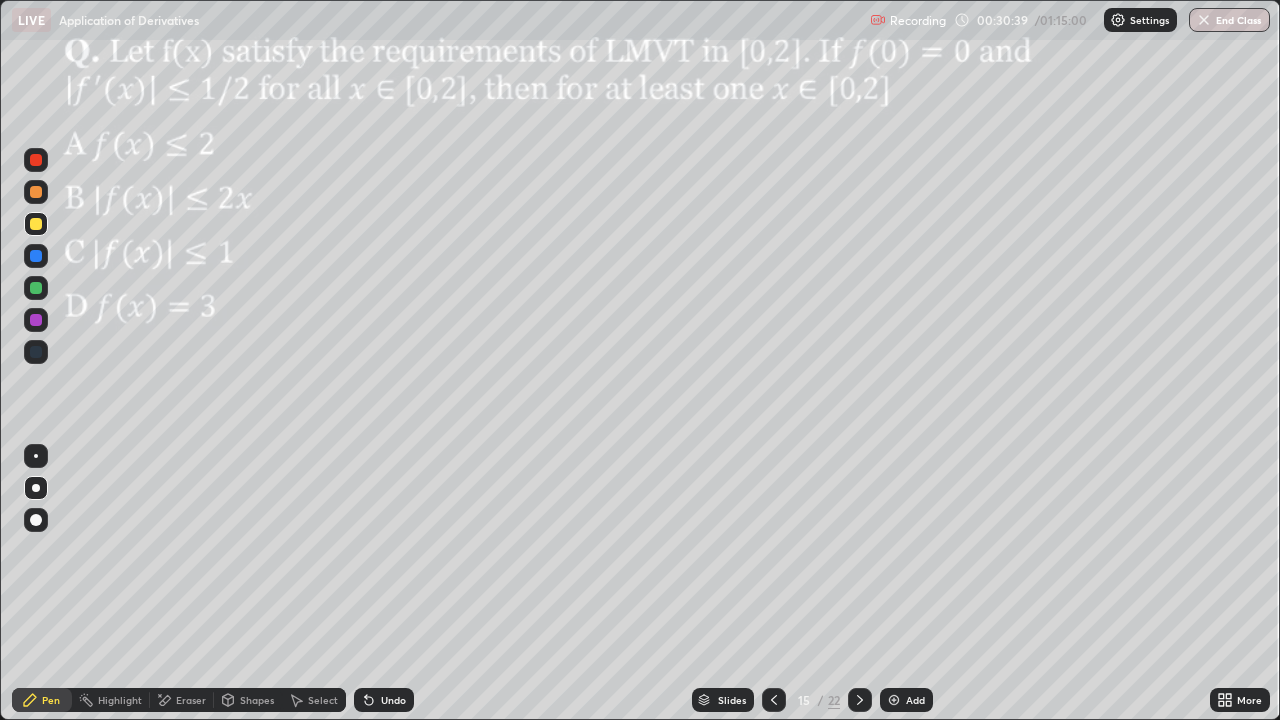 click on "Undo" at bounding box center [393, 700] 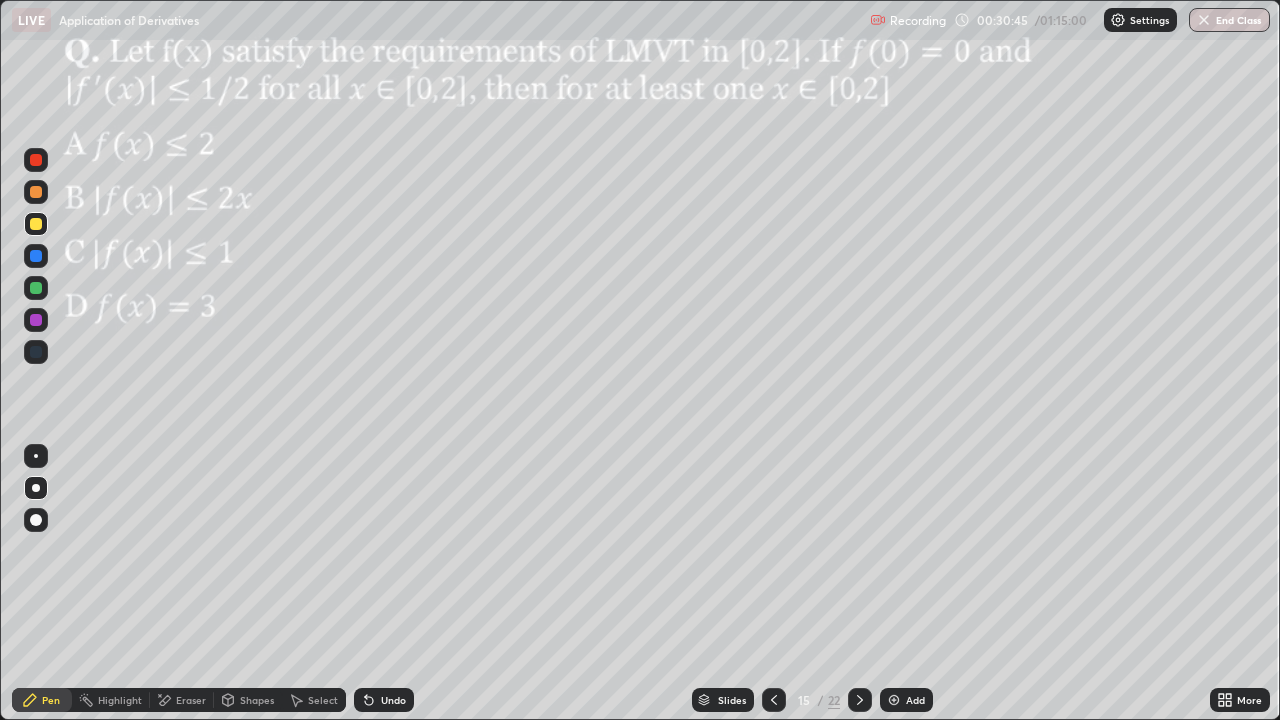 click at bounding box center [36, 160] 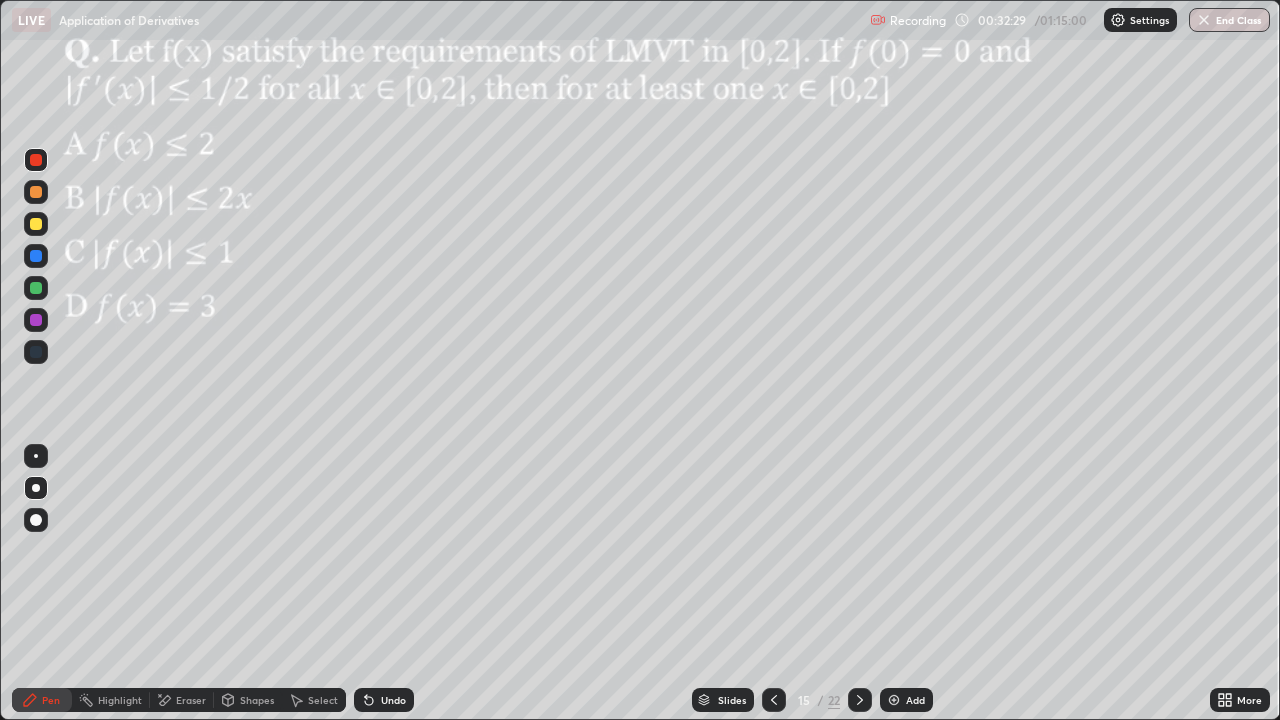click at bounding box center (36, 256) 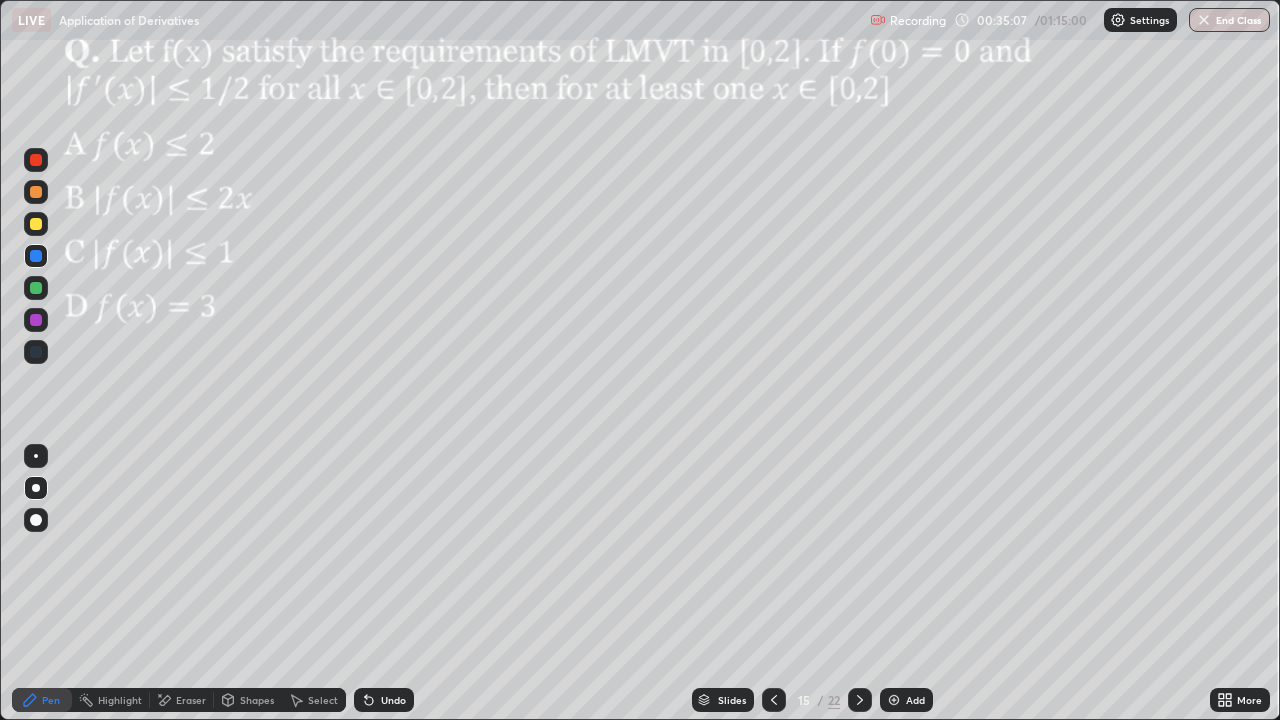 click at bounding box center (36, 320) 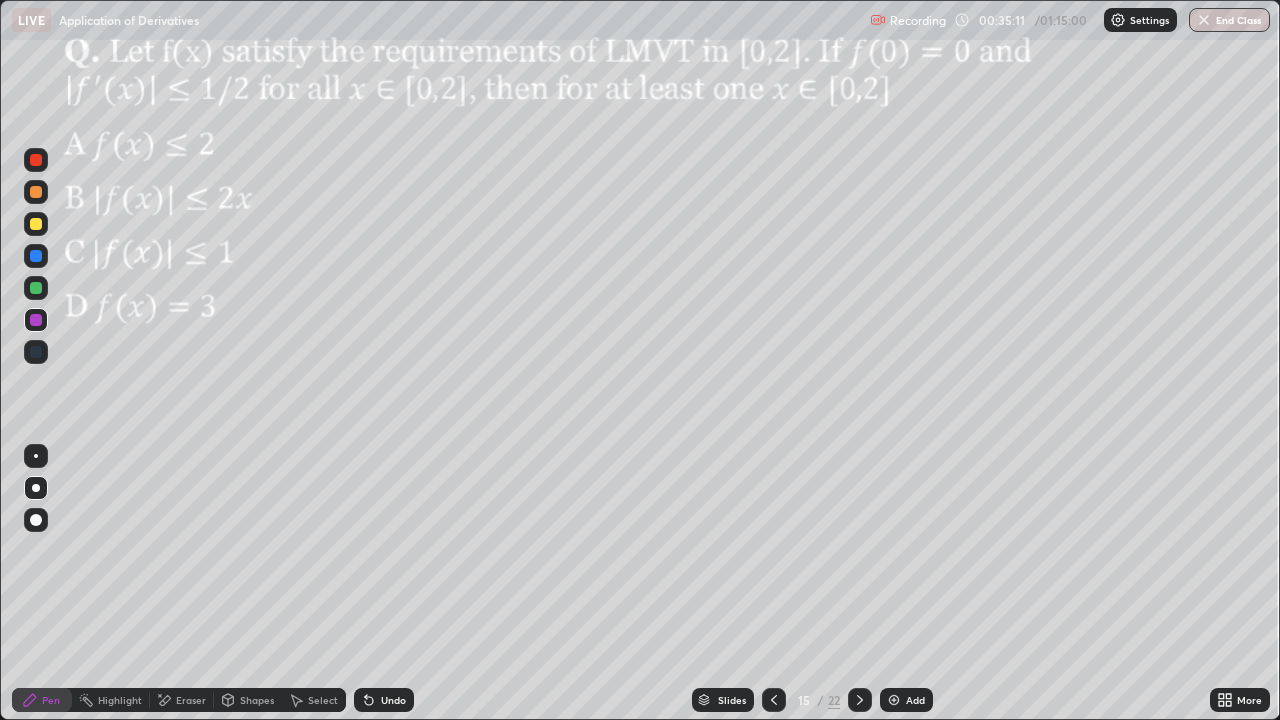click on "Undo" at bounding box center (384, 700) 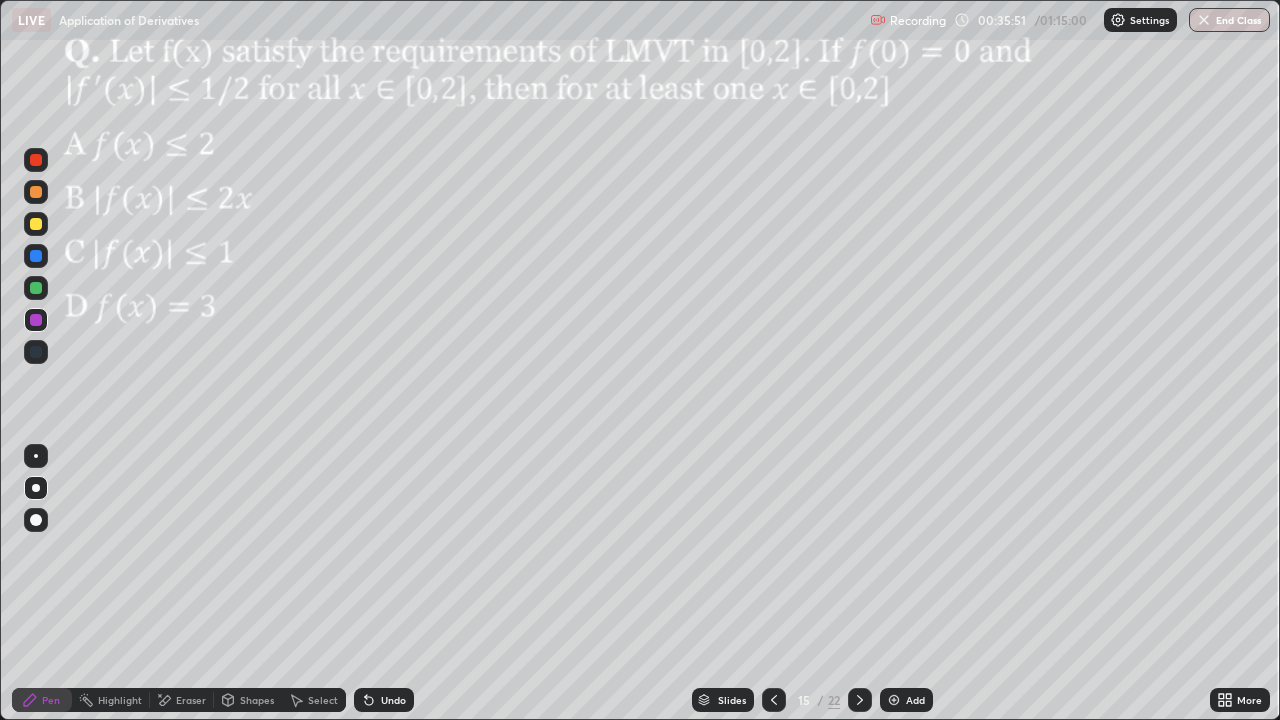 click at bounding box center [36, 288] 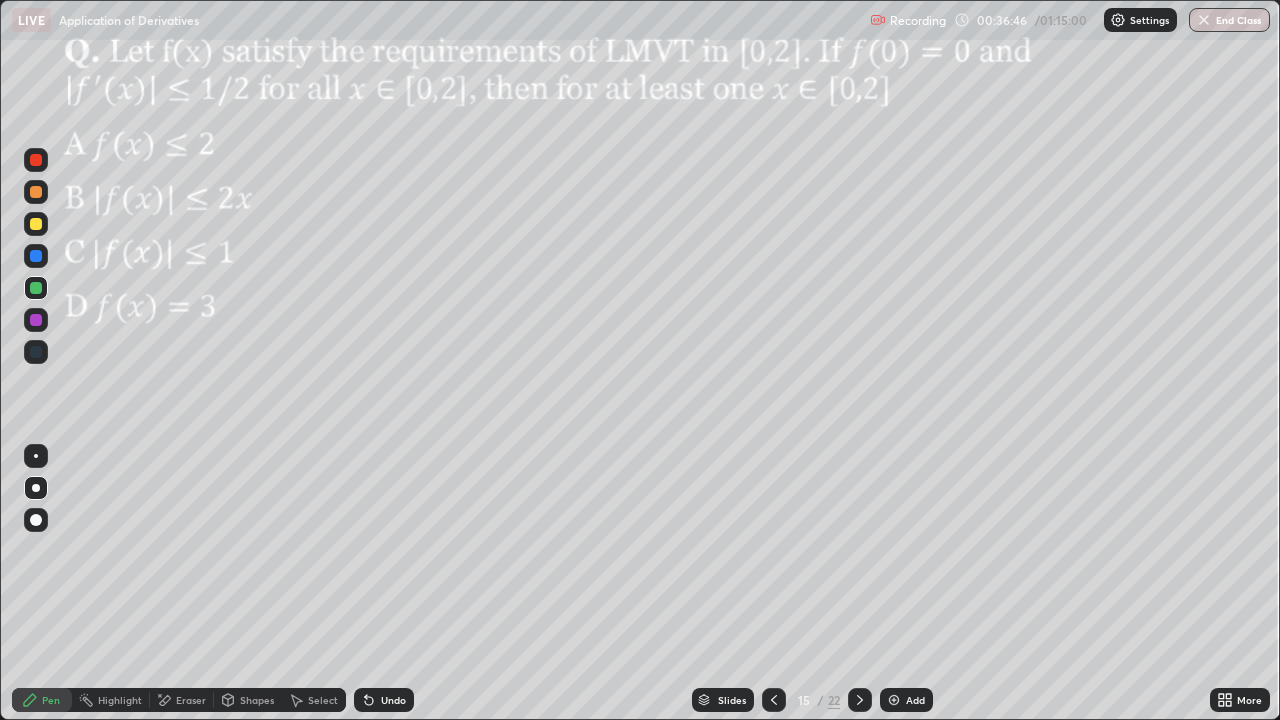 click at bounding box center (36, 256) 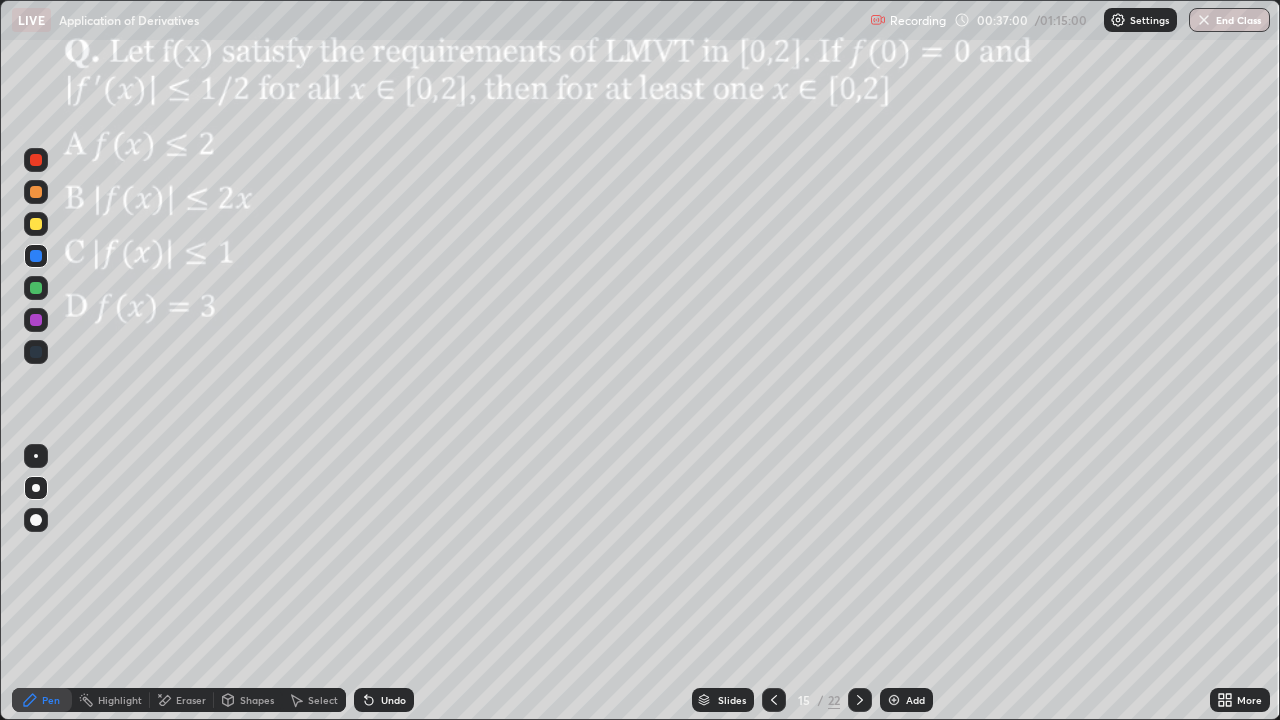 click on "Eraser" at bounding box center [191, 700] 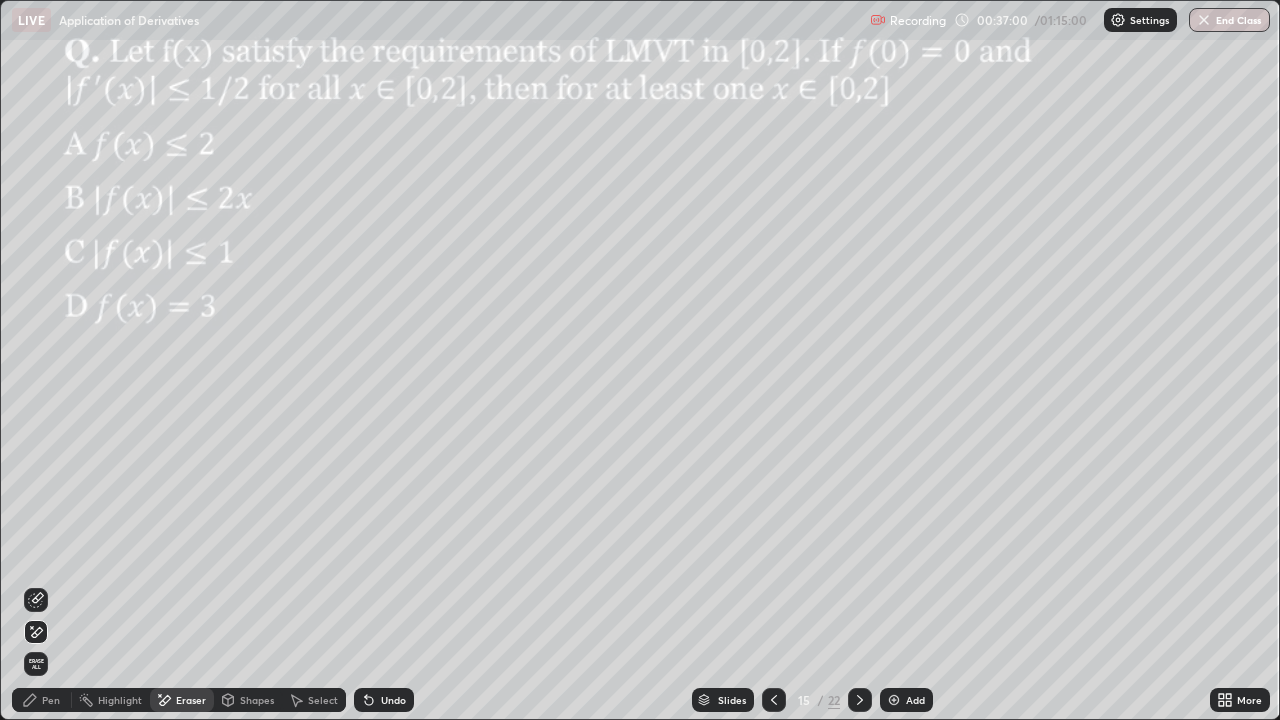 click 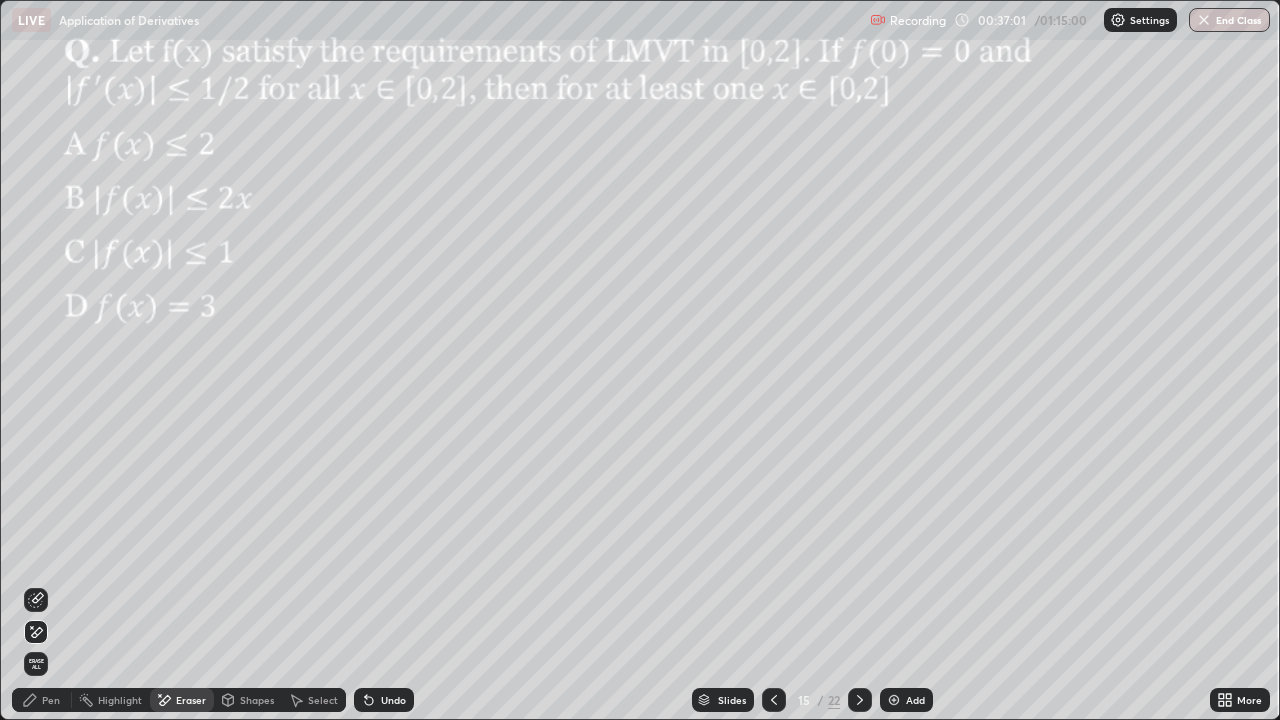 click on "Eraser" at bounding box center [182, 700] 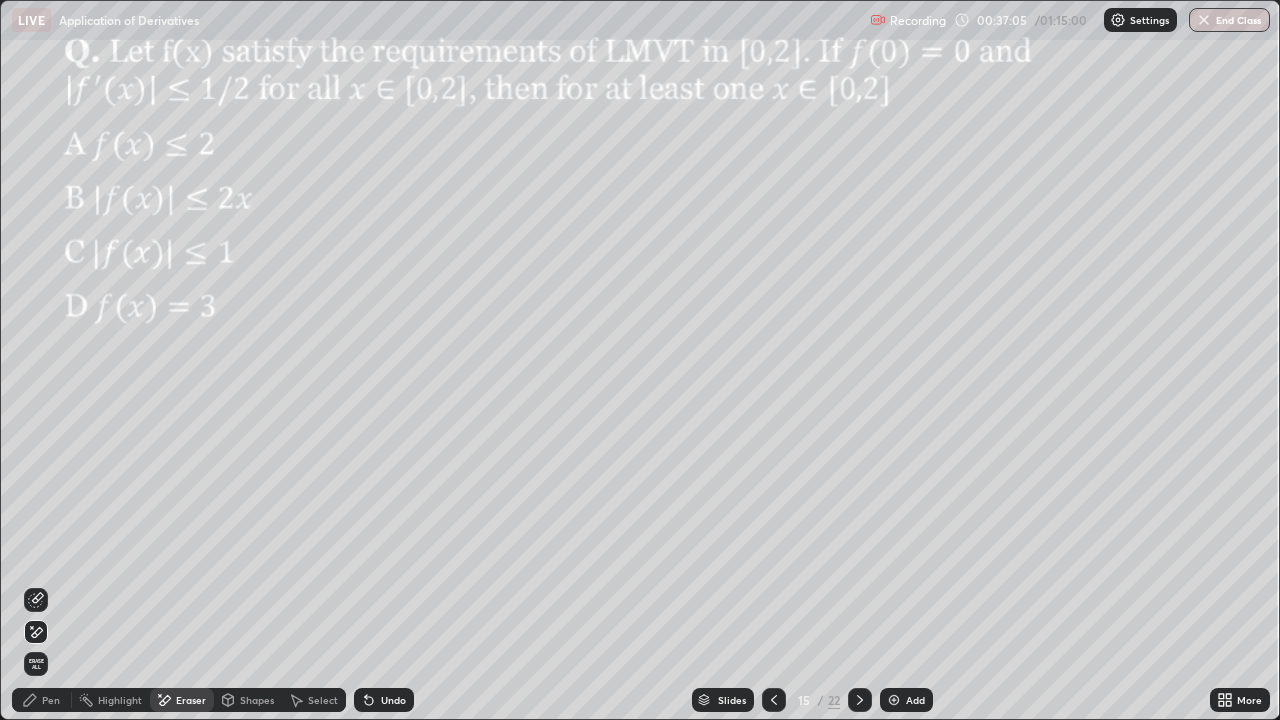 click on "Pen" at bounding box center [42, 700] 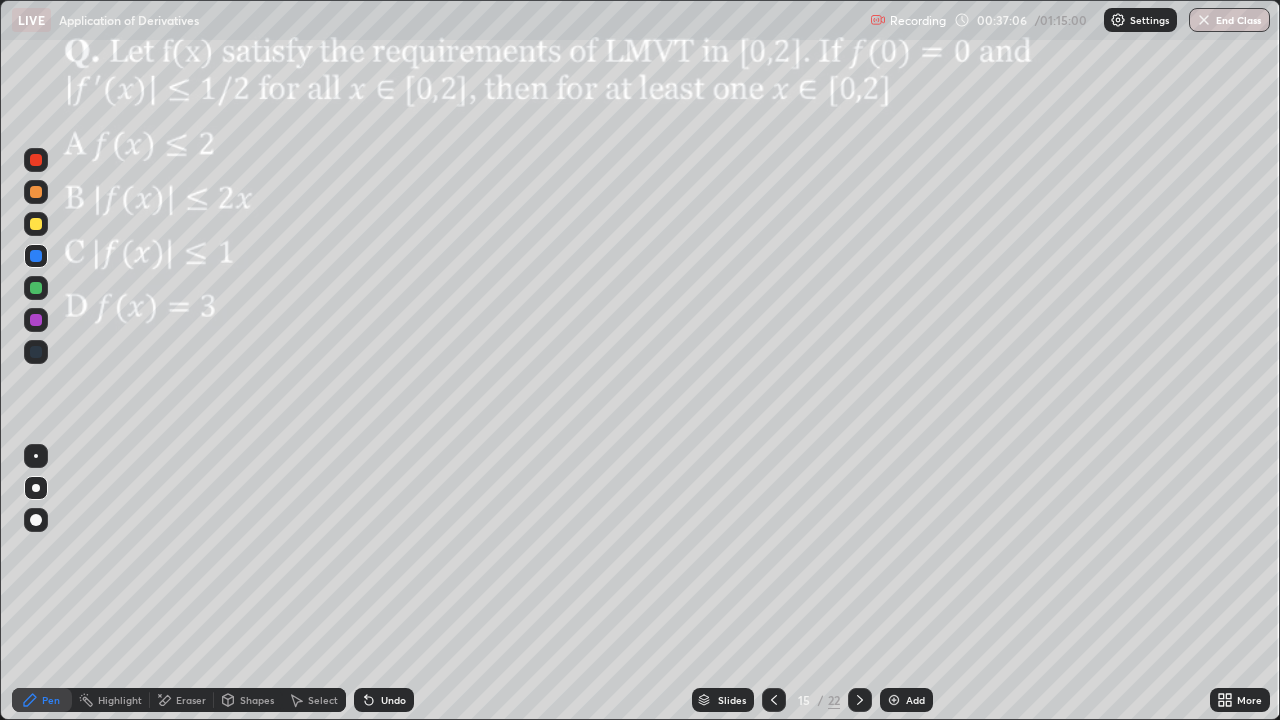 click on "Eraser" at bounding box center [191, 700] 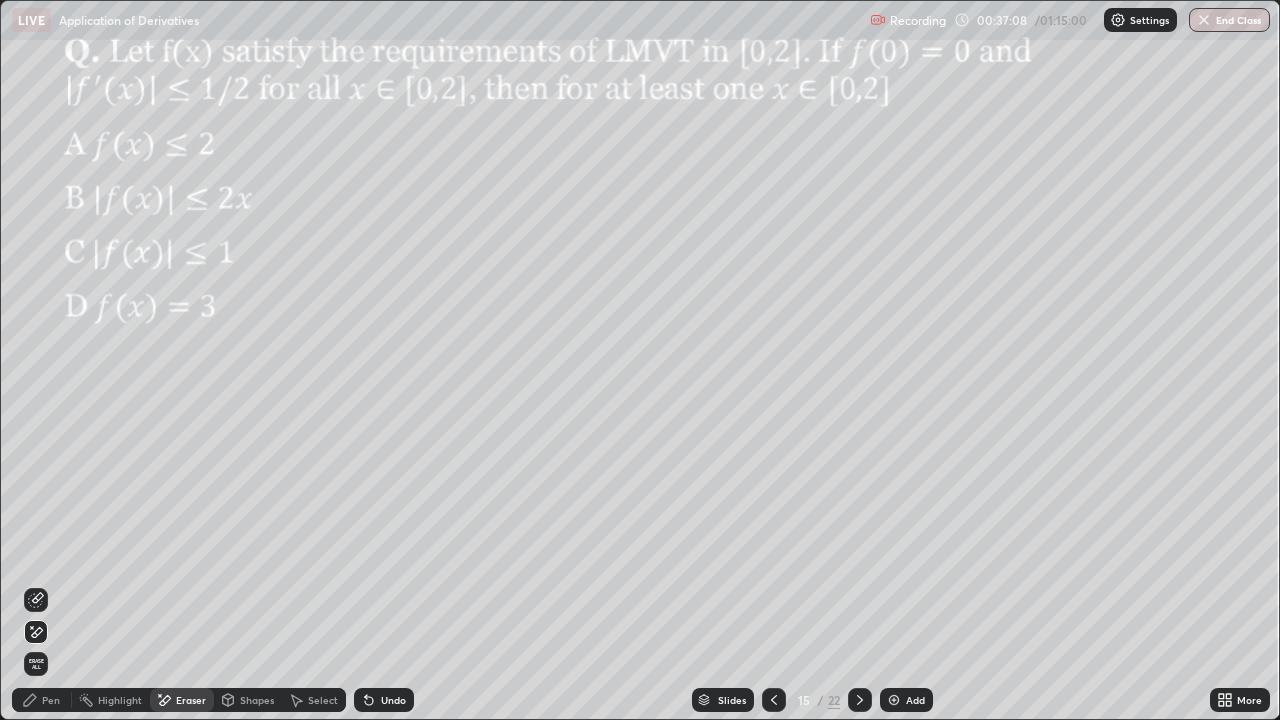 click 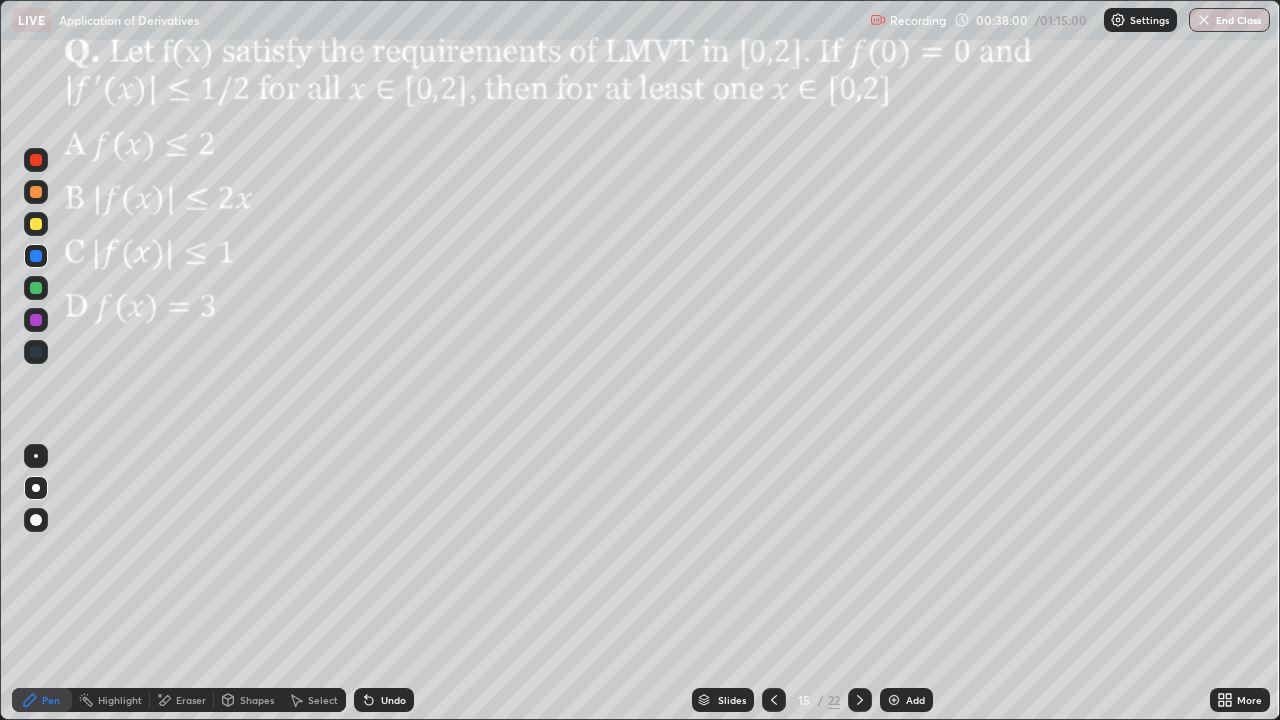click at bounding box center [36, 224] 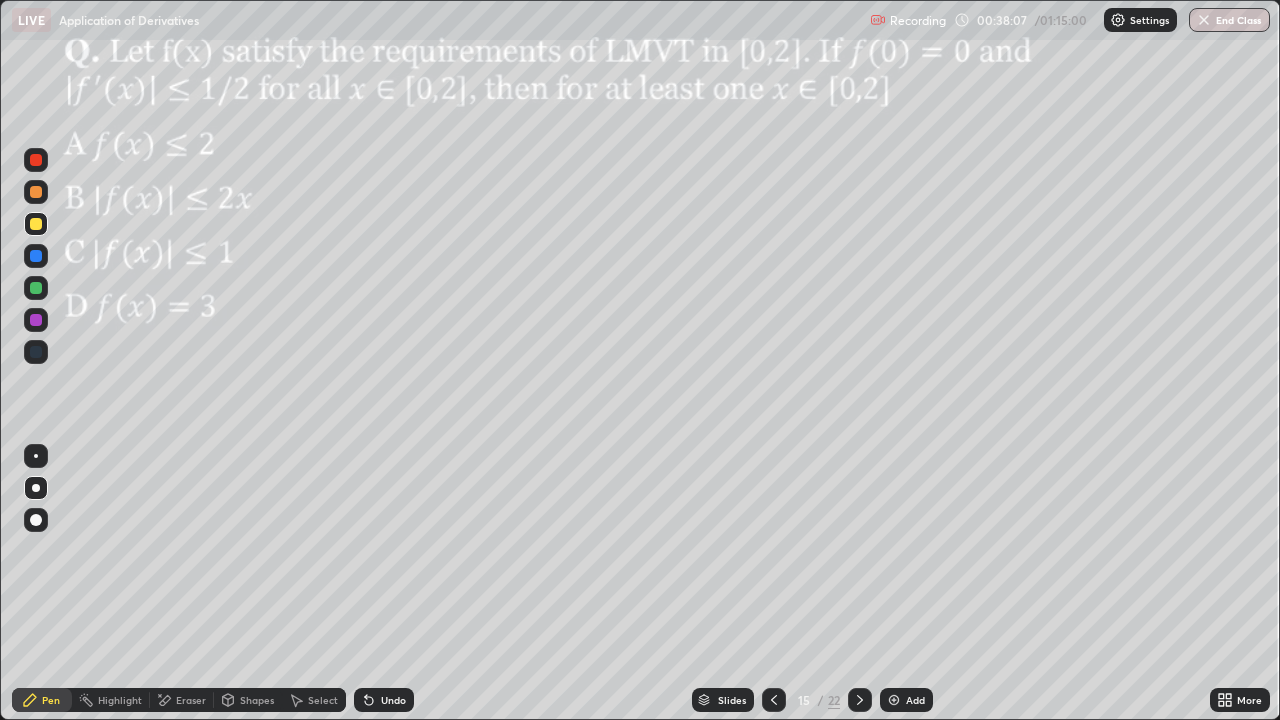 click at bounding box center [36, 224] 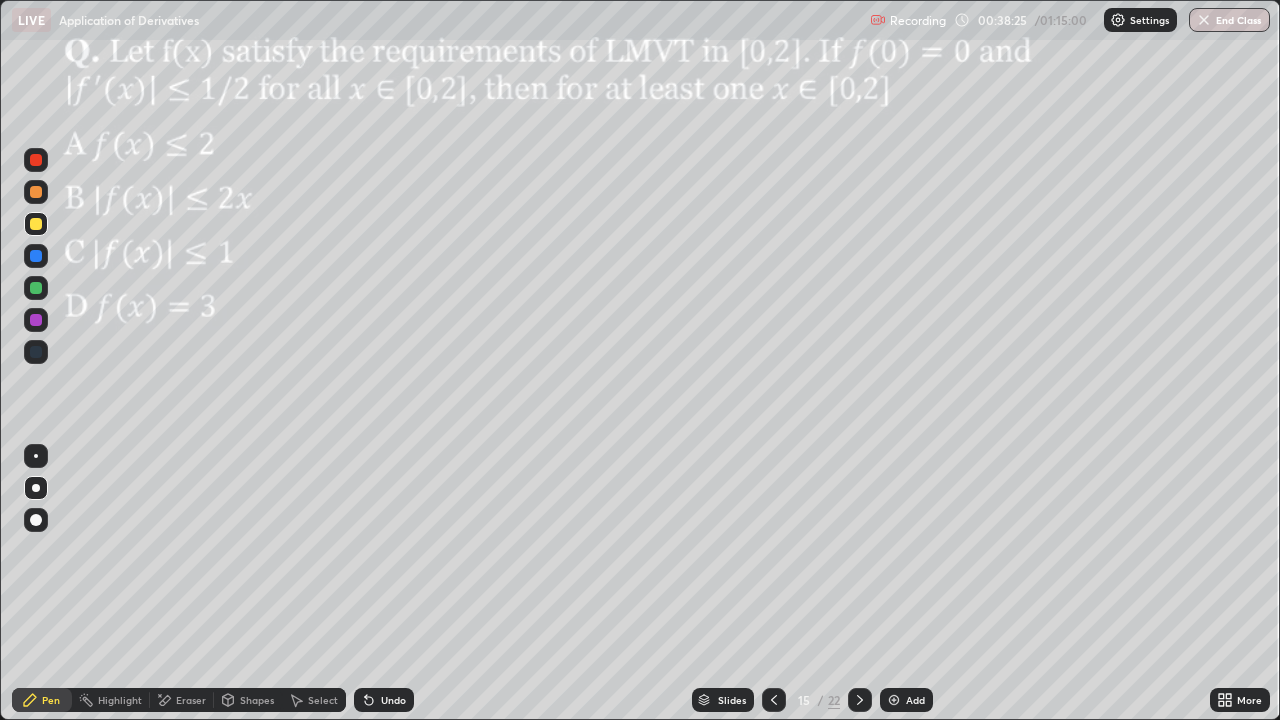 click 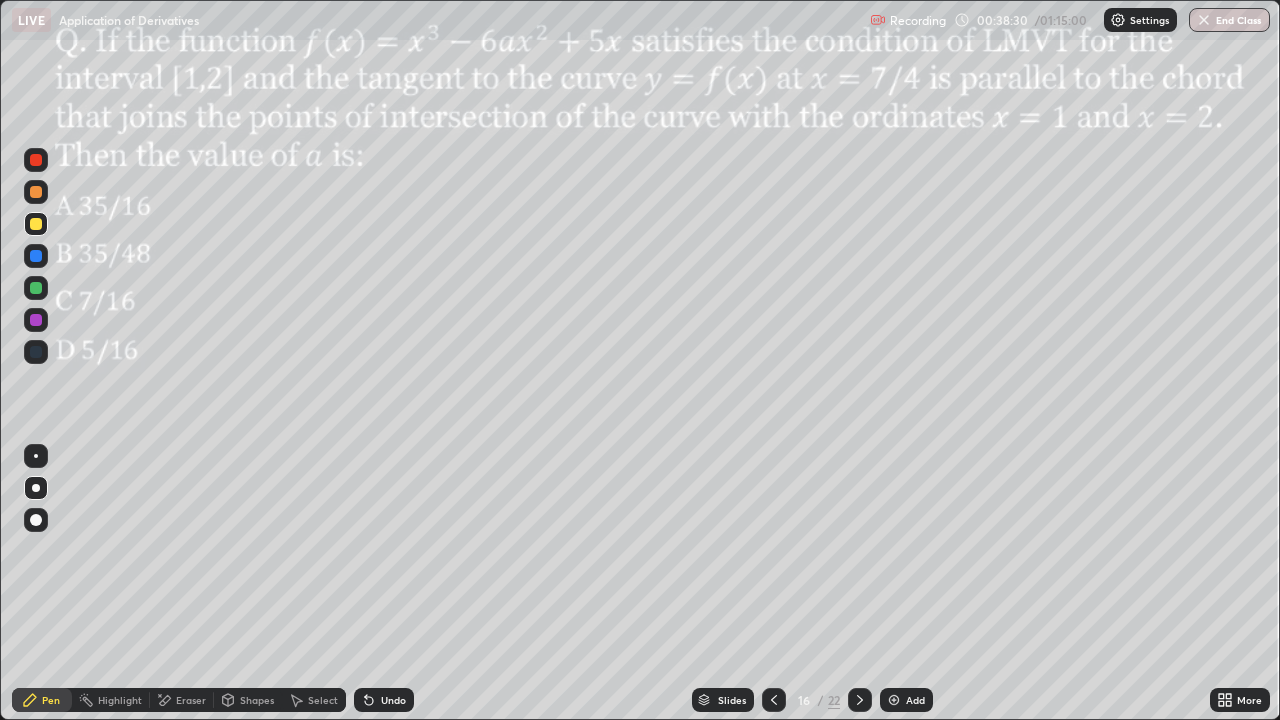 click 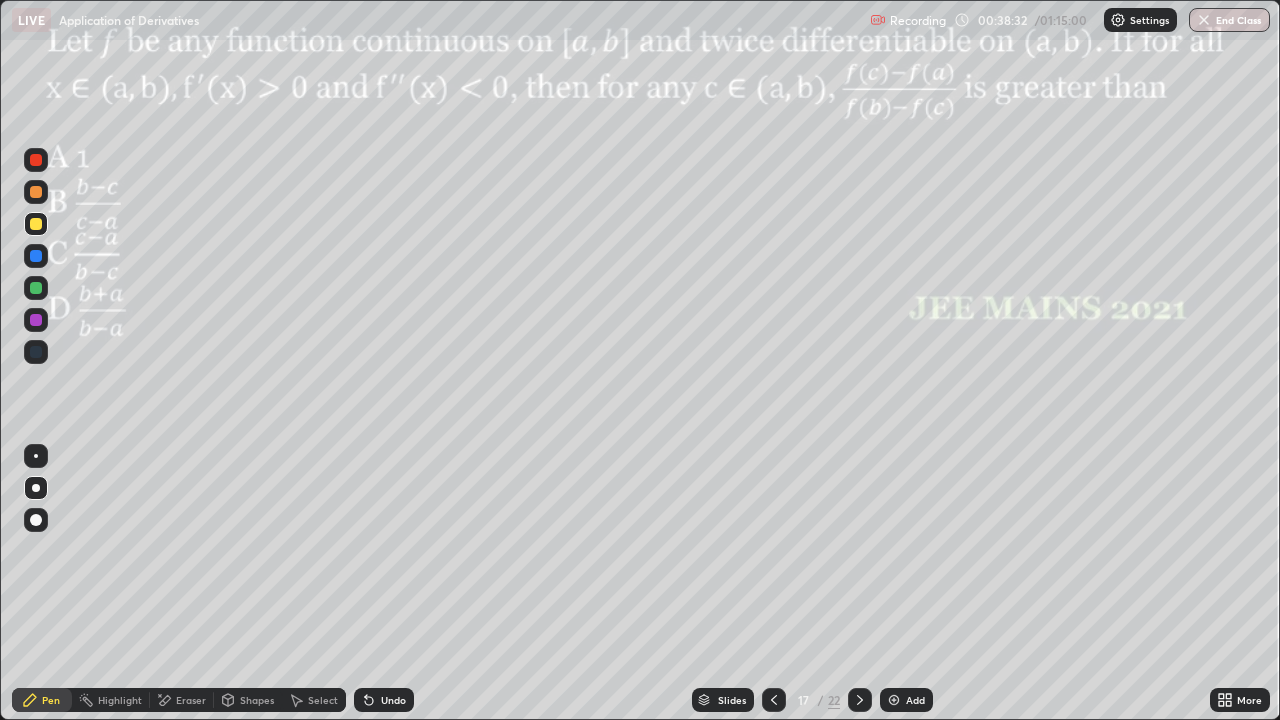 click 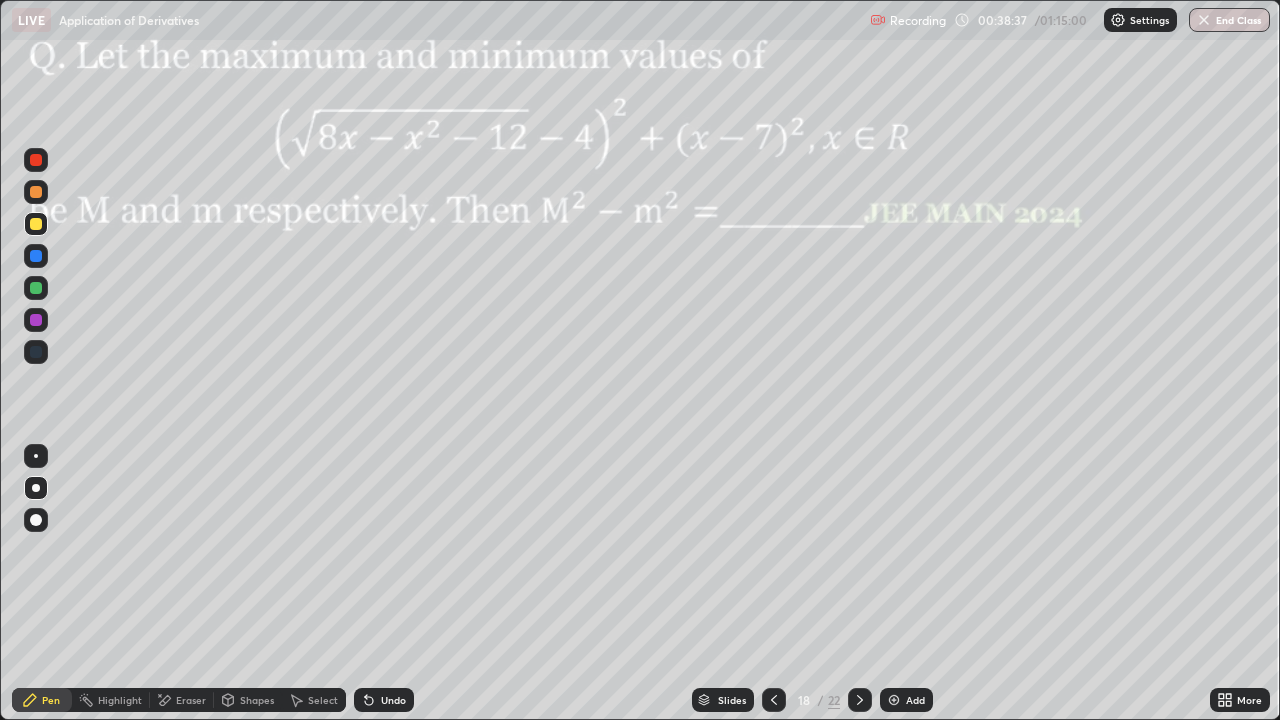 click 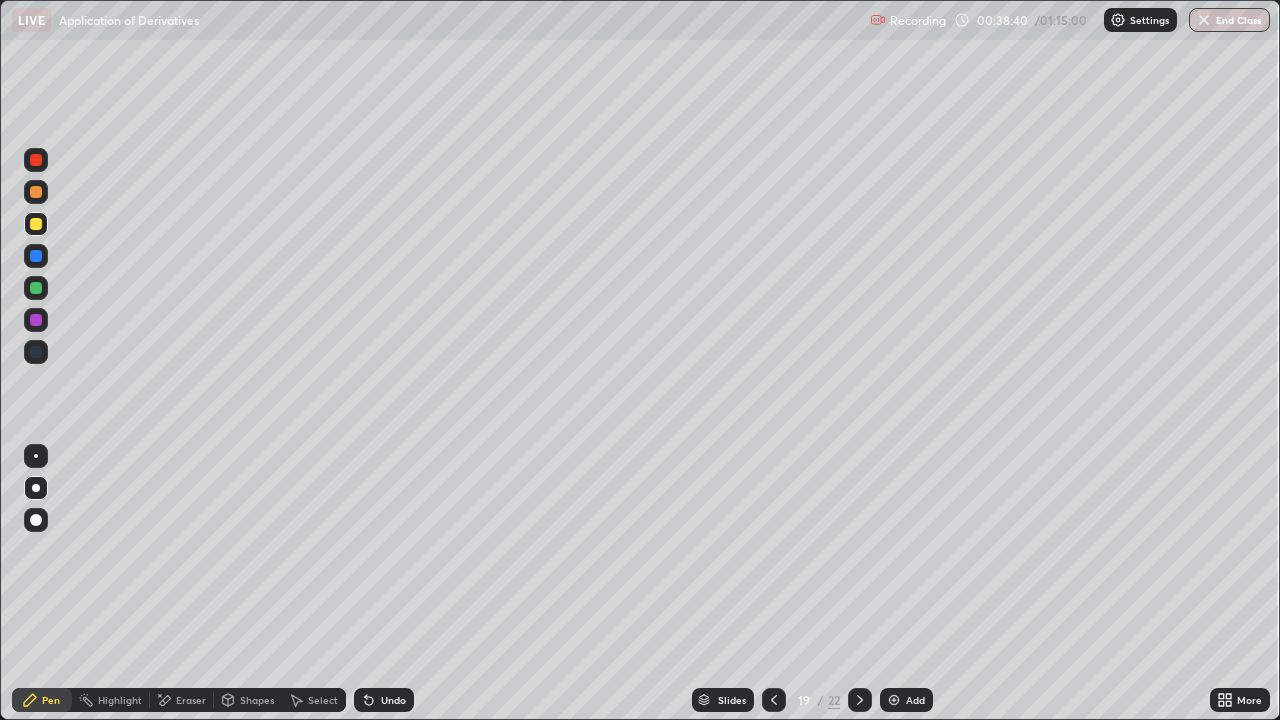 click 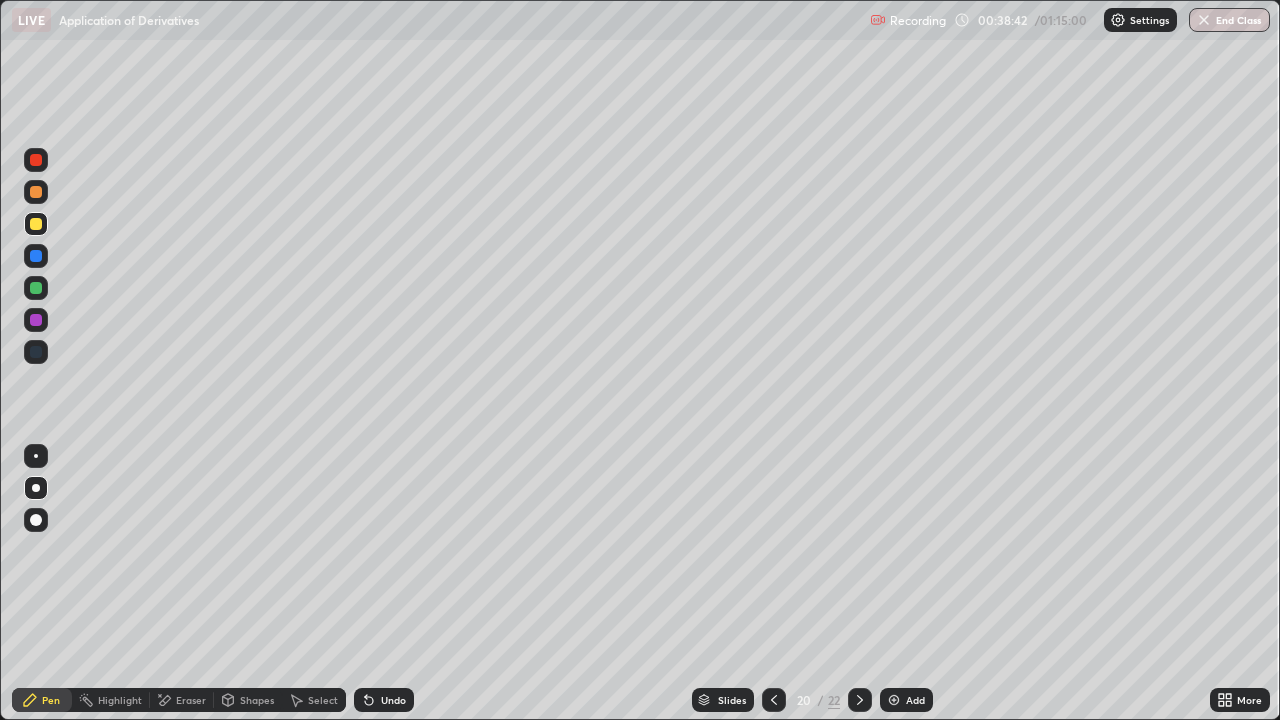 click 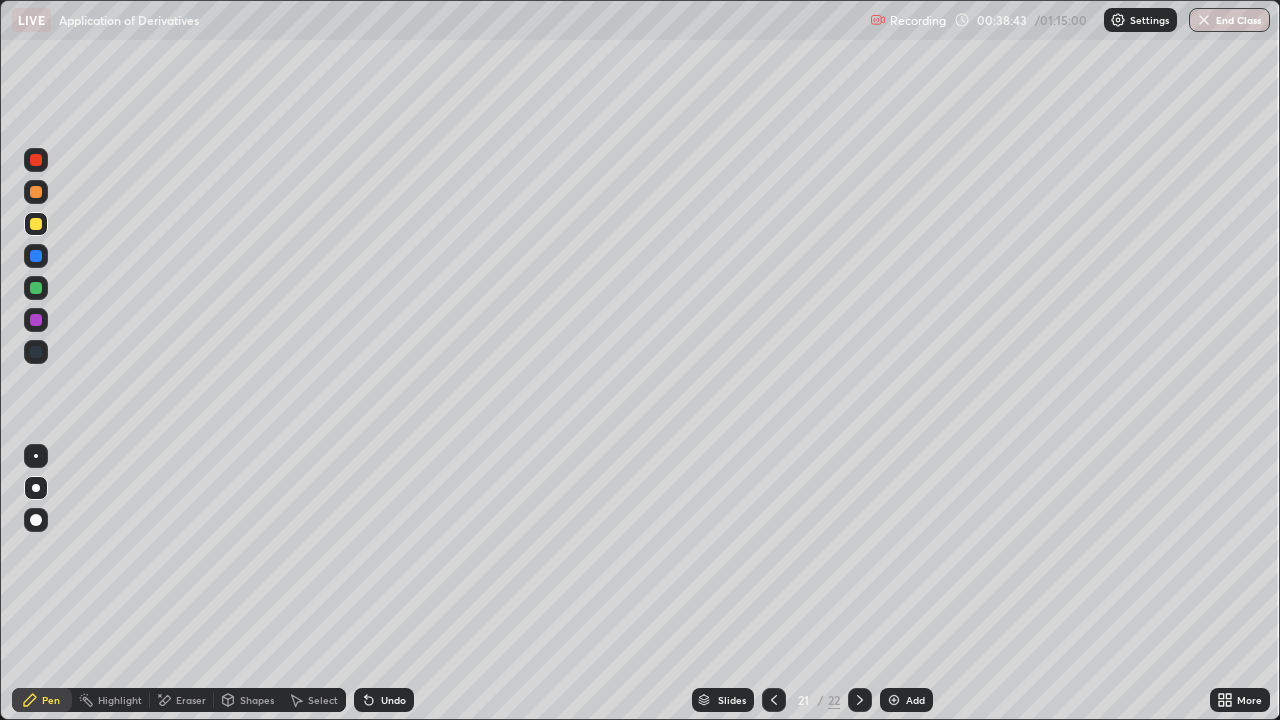 click 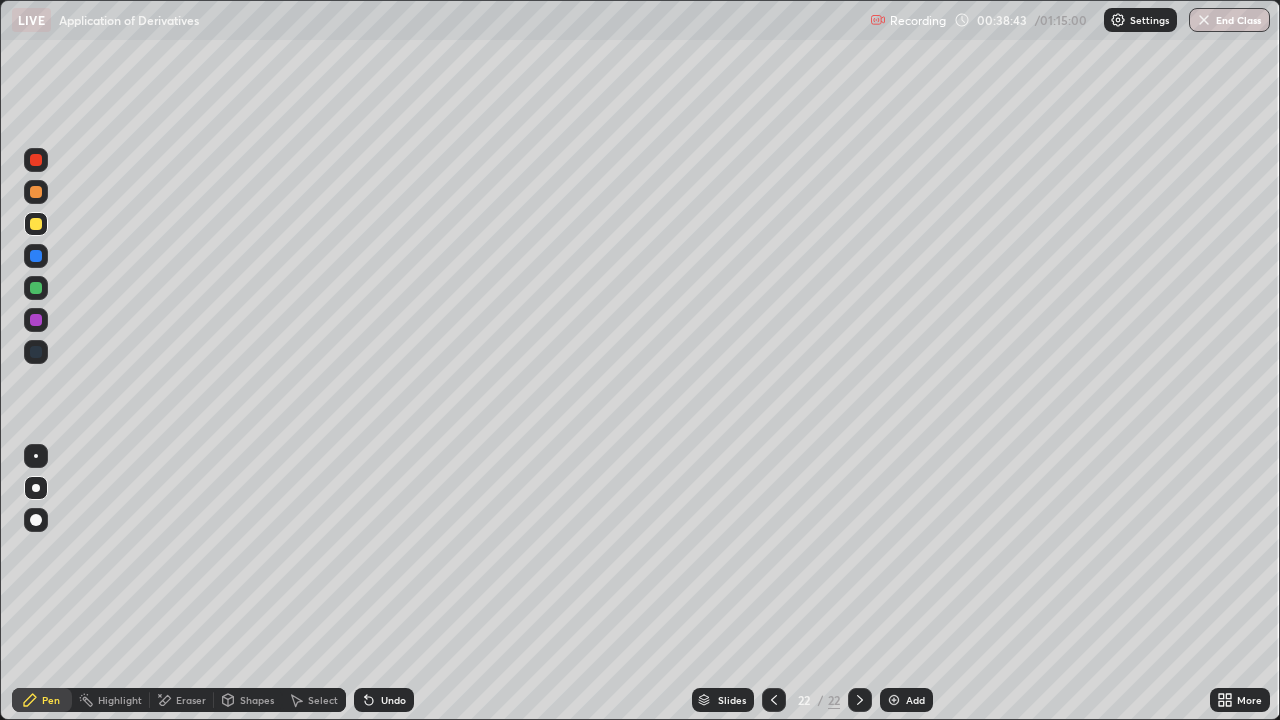 click 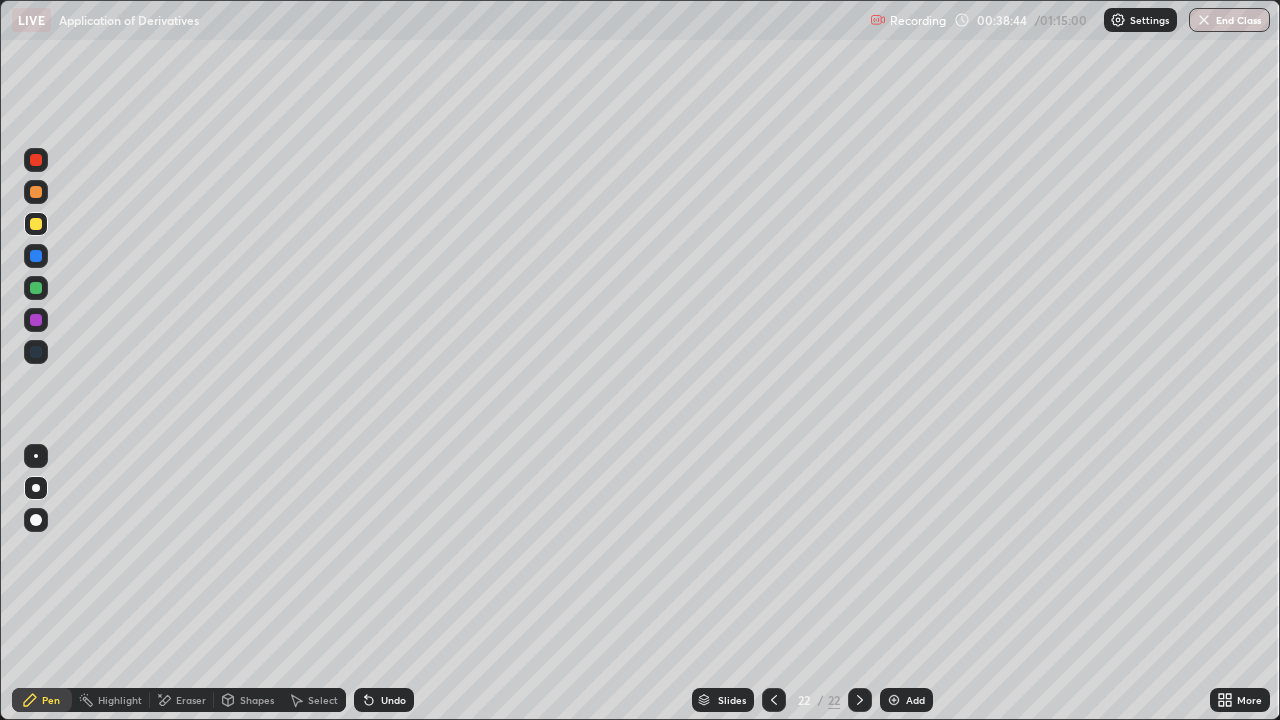click 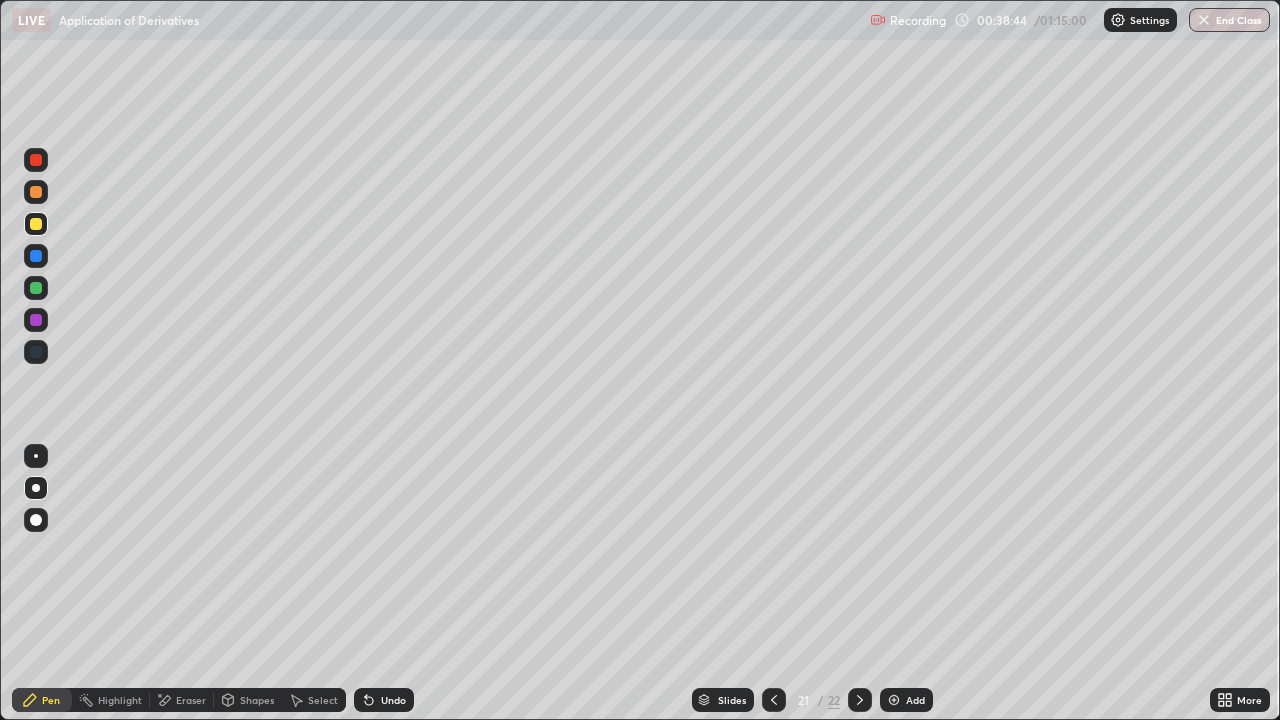 click 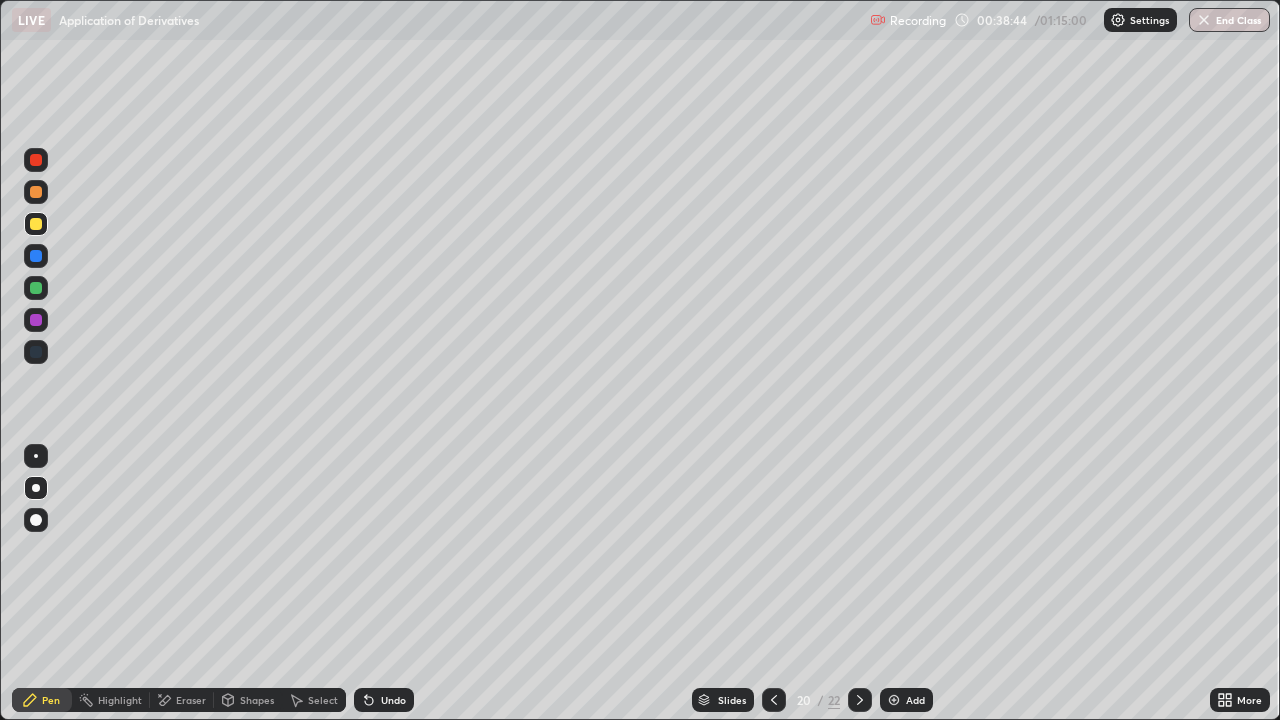 click 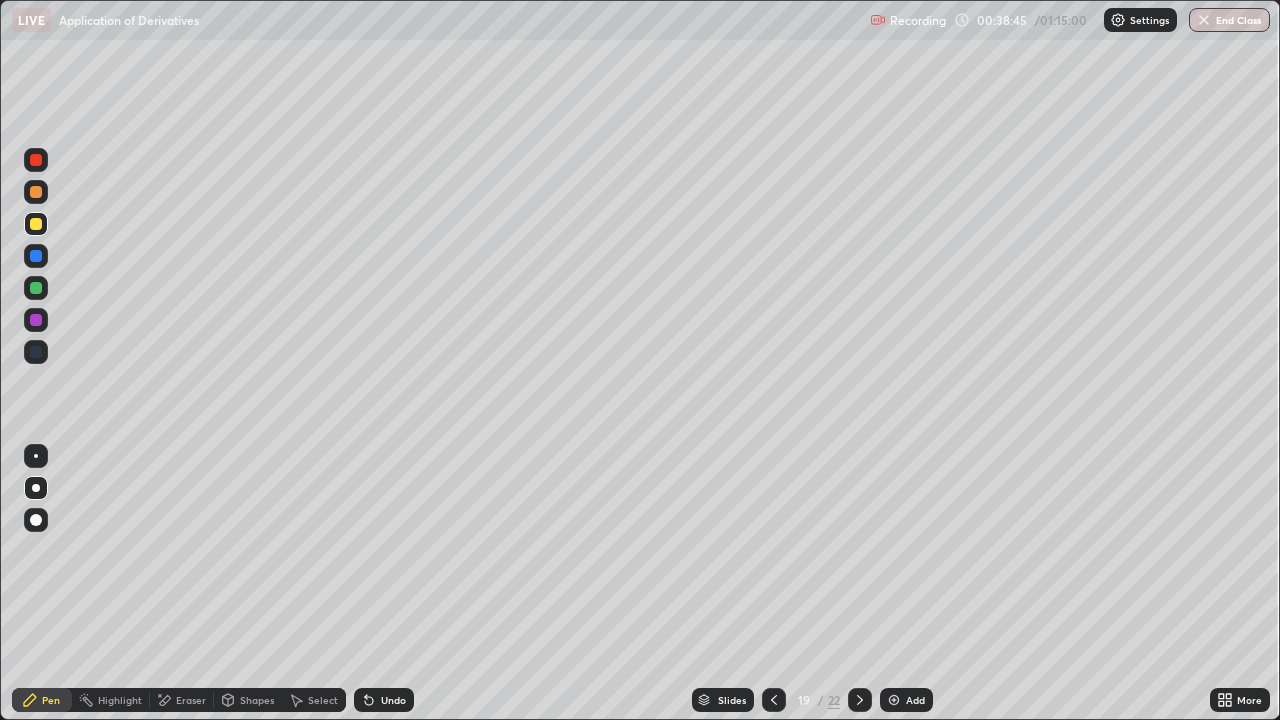 click at bounding box center (36, 320) 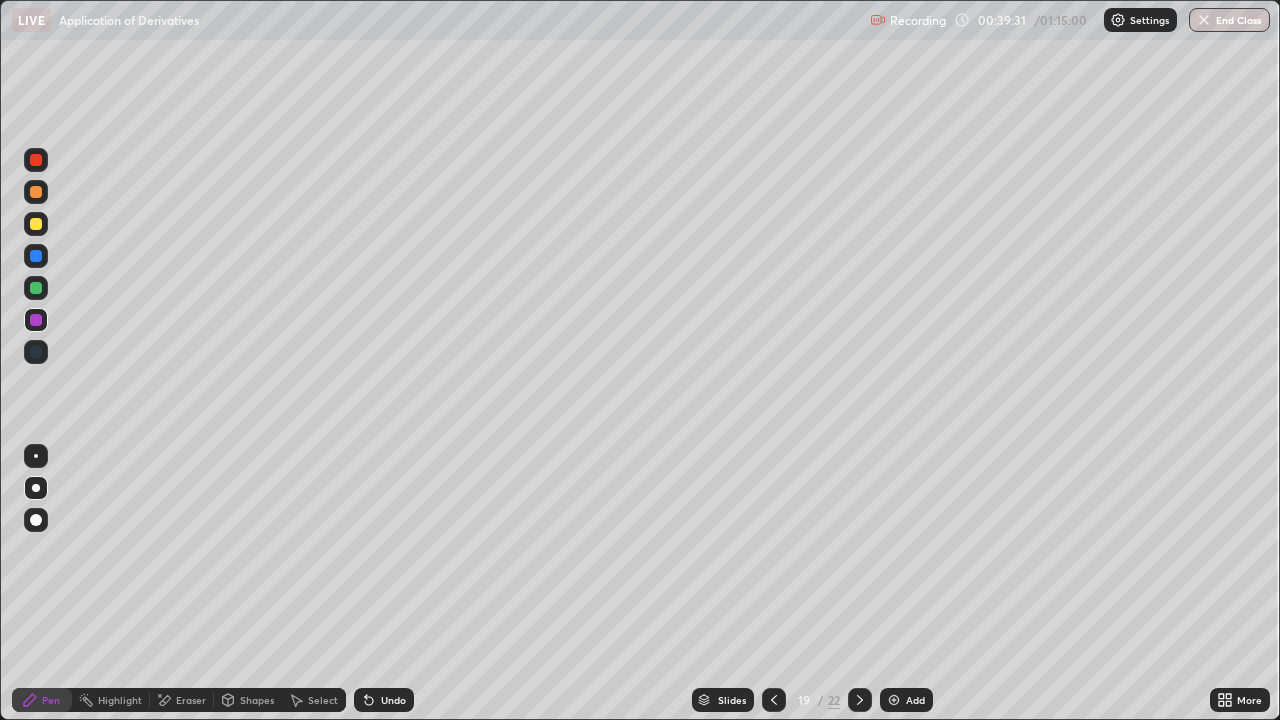 click on "Shapes" at bounding box center [257, 700] 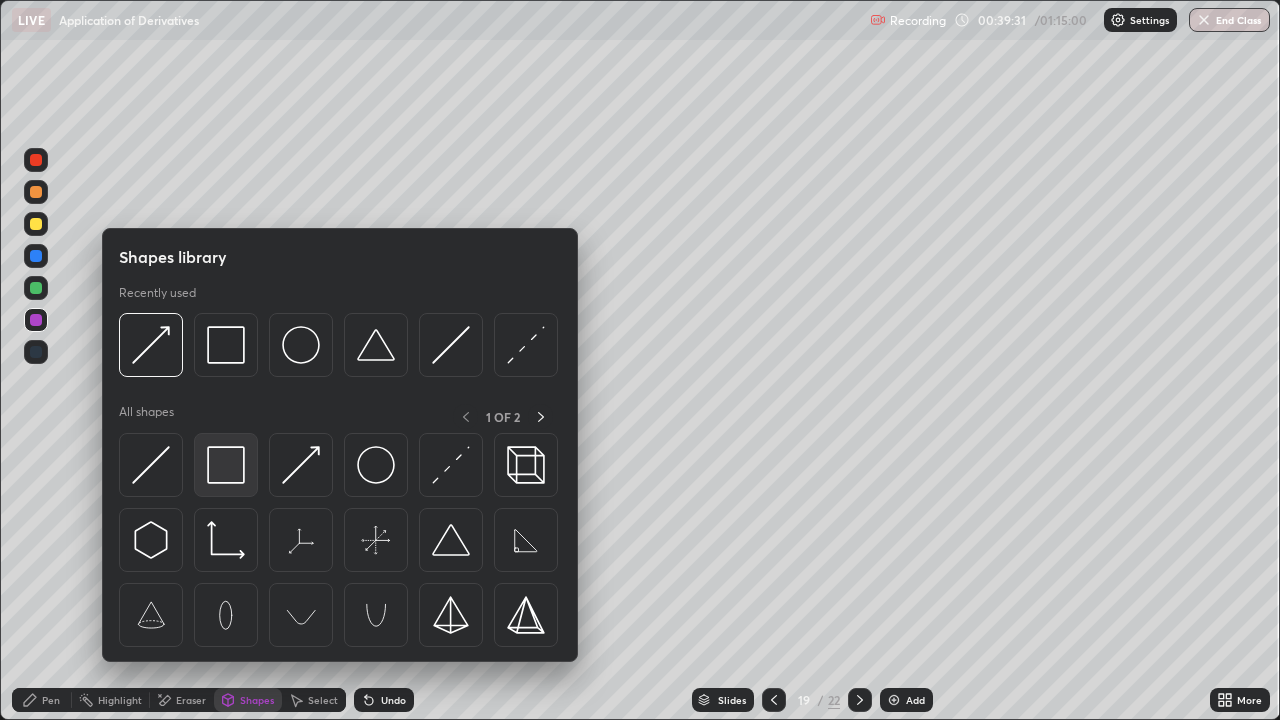 click at bounding box center [226, 465] 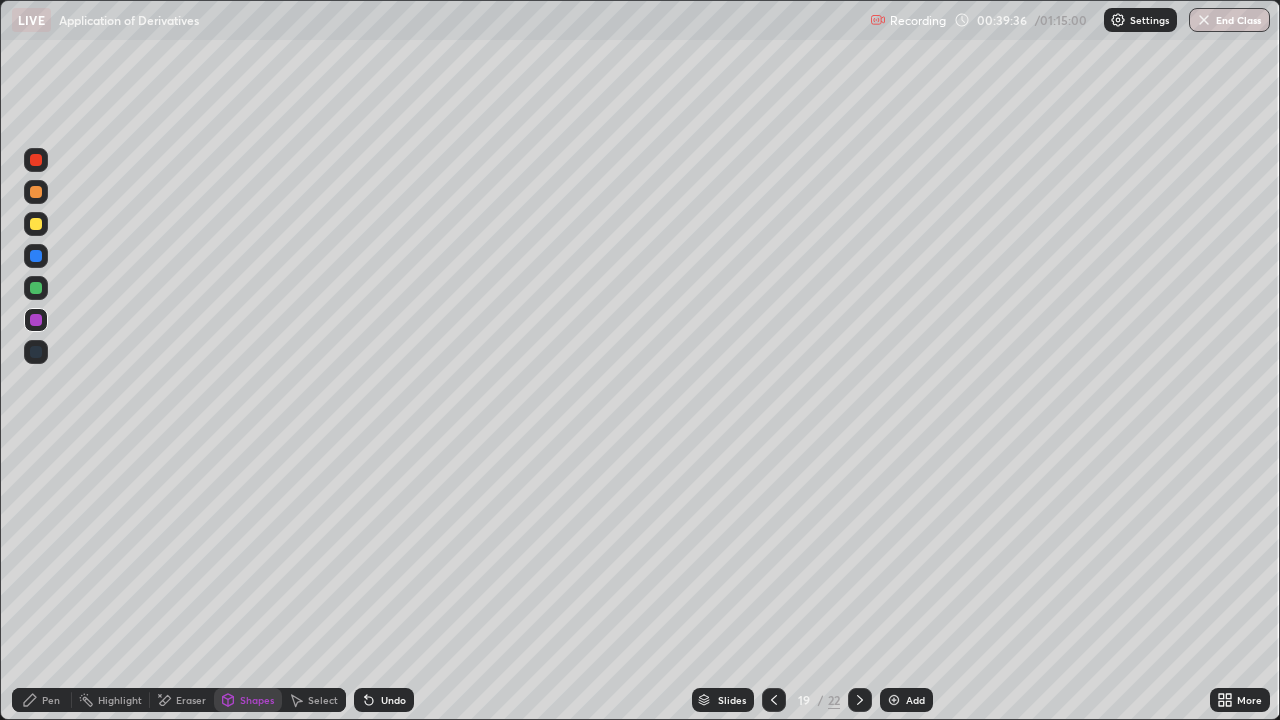 click on "Pen" at bounding box center [51, 700] 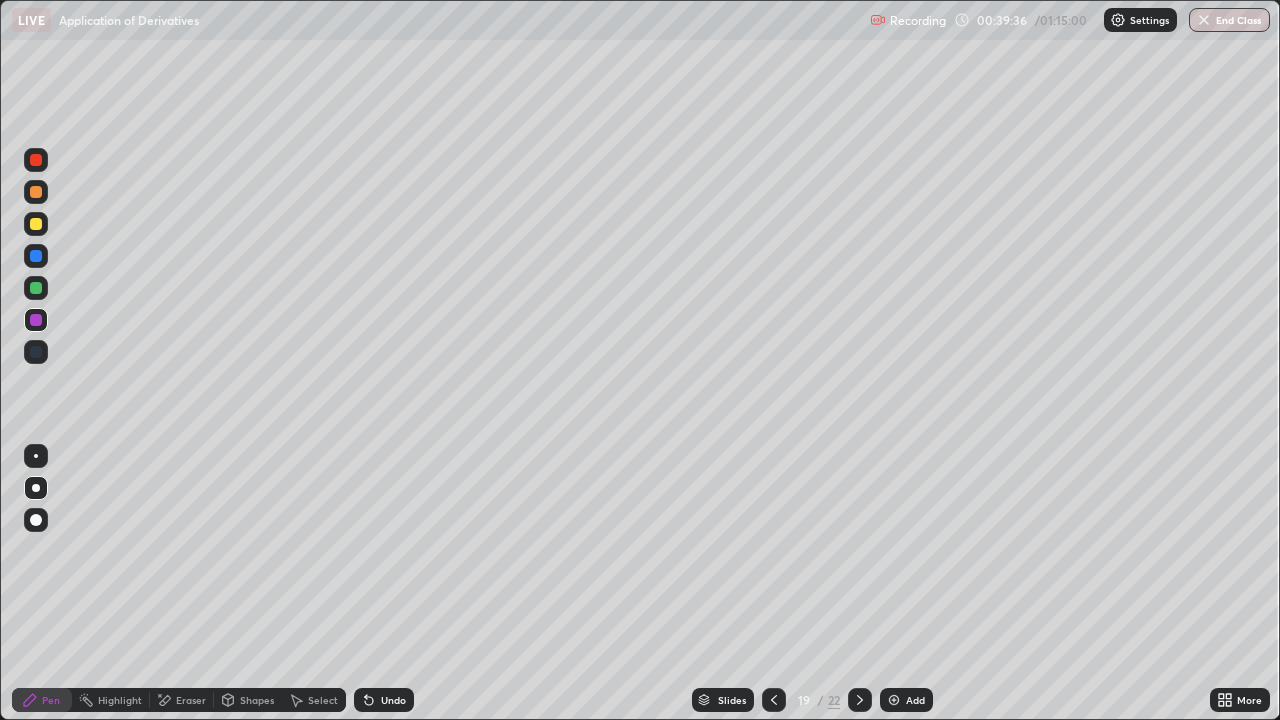 click at bounding box center (36, 320) 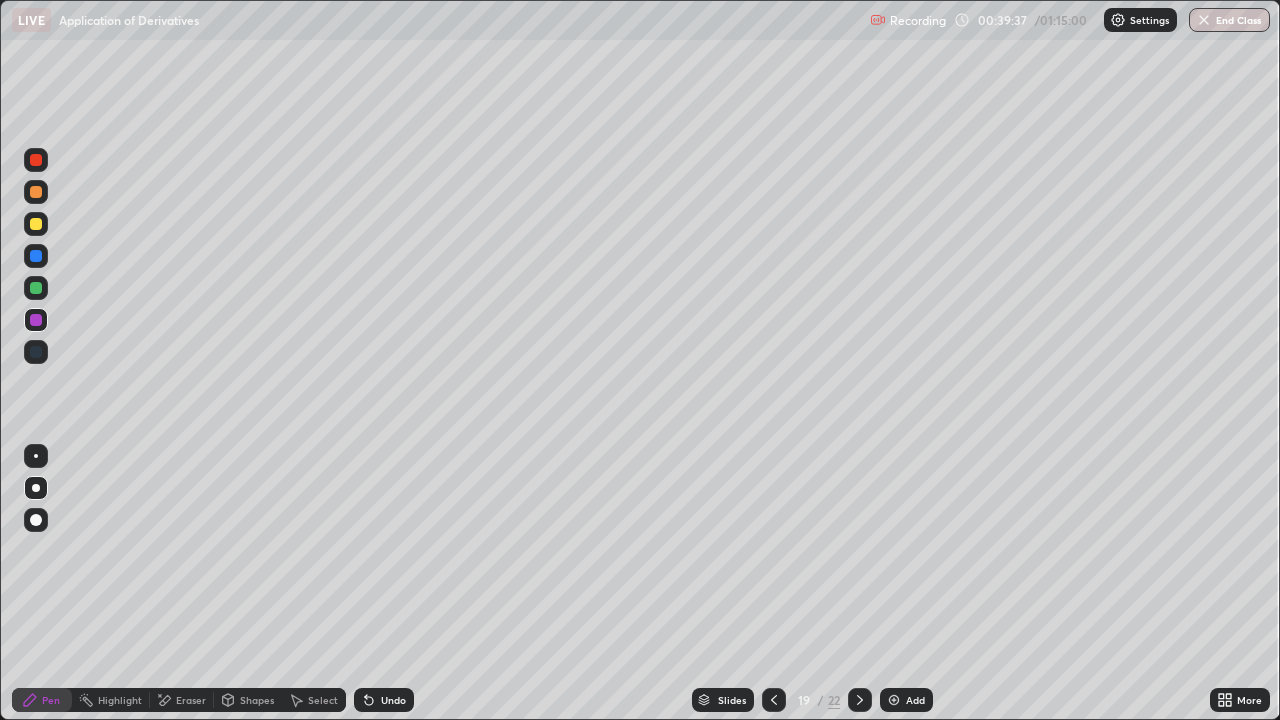 click at bounding box center [36, 288] 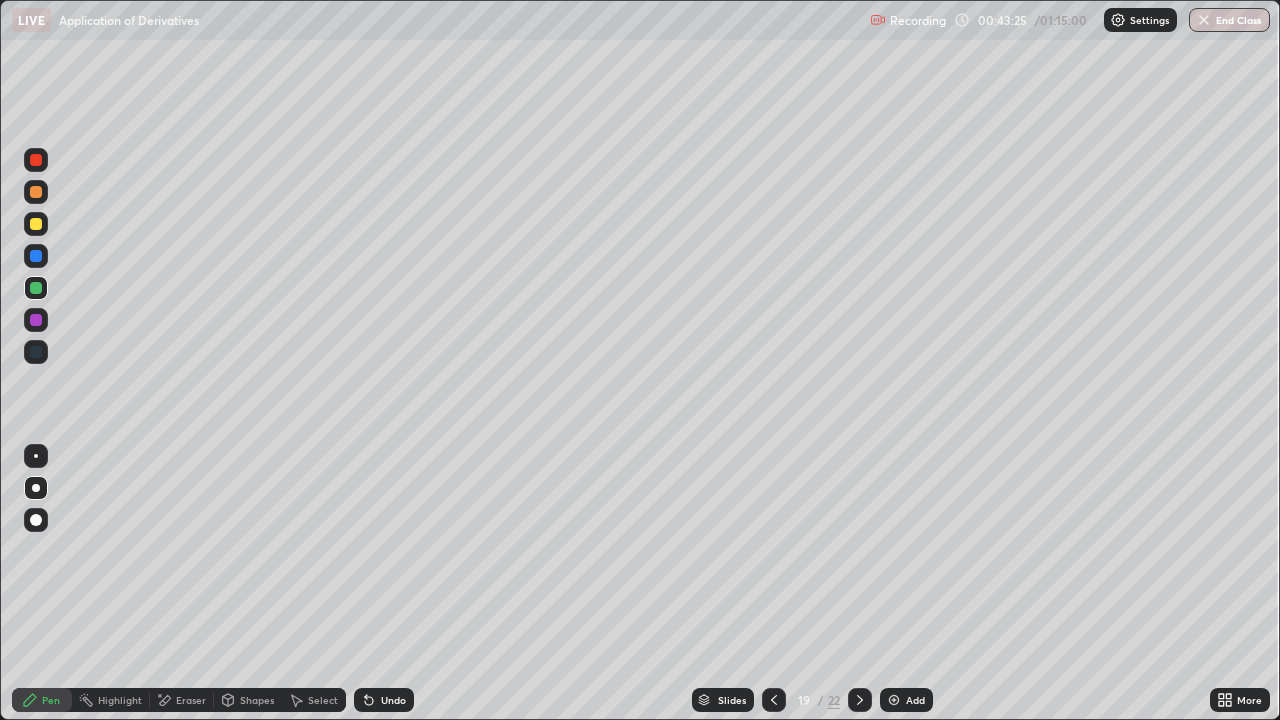 click at bounding box center [36, 224] 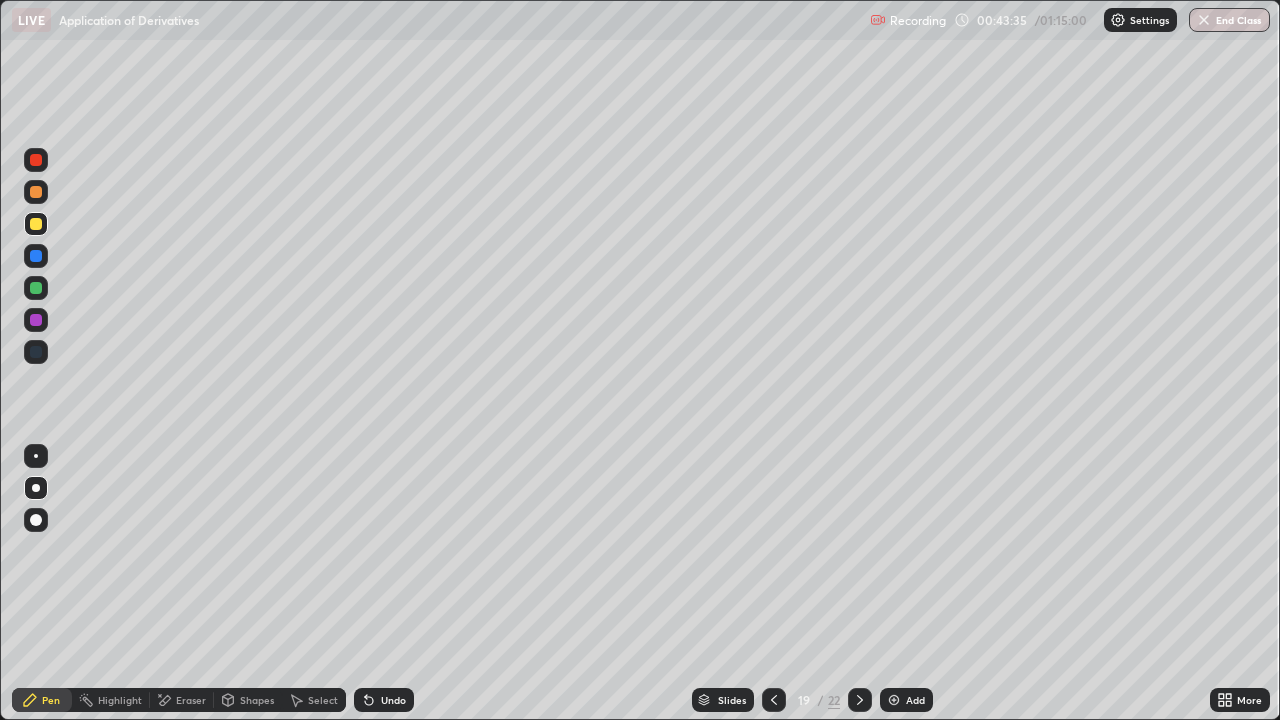 click at bounding box center [36, 288] 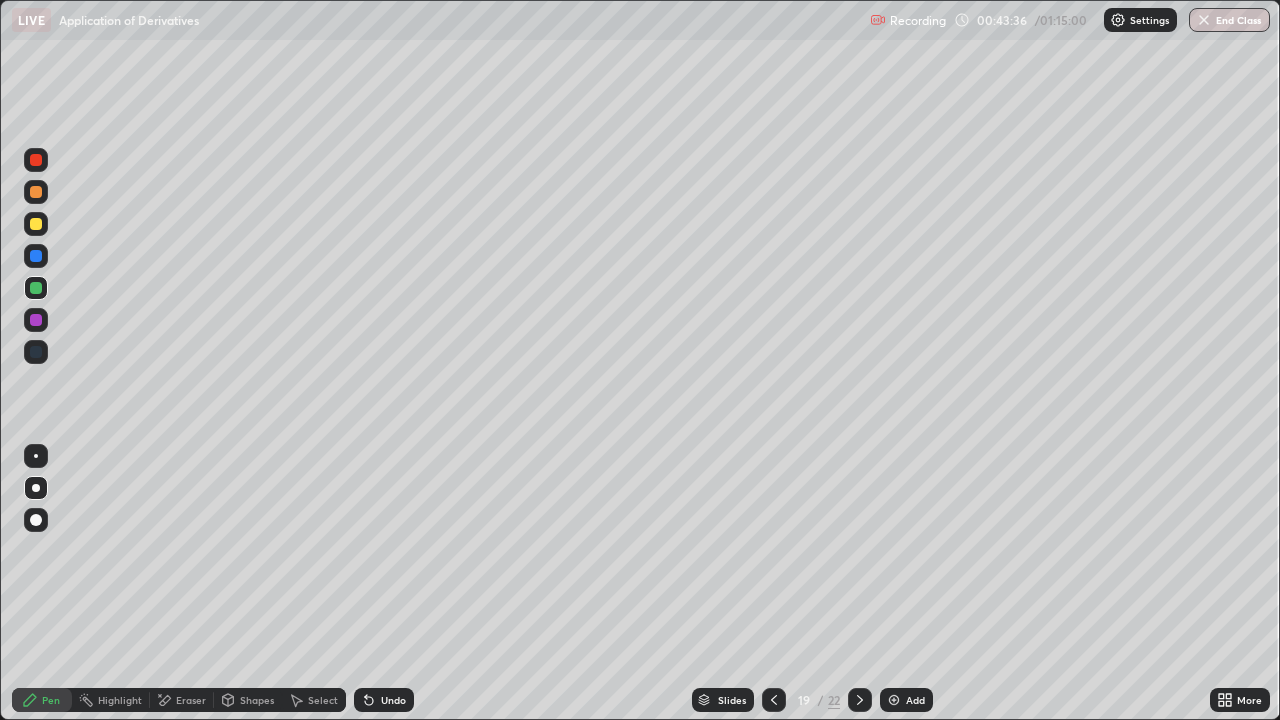 click at bounding box center [36, 320] 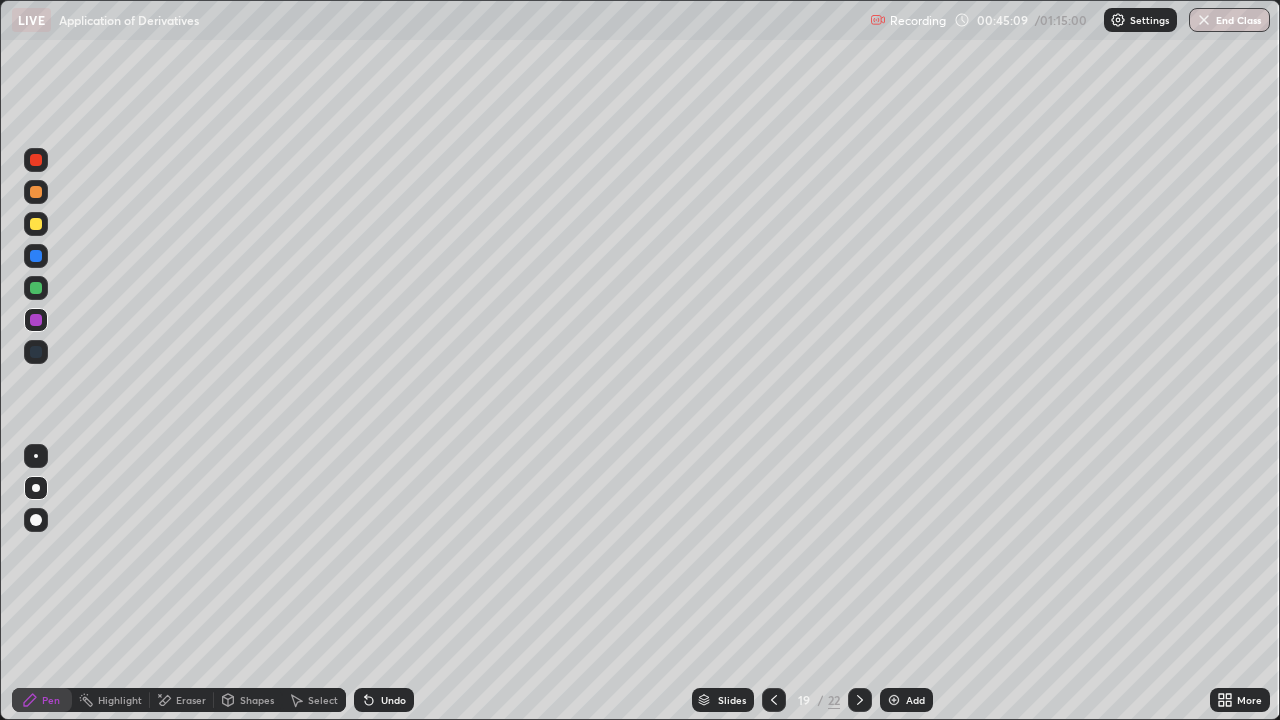 click at bounding box center [36, 288] 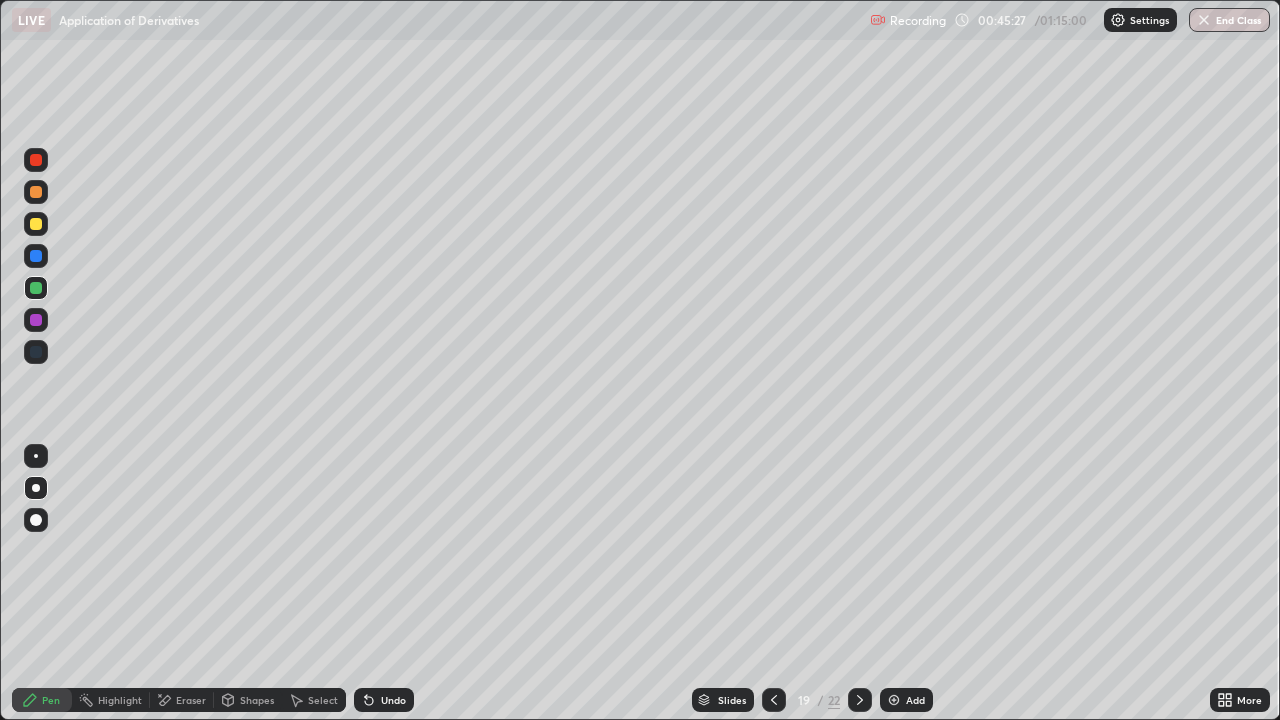 click on "Eraser" at bounding box center [182, 700] 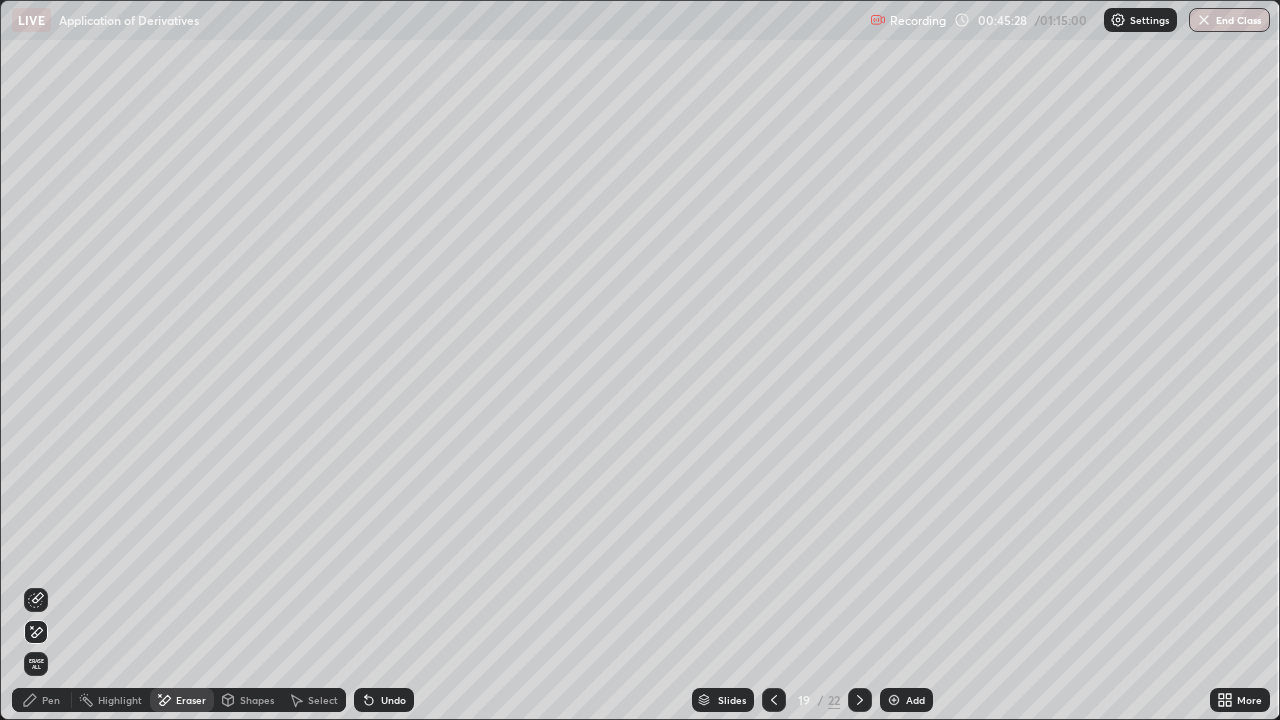 click on "Pen" at bounding box center (42, 700) 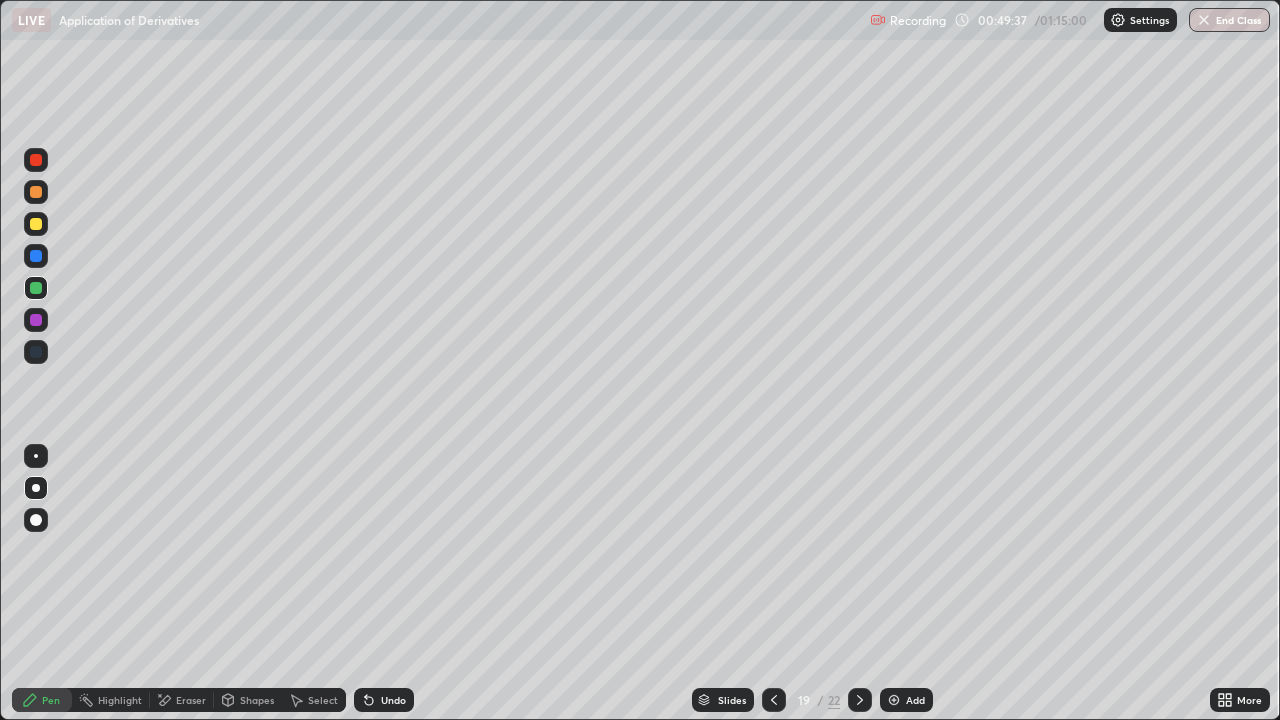 click on "Add" at bounding box center (906, 700) 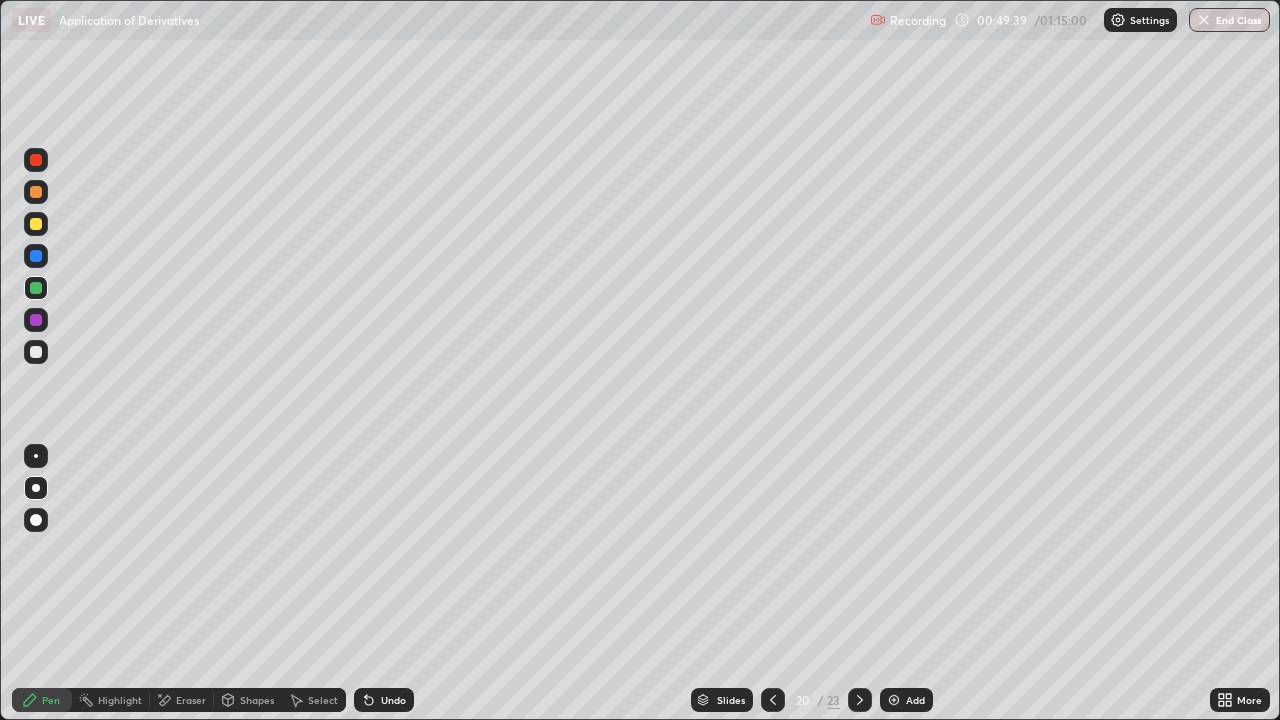 click at bounding box center [36, 352] 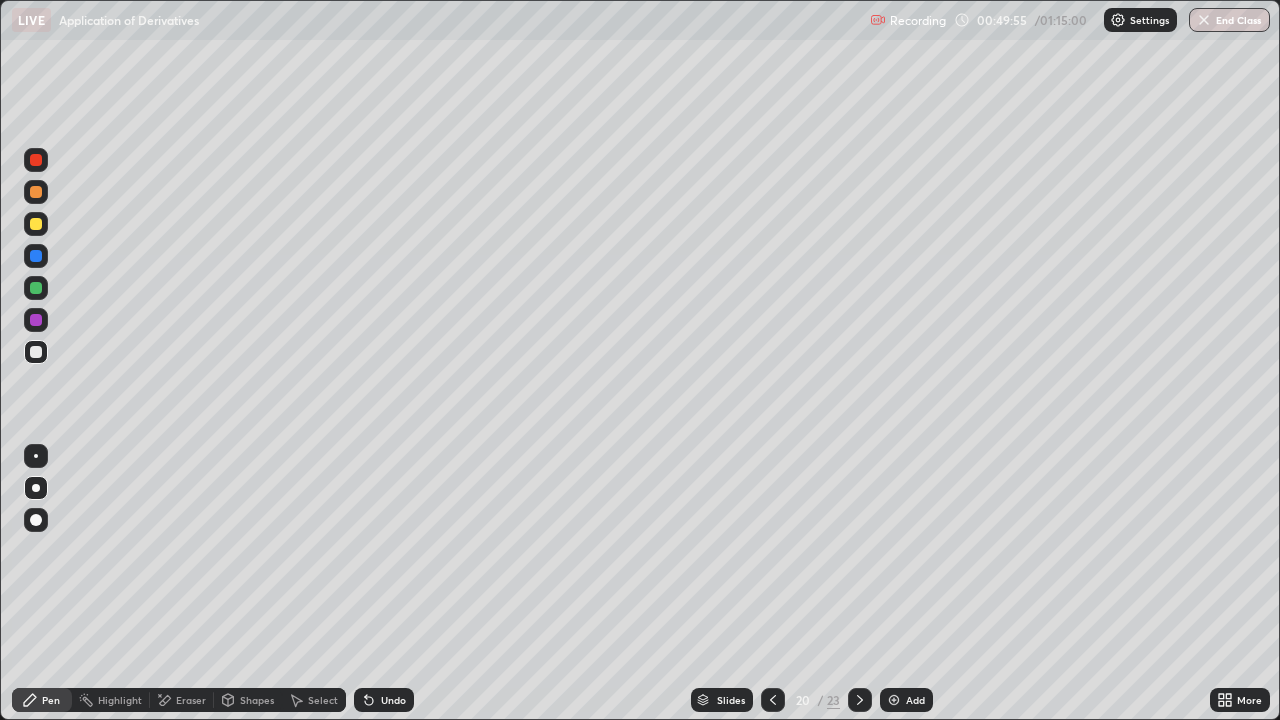 click at bounding box center (36, 224) 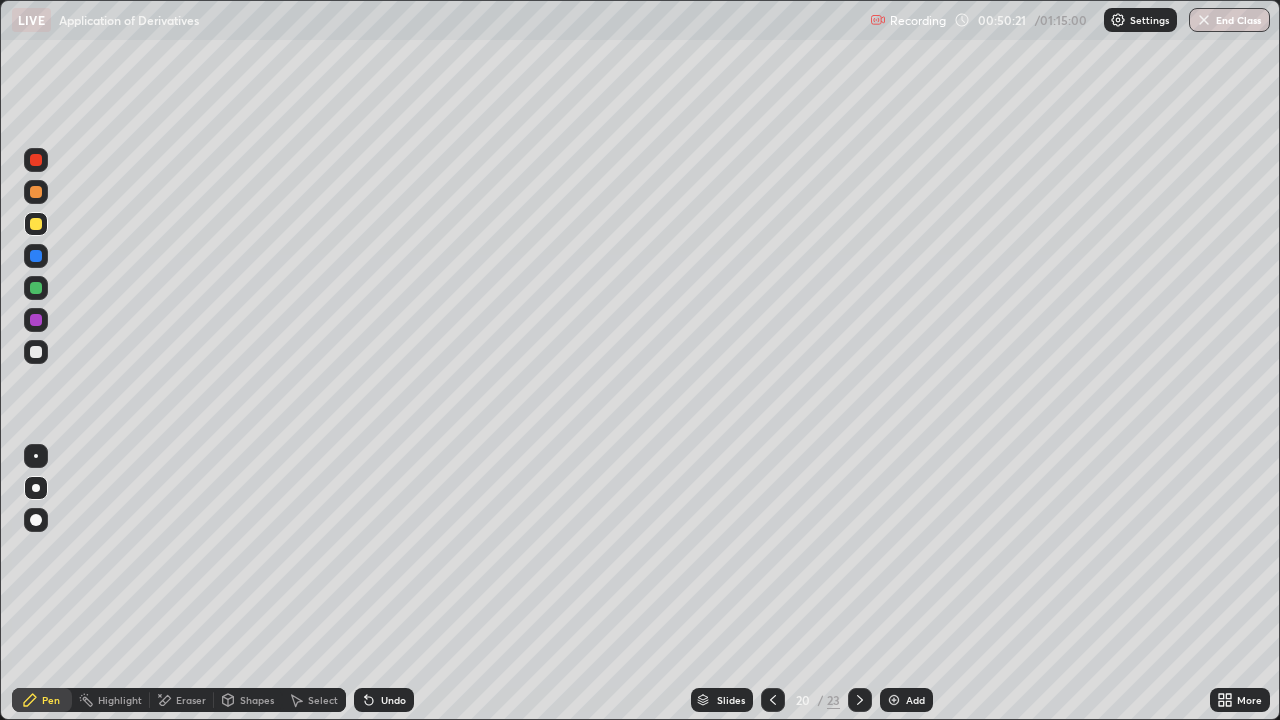 click 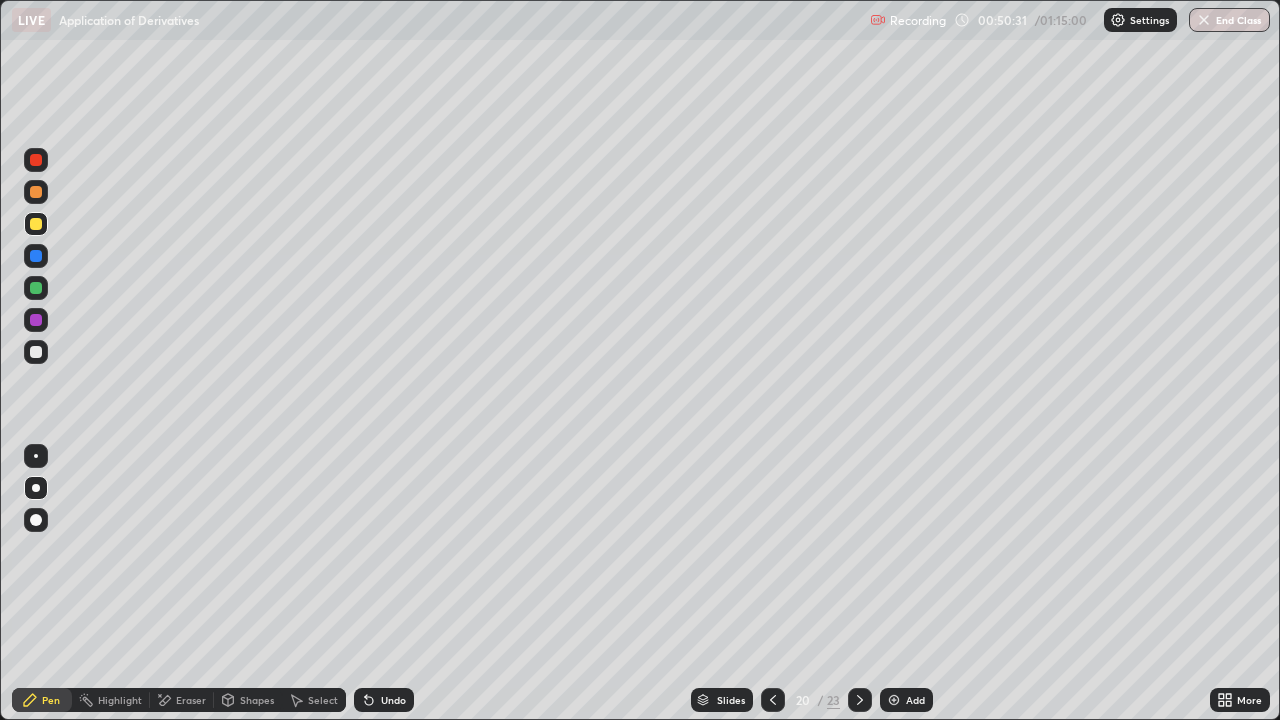 click 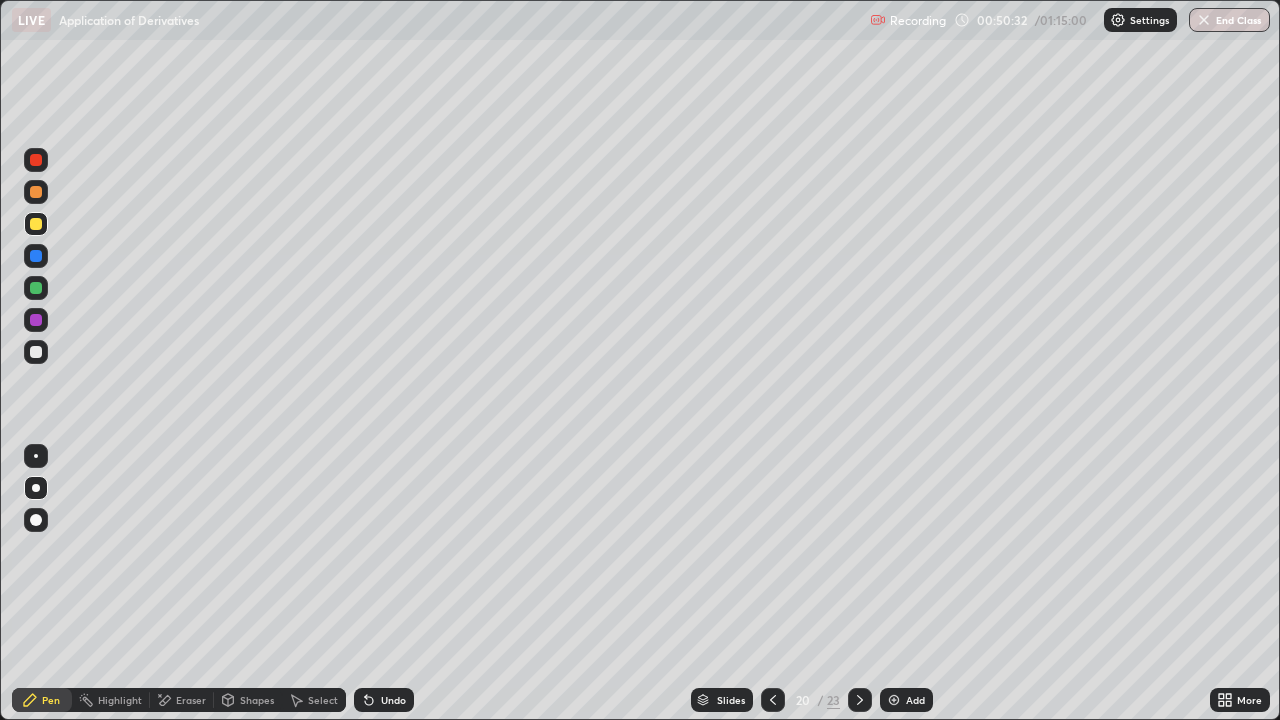 click on "Eraser" at bounding box center [191, 700] 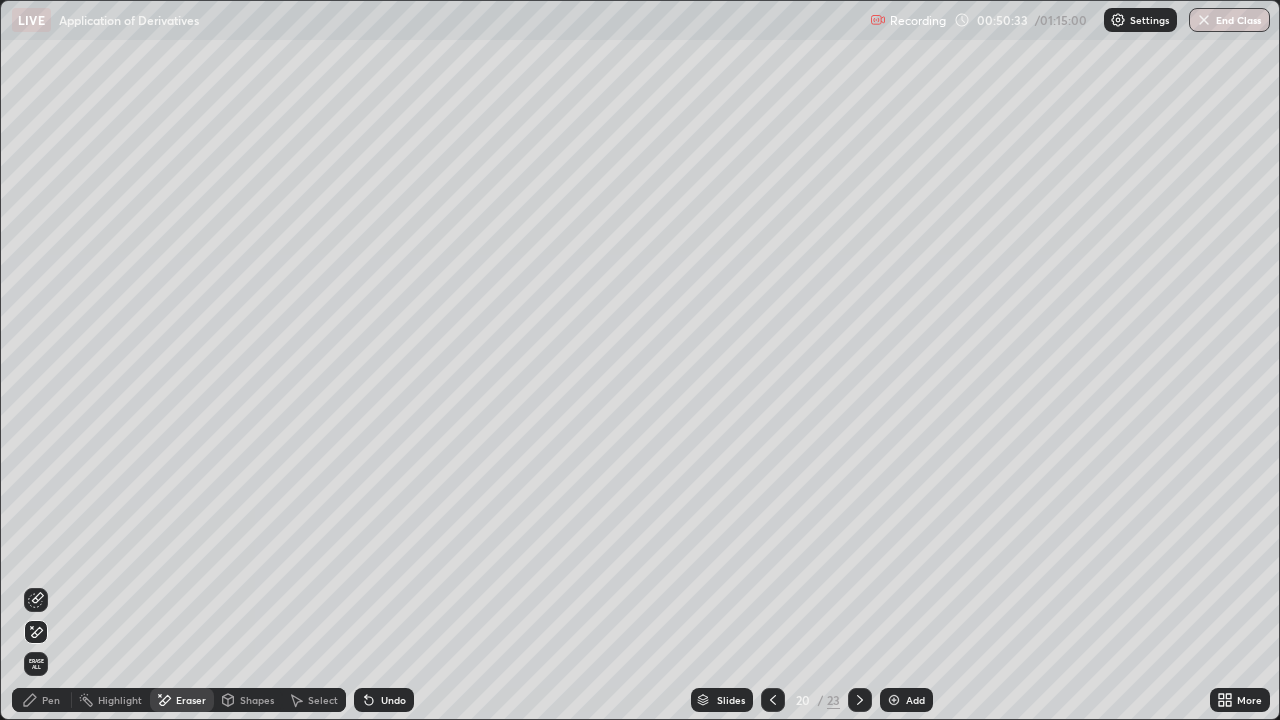 click on "Pen" at bounding box center (51, 700) 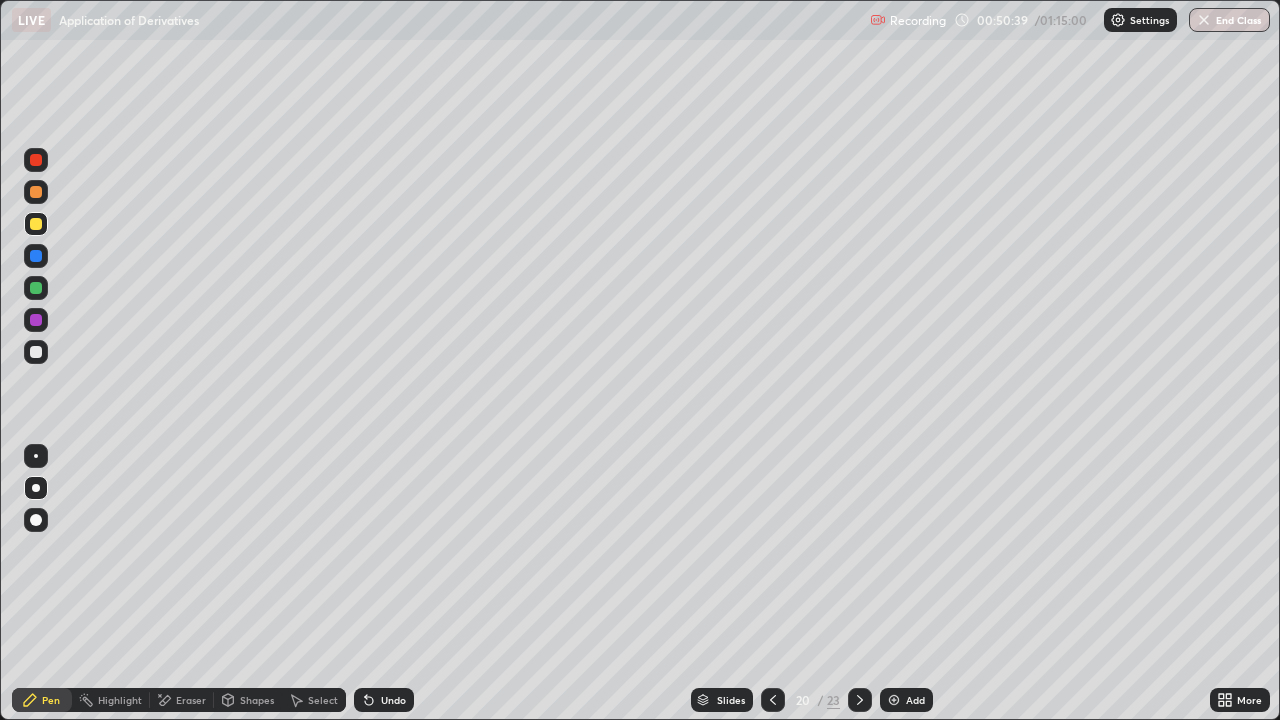 click at bounding box center [36, 352] 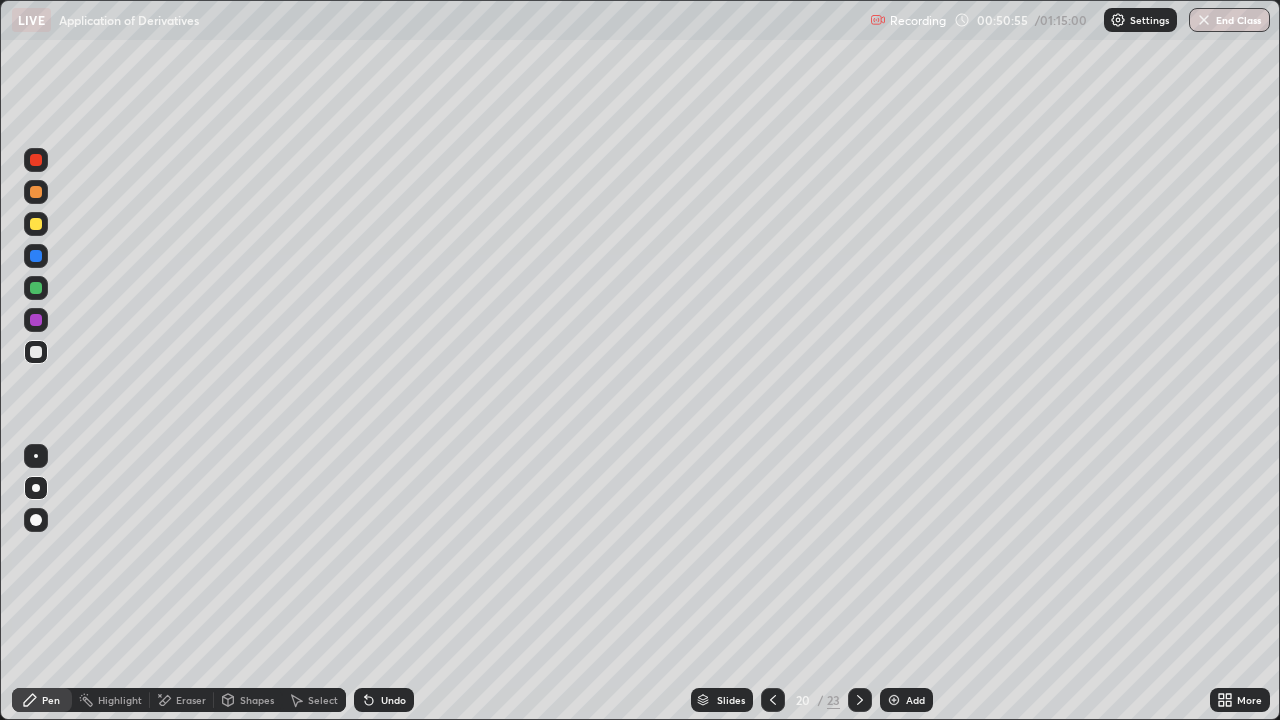 click at bounding box center [36, 352] 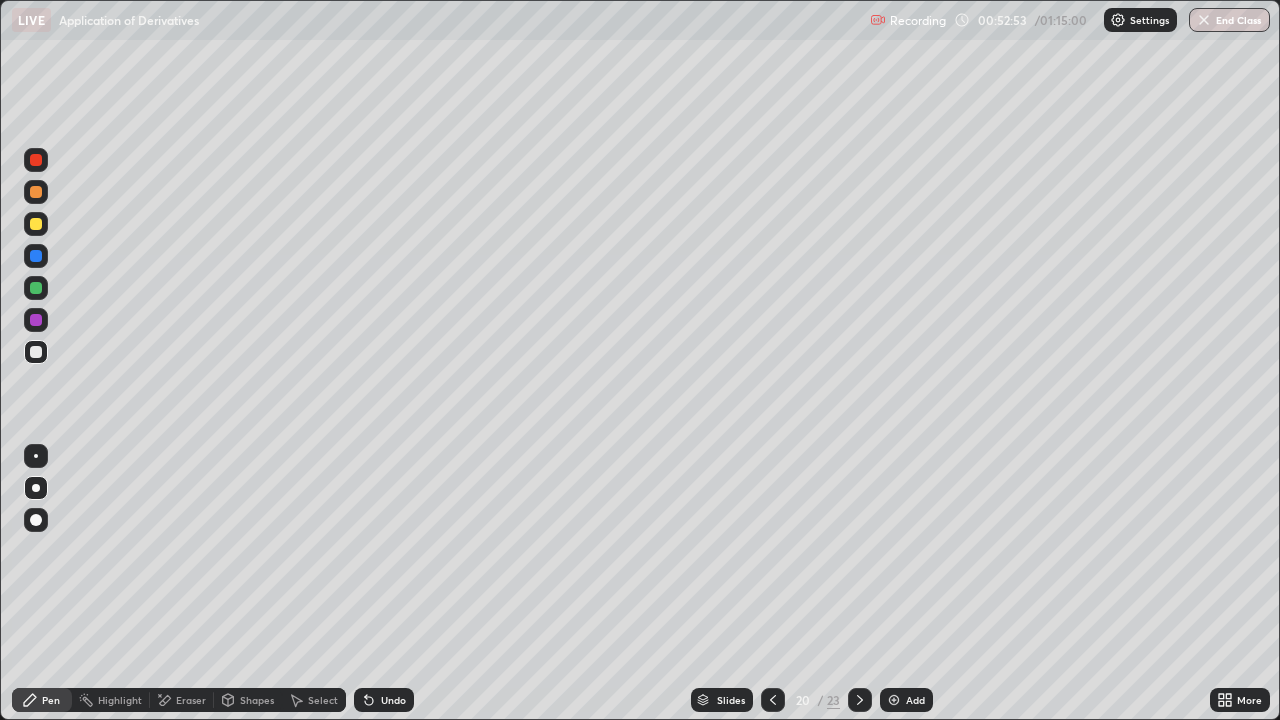 click at bounding box center (894, 700) 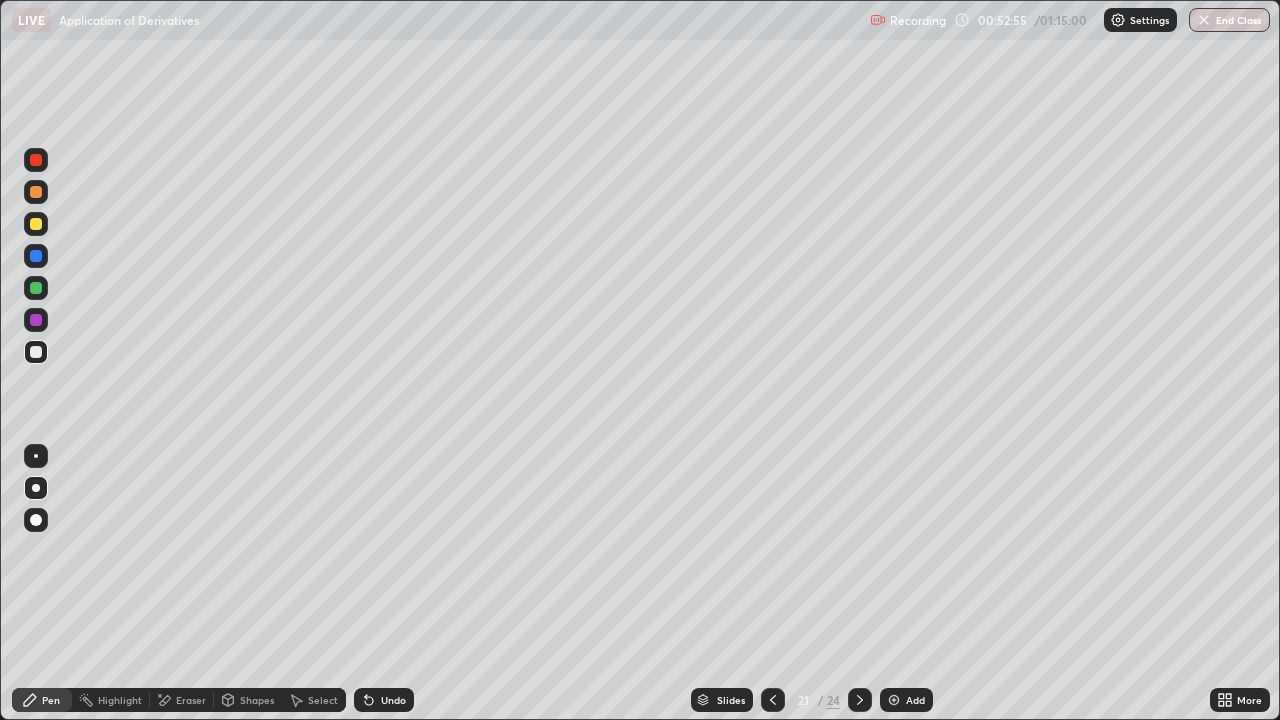 click at bounding box center [36, 224] 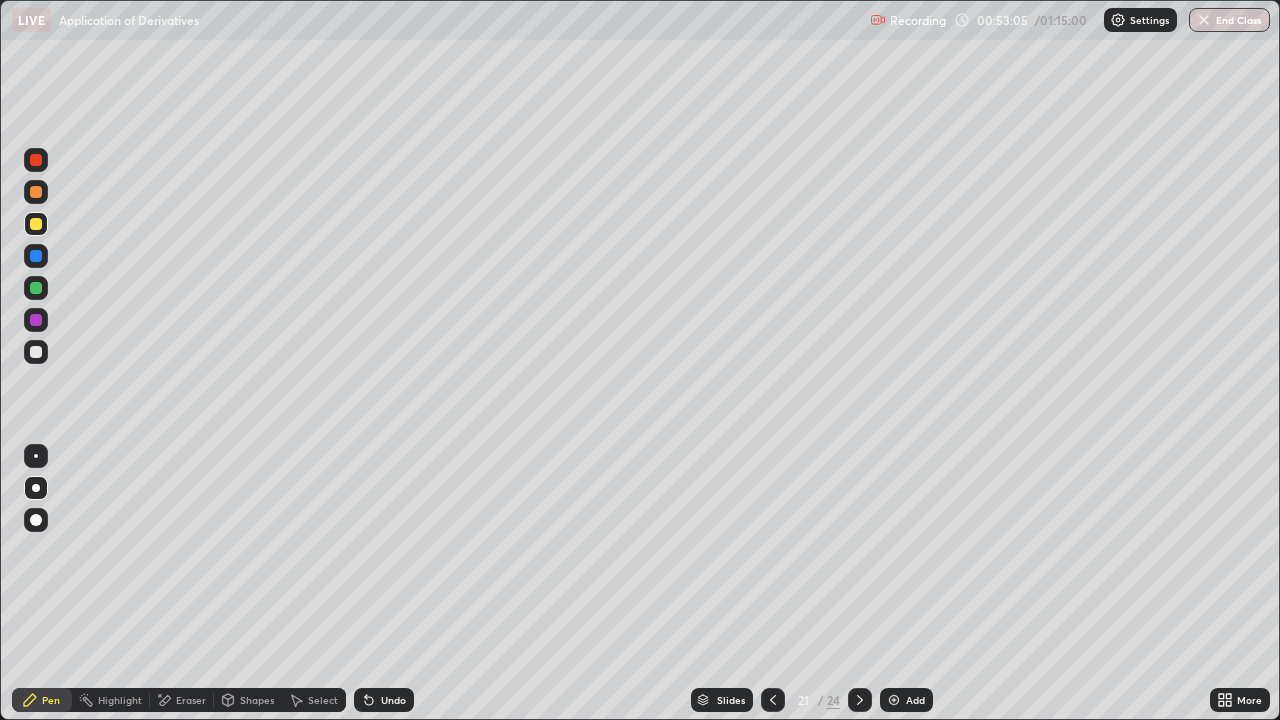 click on "Undo" at bounding box center (384, 700) 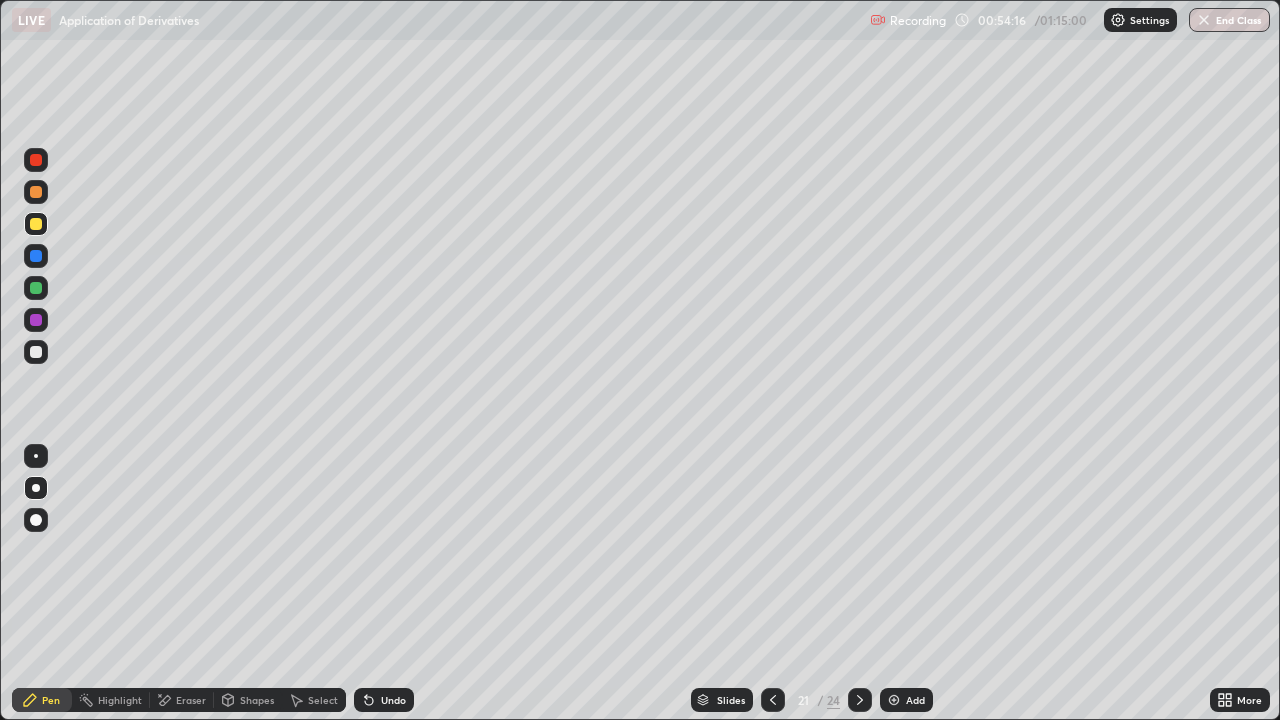 click at bounding box center (36, 352) 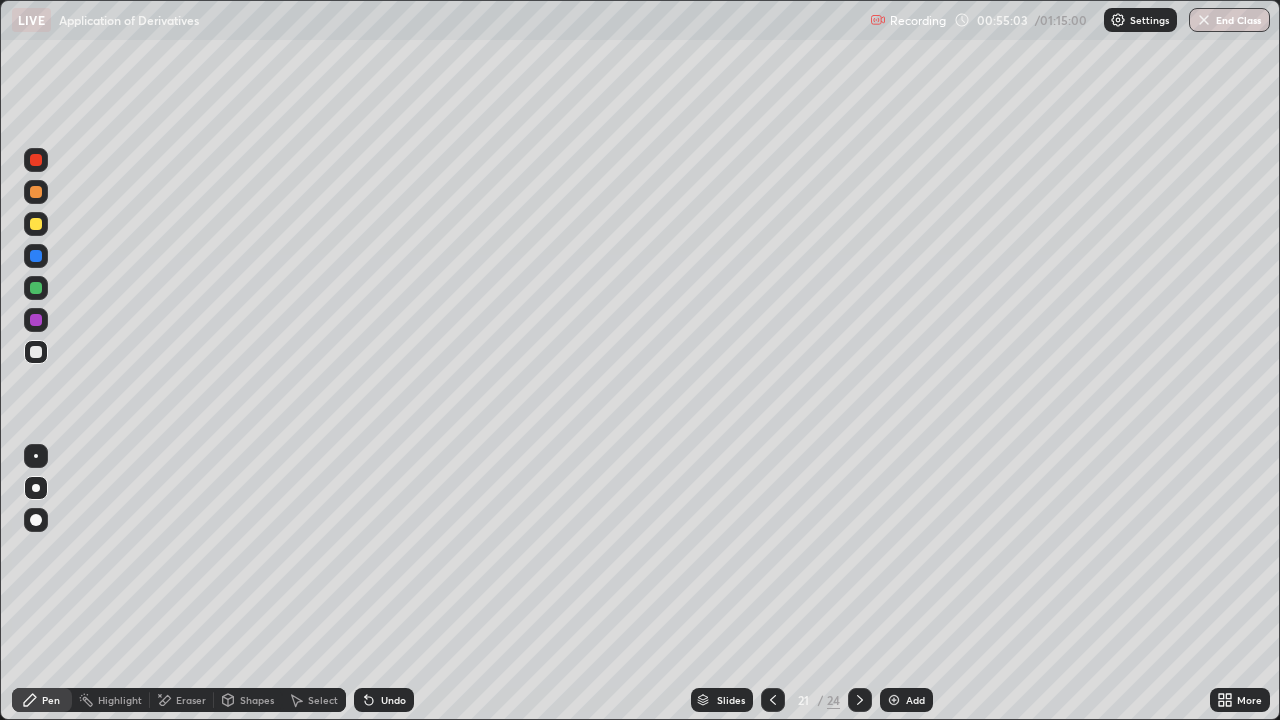 click at bounding box center [36, 352] 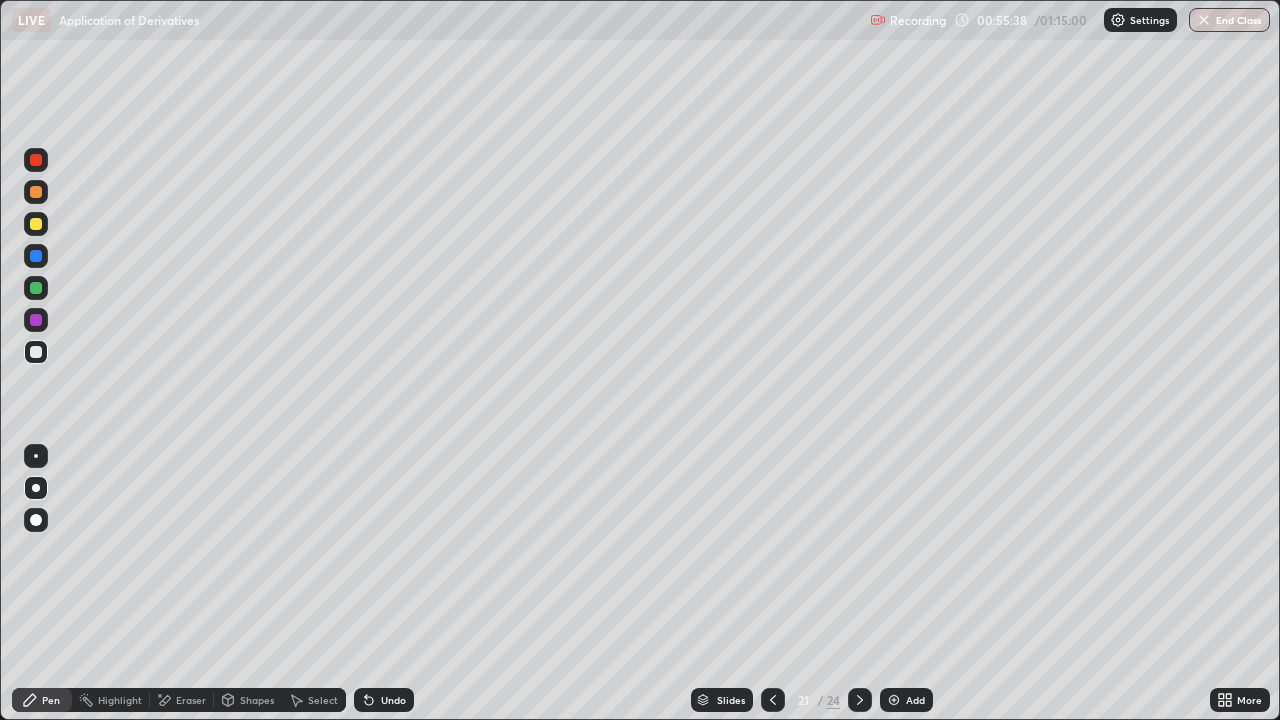 click at bounding box center (36, 224) 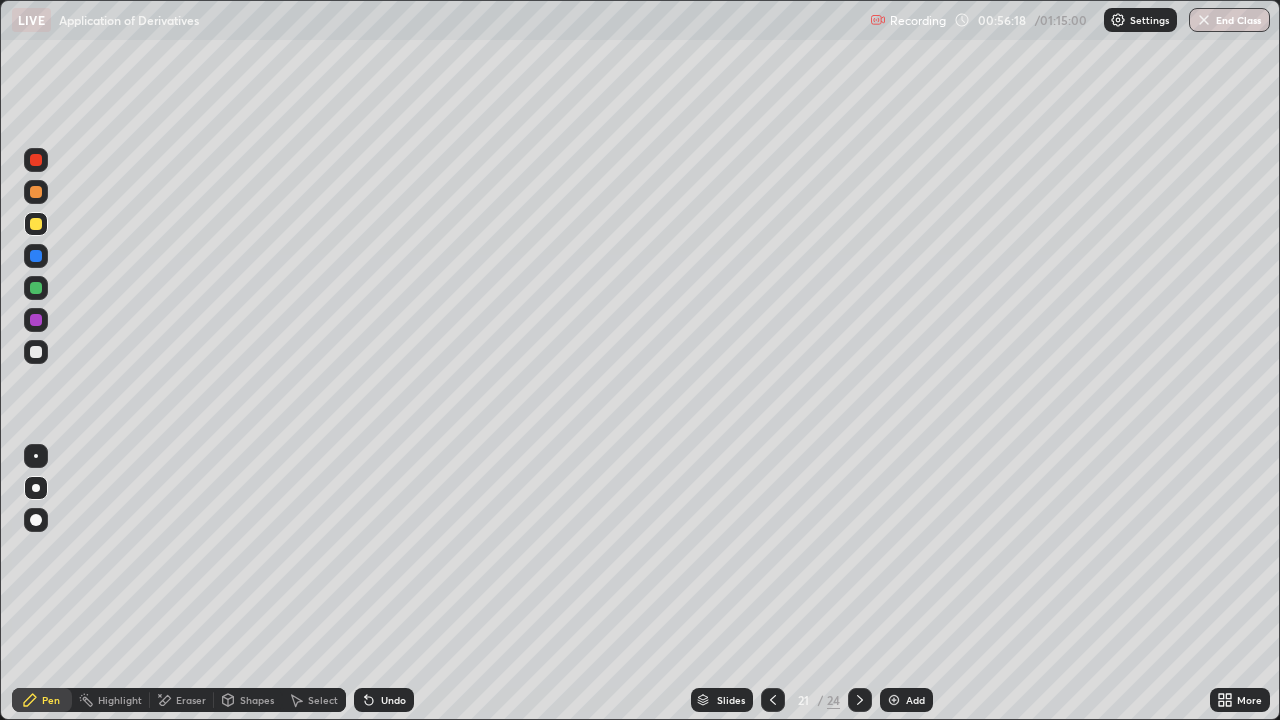 click on "Undo" at bounding box center [393, 700] 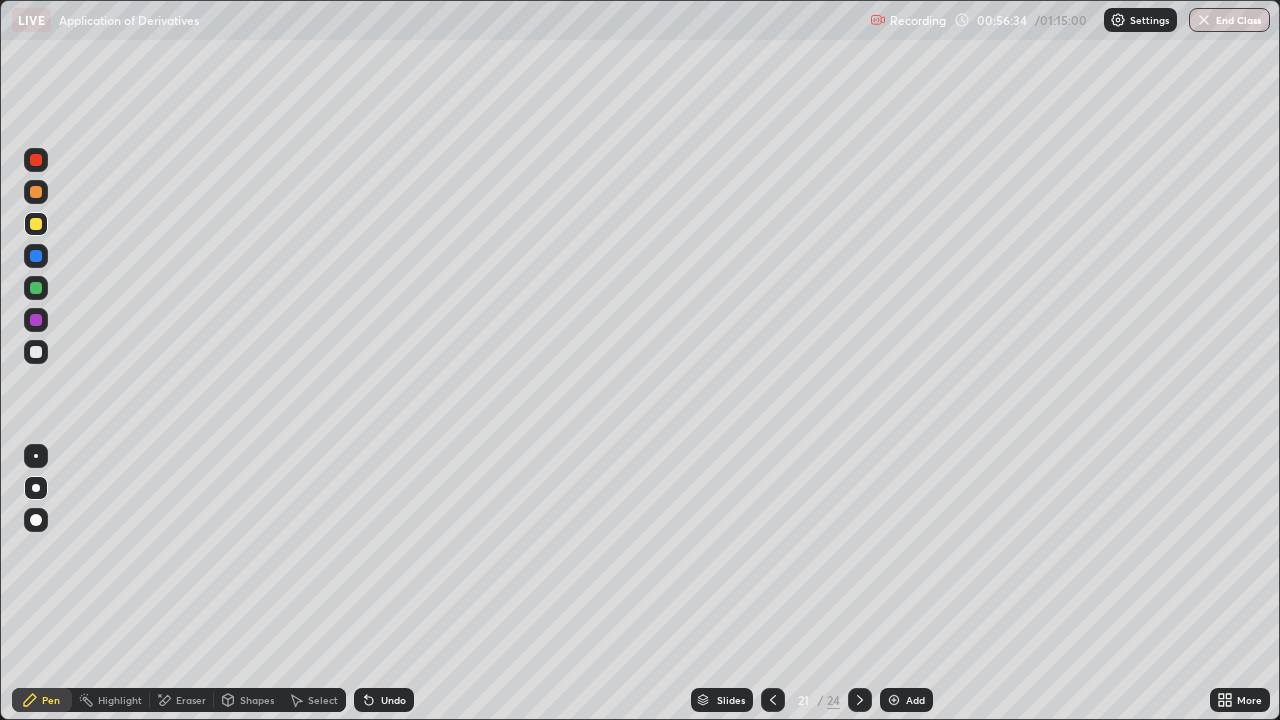 click 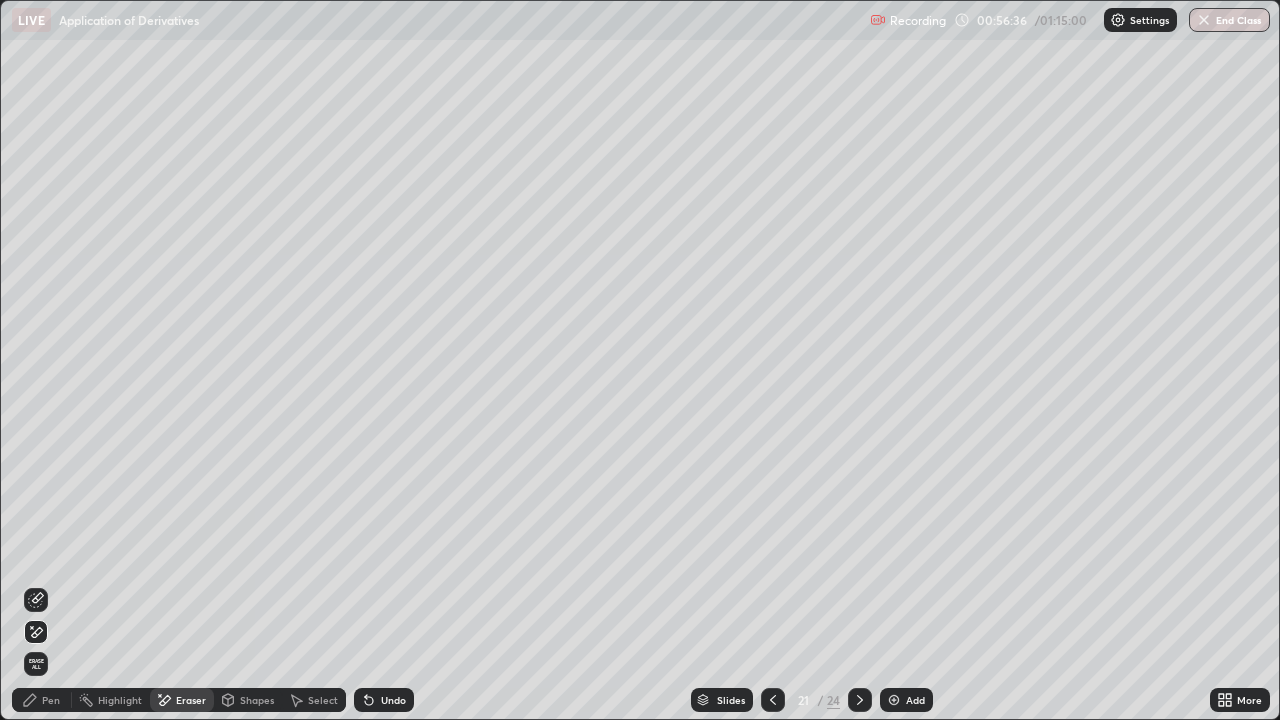 click on "Pen" at bounding box center (51, 700) 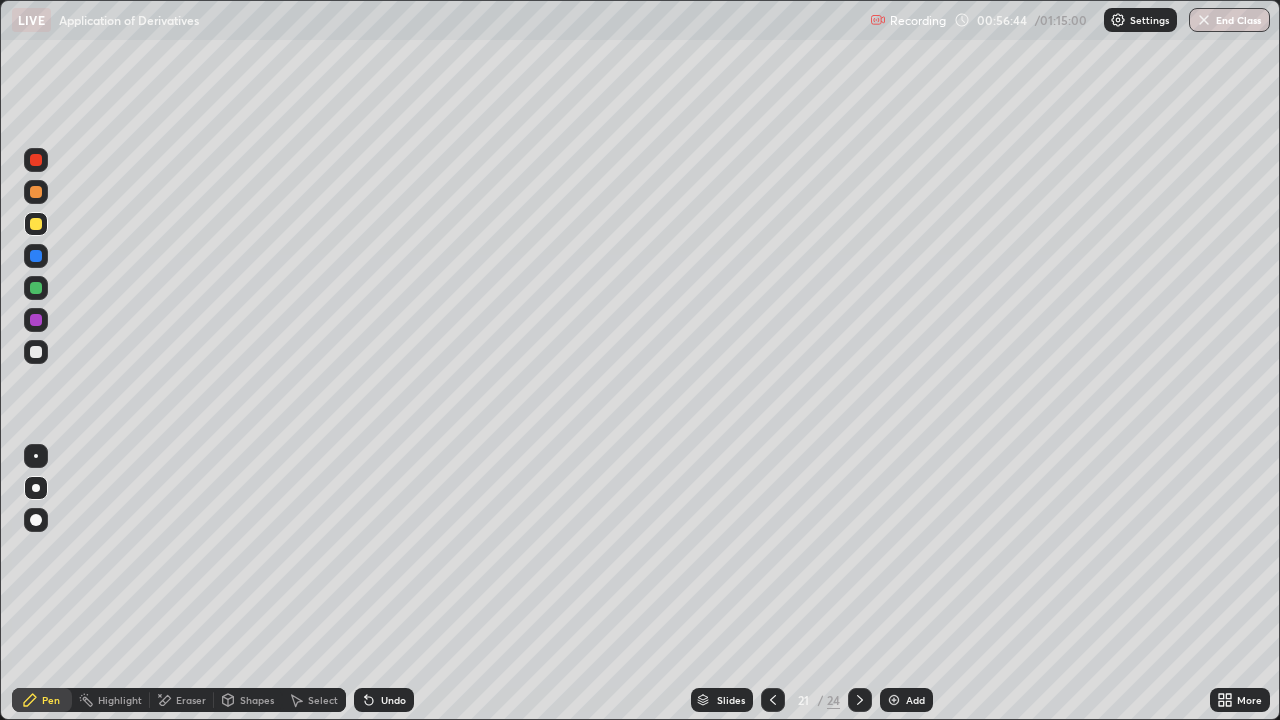 click at bounding box center (36, 352) 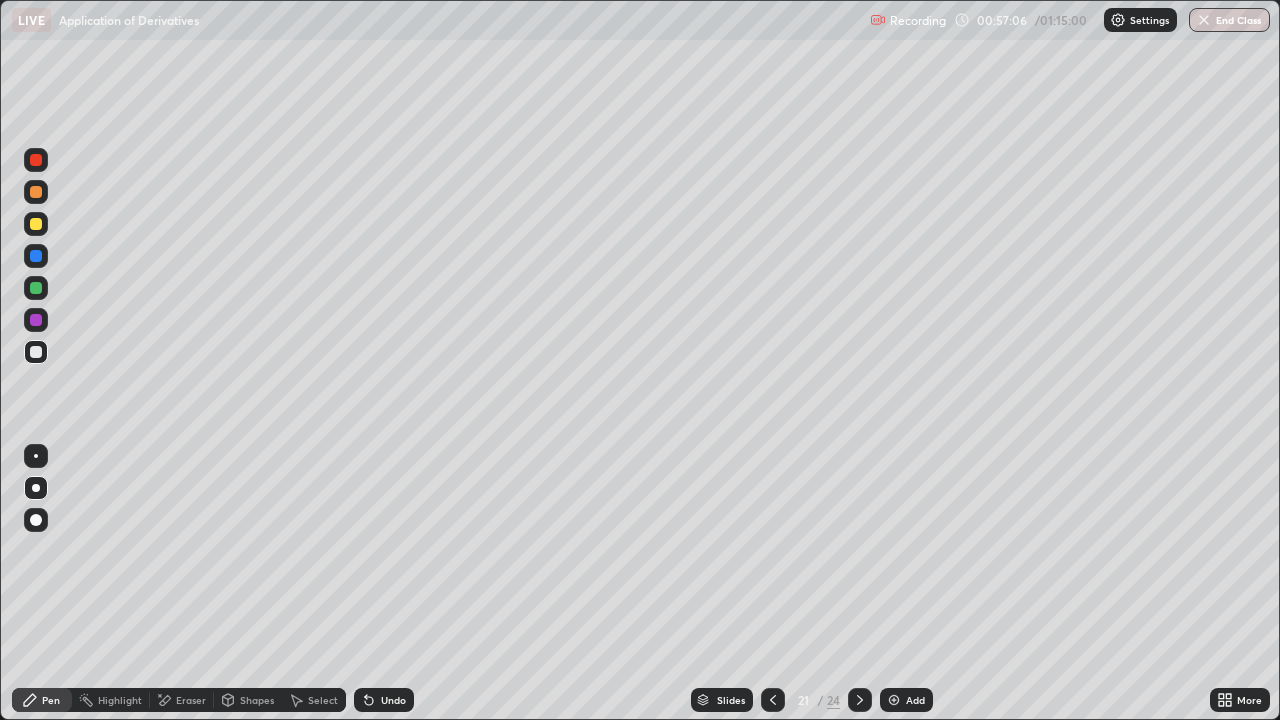 click on "Undo" at bounding box center (393, 700) 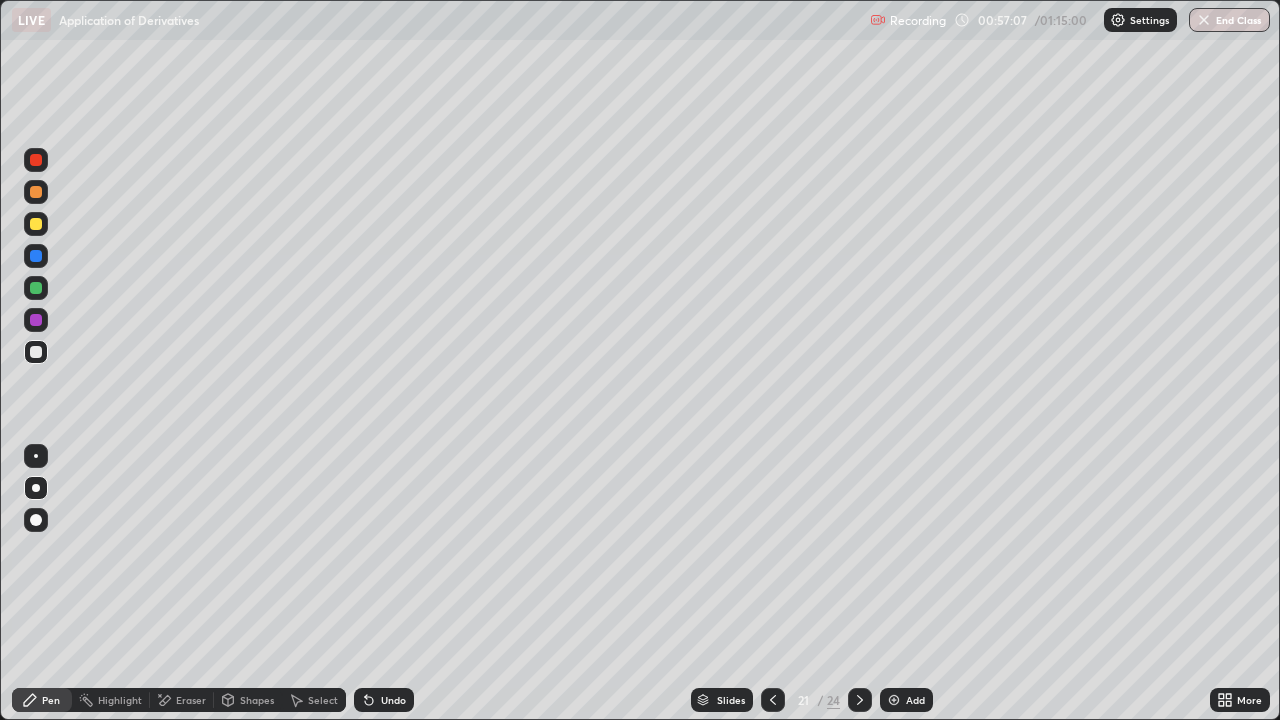 click on "Undo" at bounding box center (393, 700) 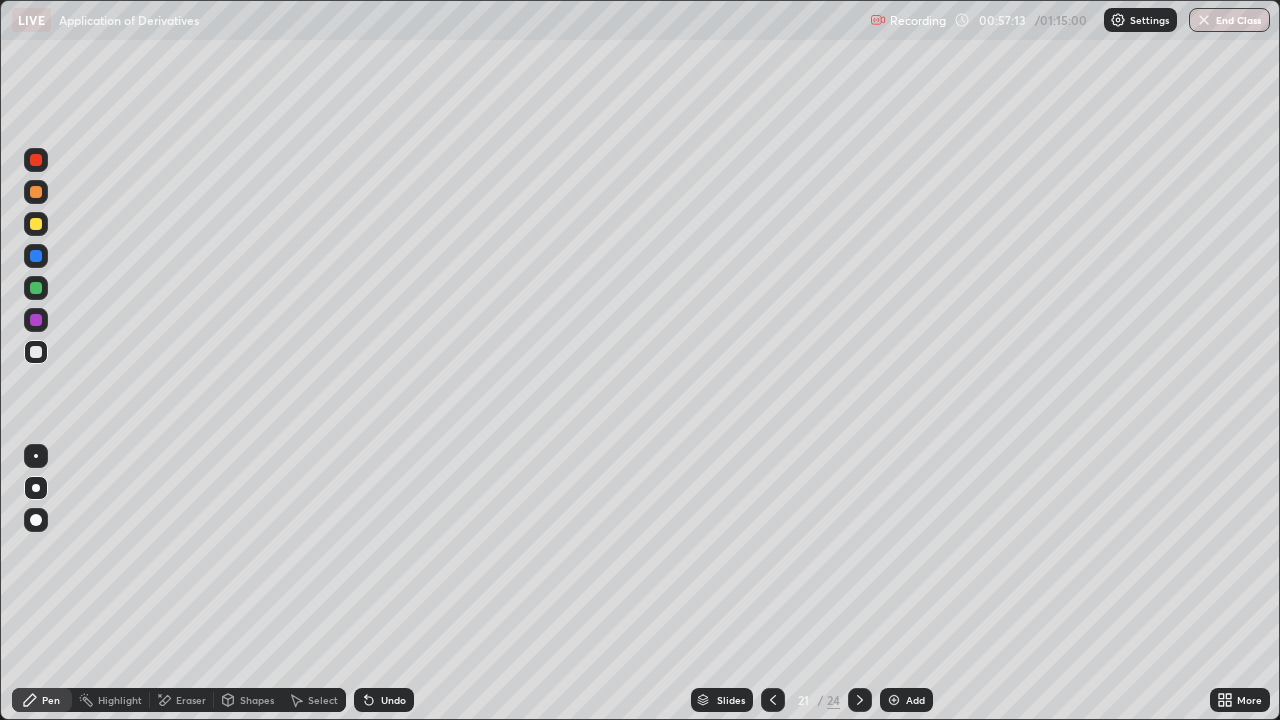 click at bounding box center [36, 352] 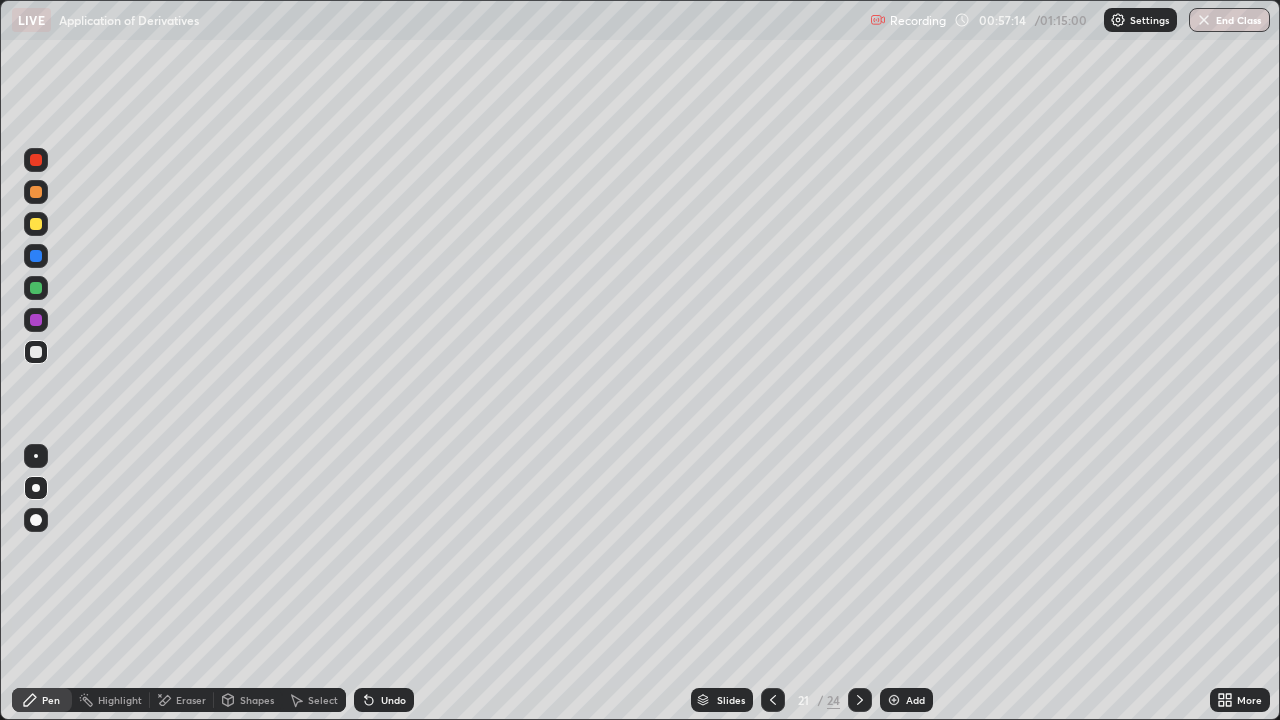 click at bounding box center [36, 352] 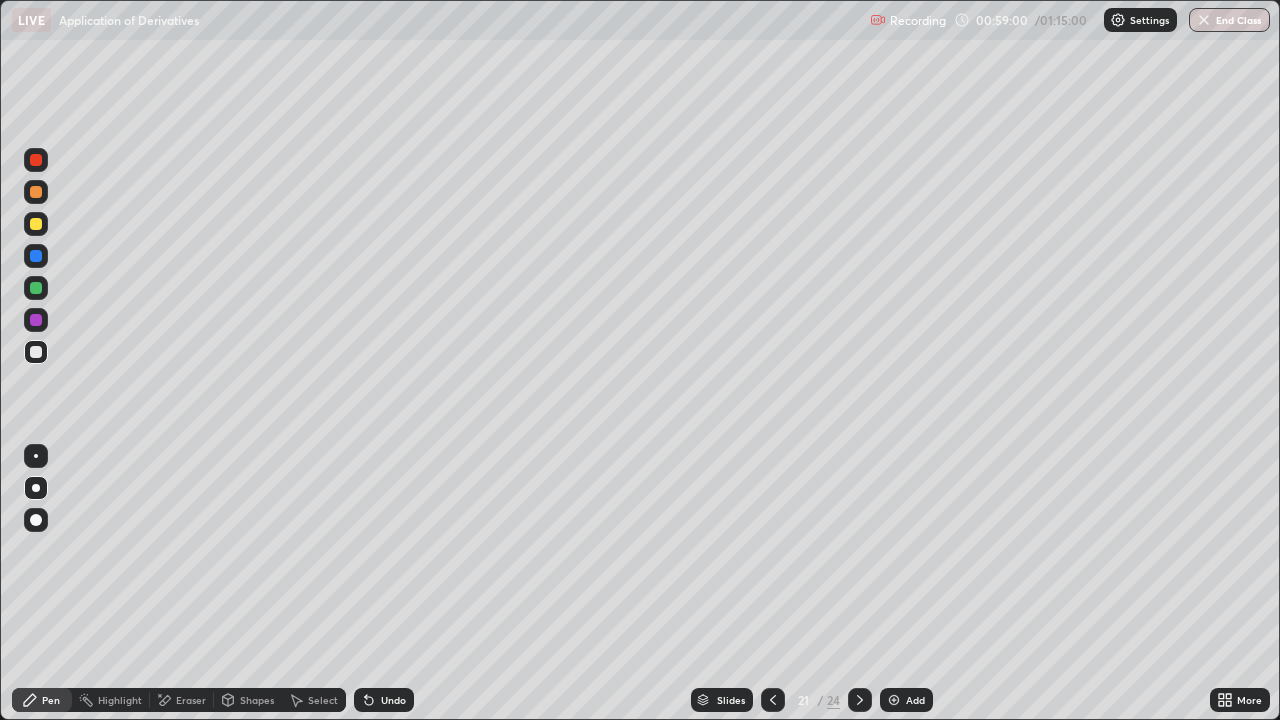 click on "Add" at bounding box center (915, 700) 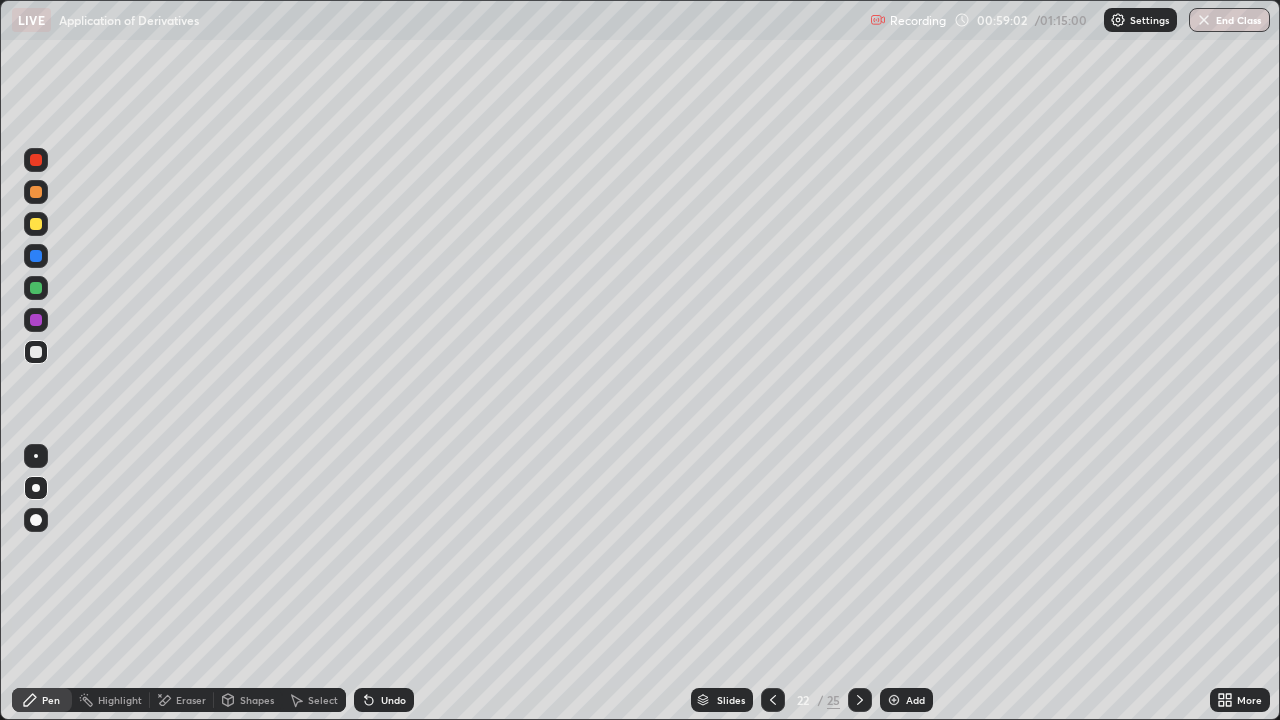 click at bounding box center [36, 224] 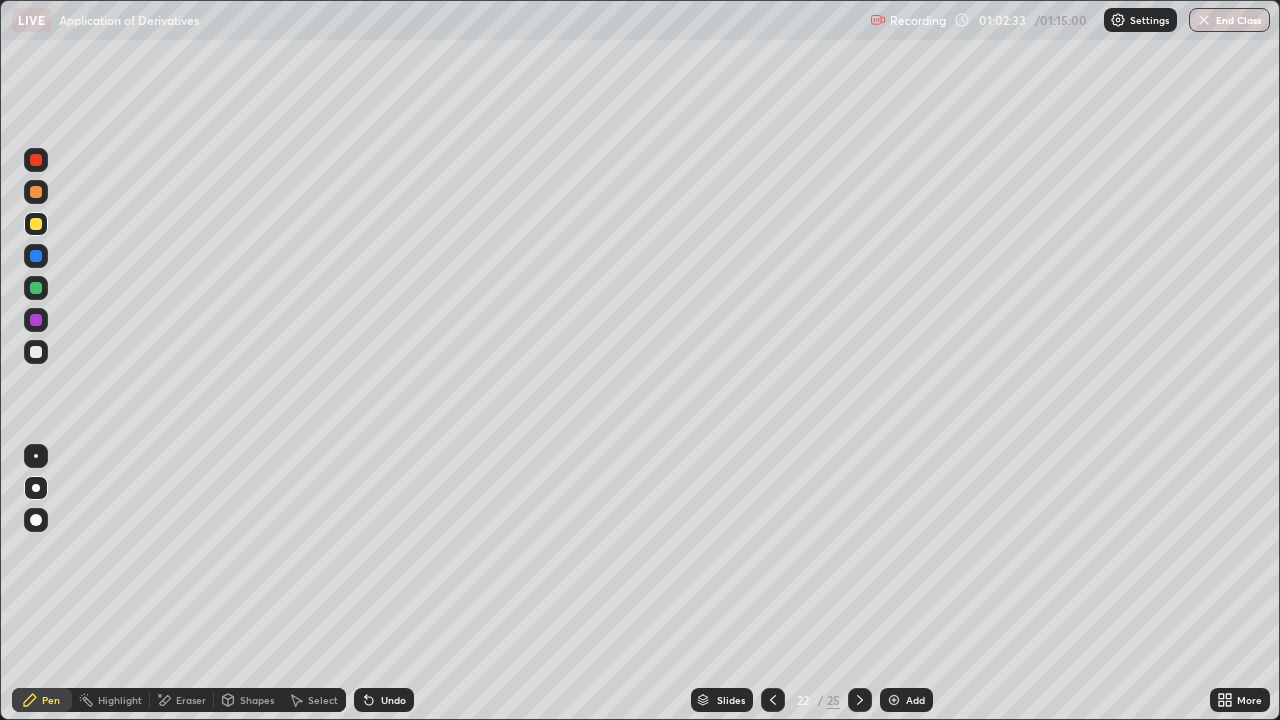 click at bounding box center [36, 256] 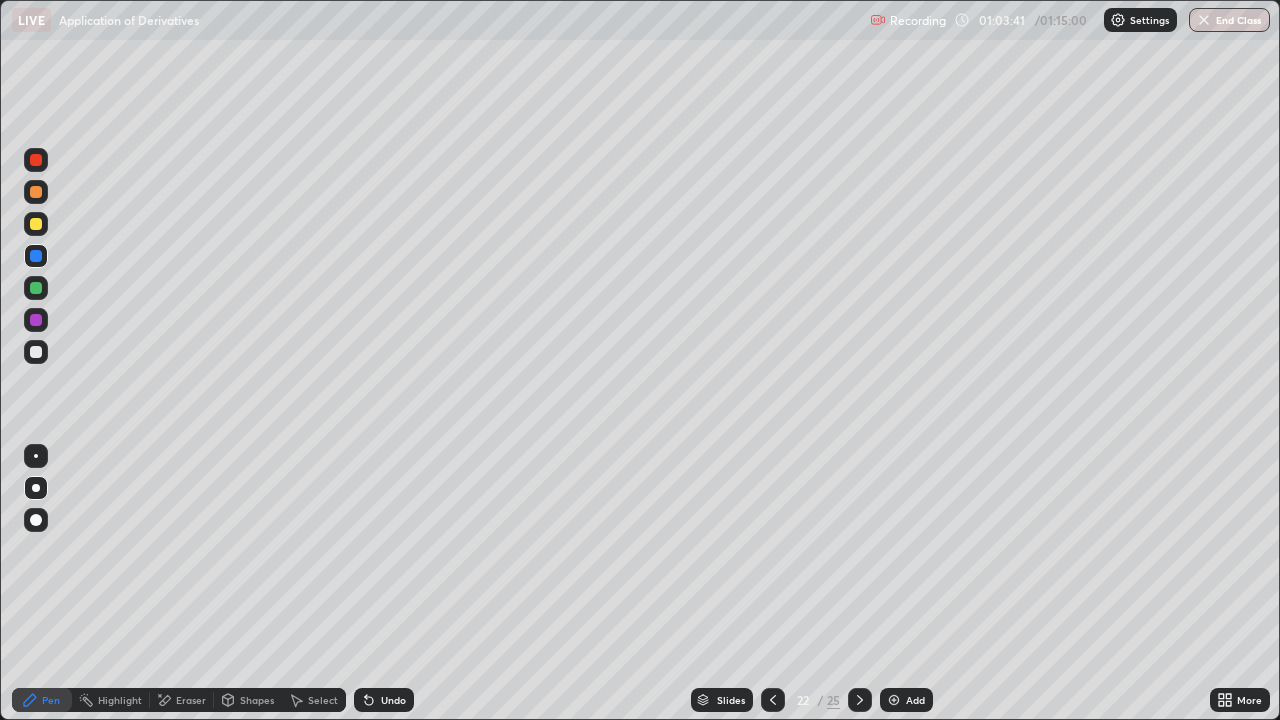 click 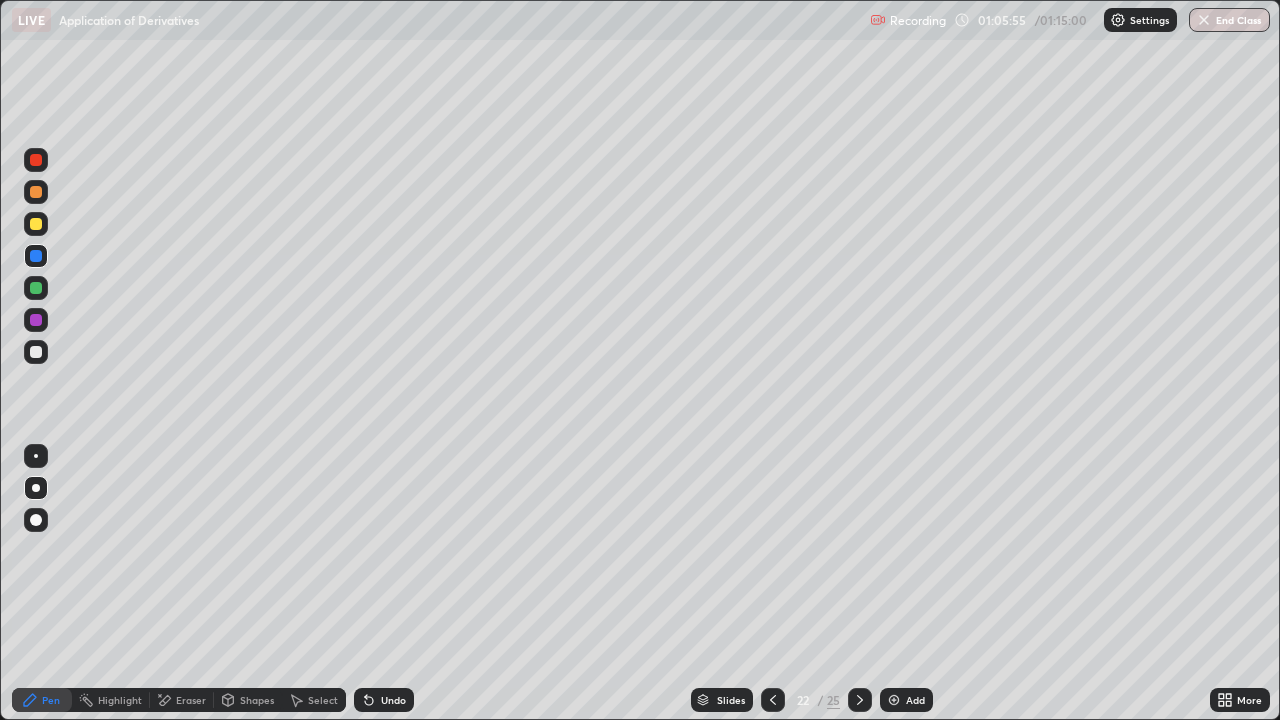 click on "Add" at bounding box center [915, 700] 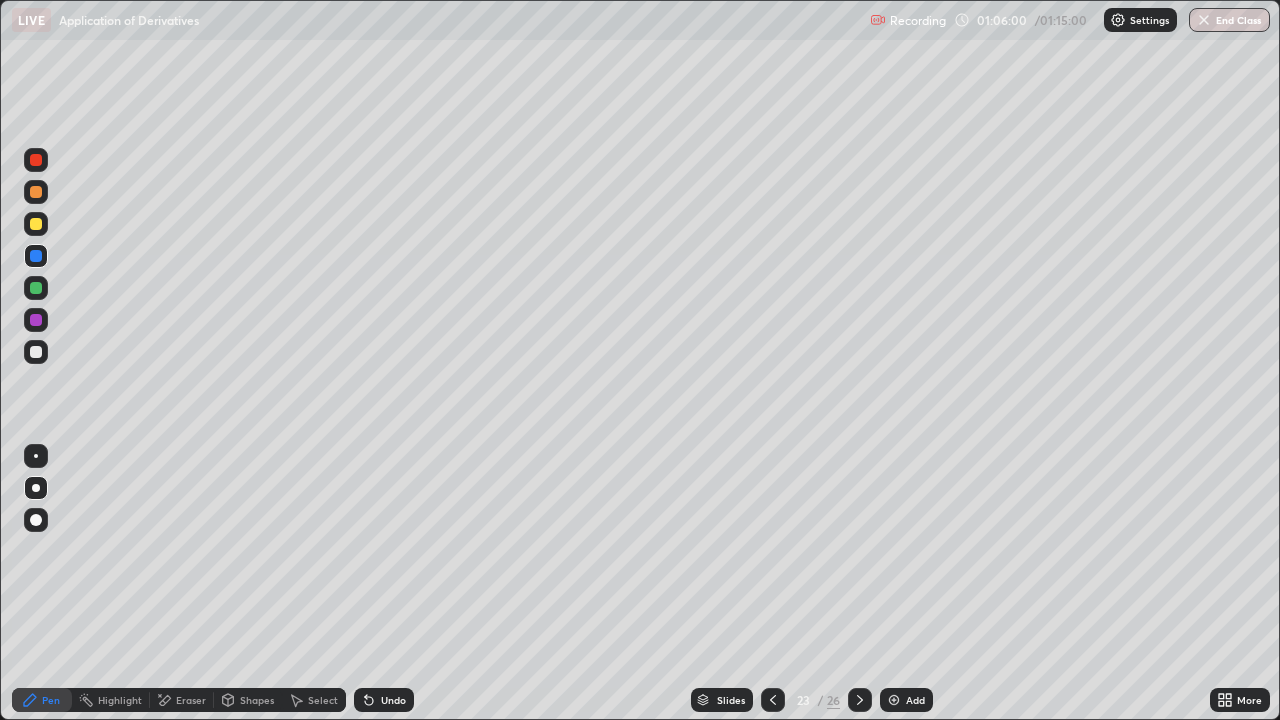 click at bounding box center [36, 160] 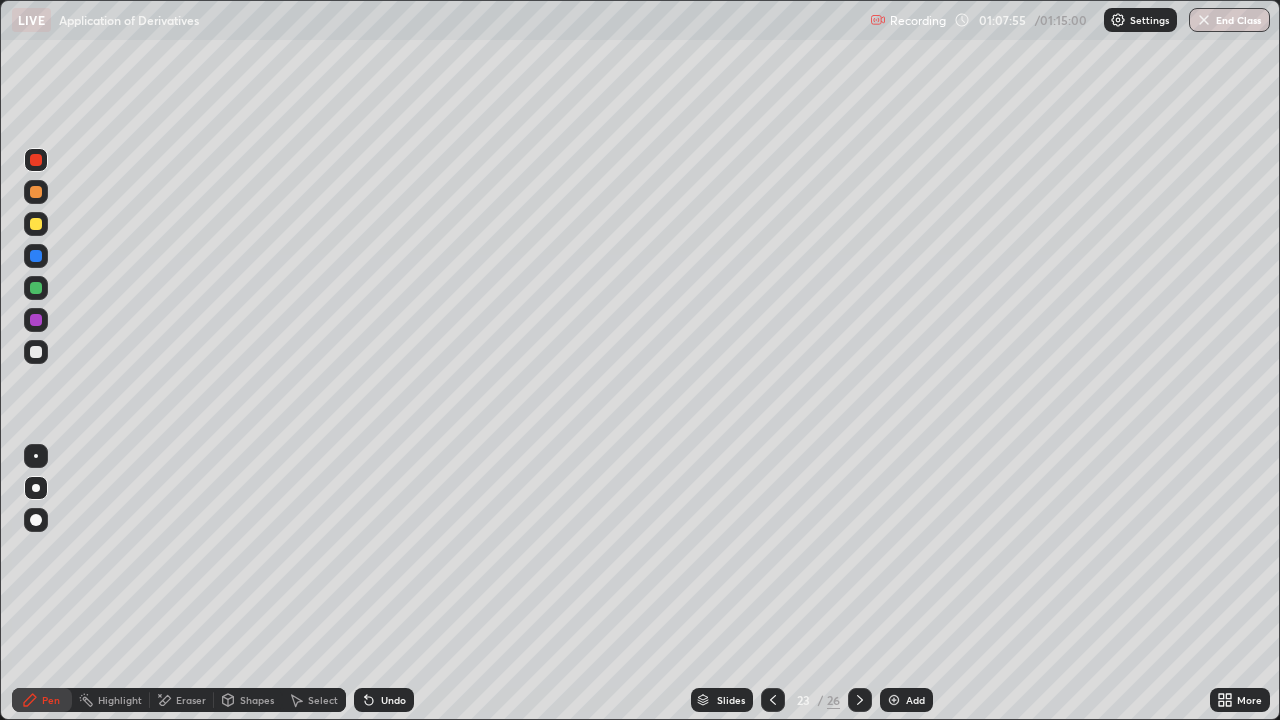 click on "Eraser" at bounding box center [191, 700] 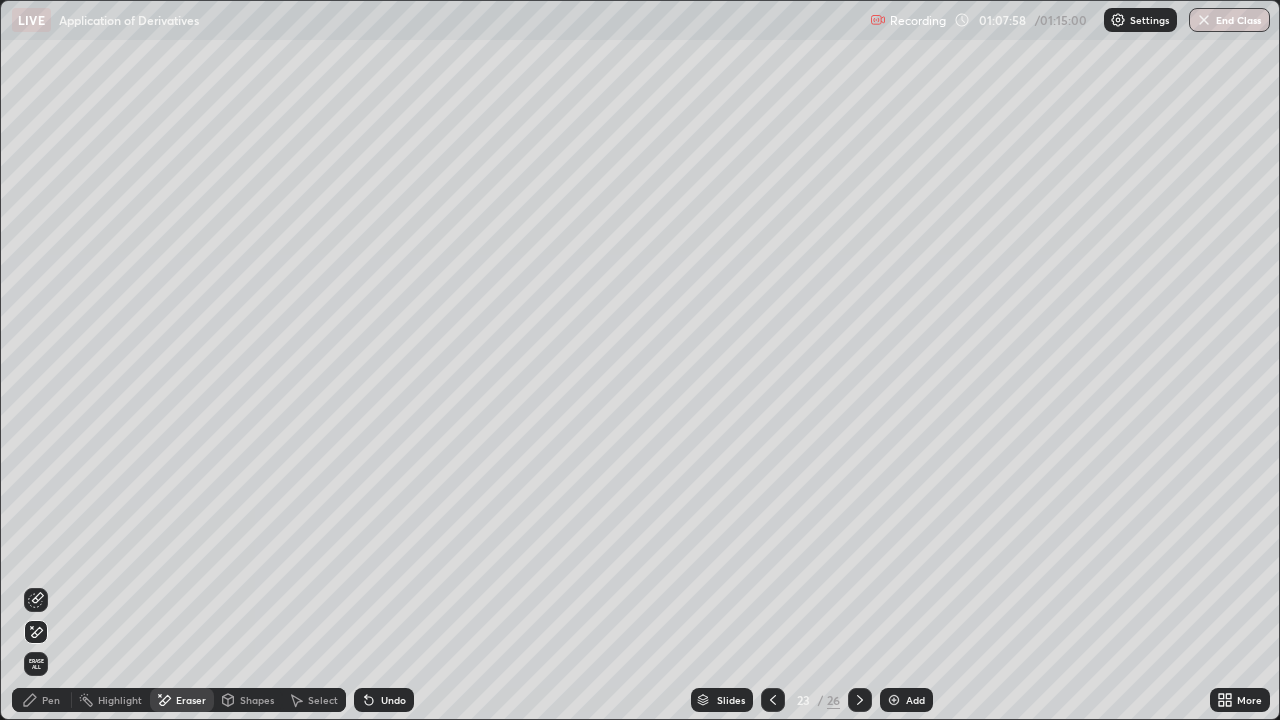 click on "Undo" at bounding box center (384, 700) 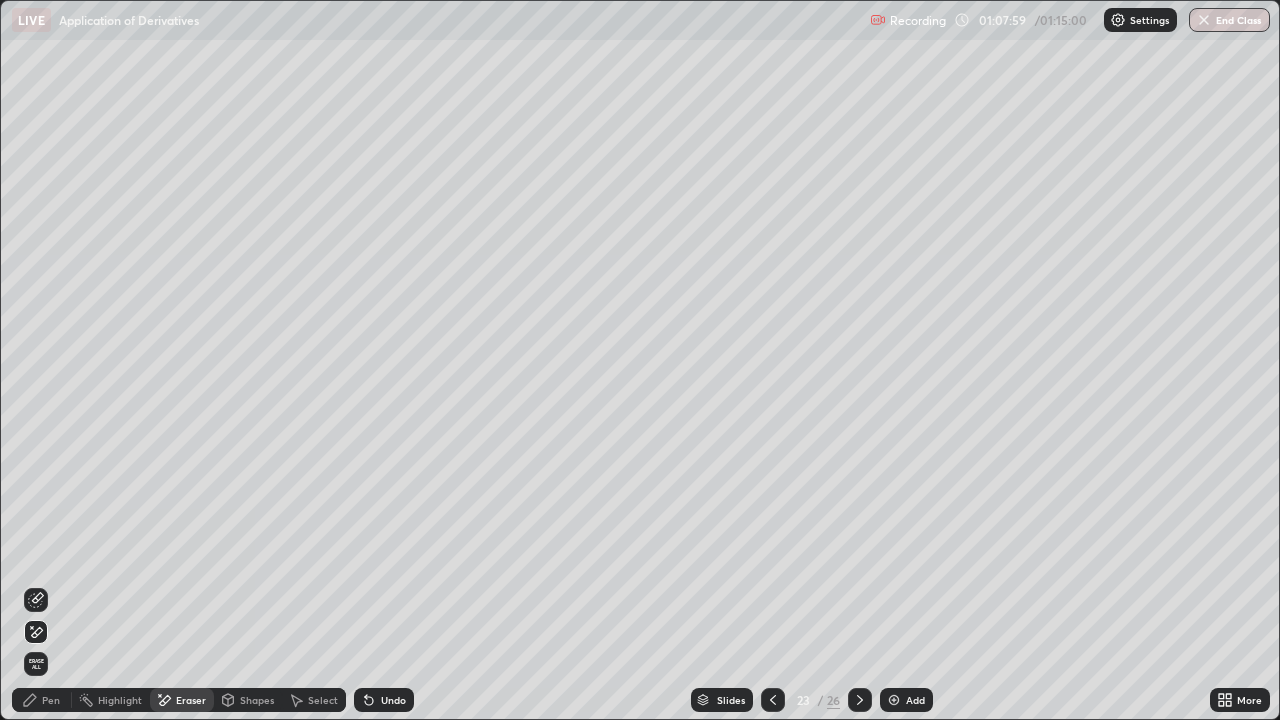 click 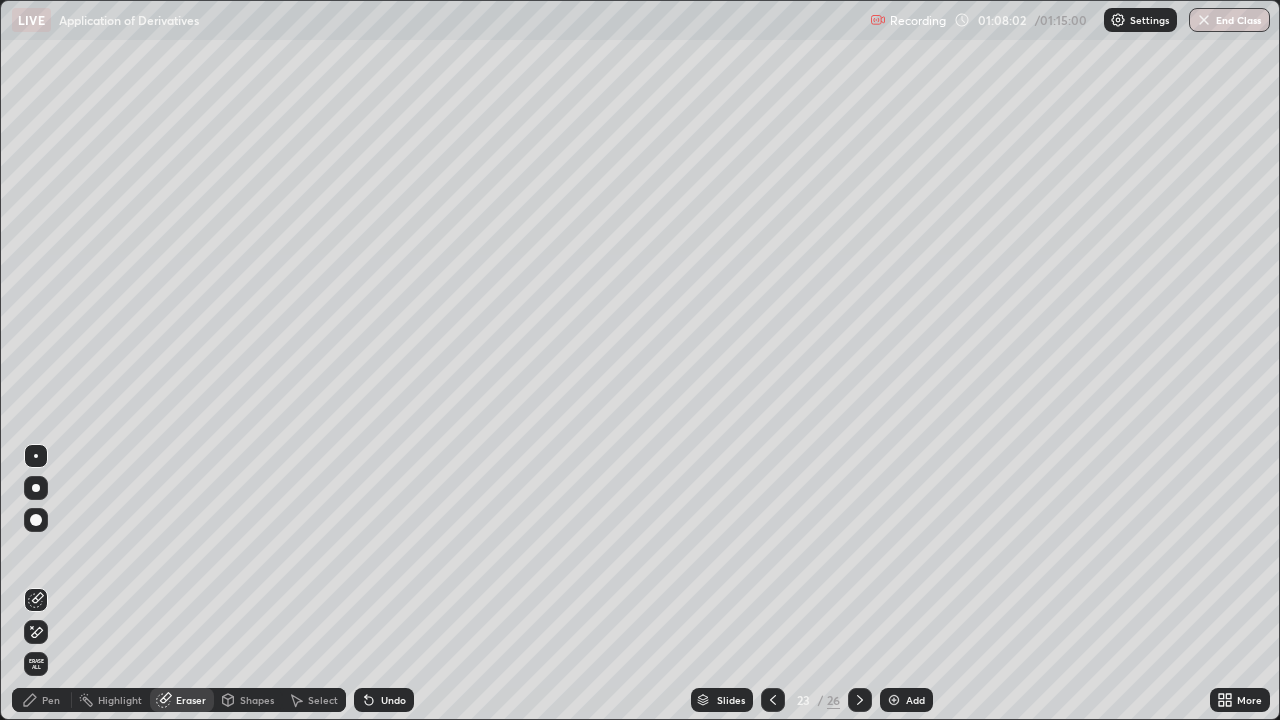 click on "Pen" at bounding box center [51, 700] 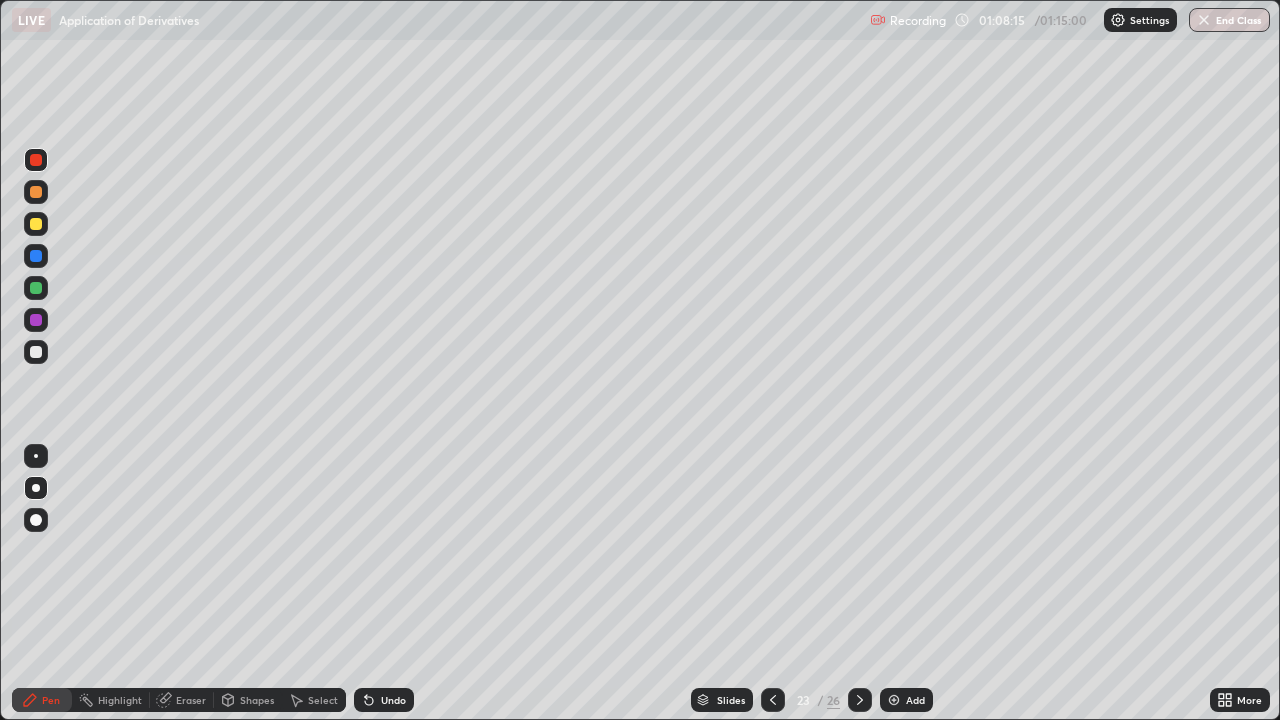 click at bounding box center (36, 256) 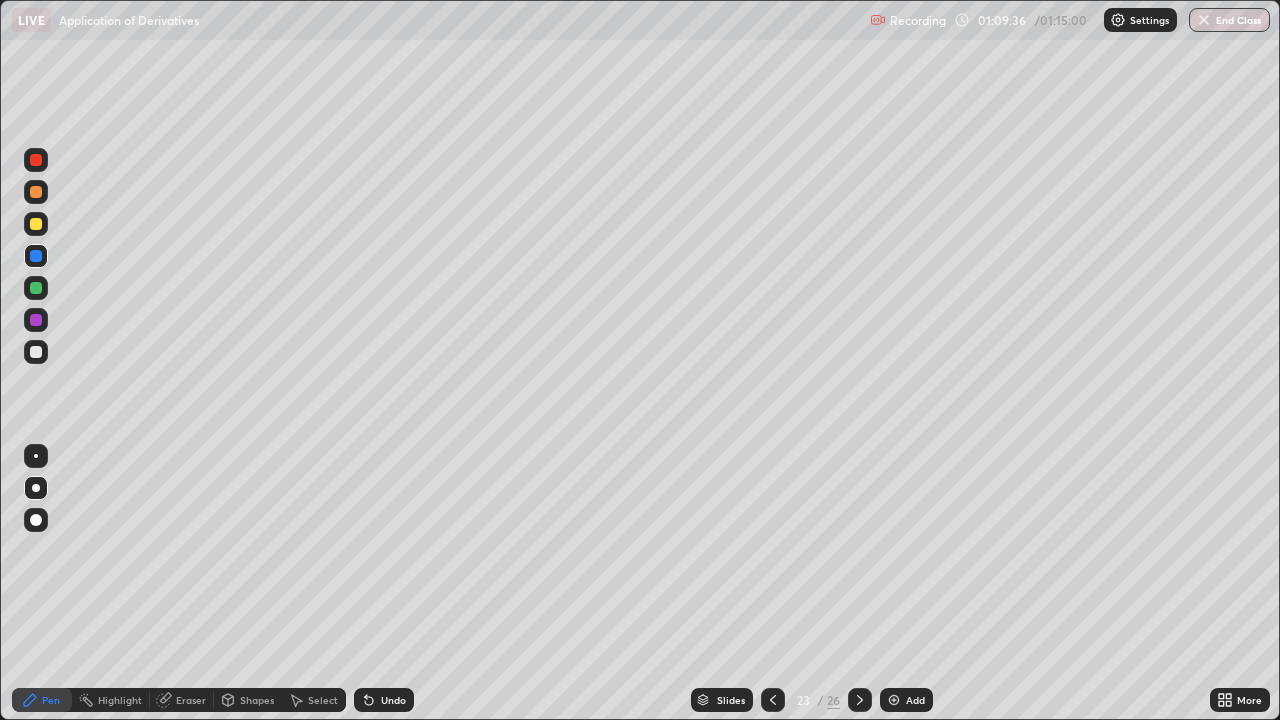 click at bounding box center (36, 352) 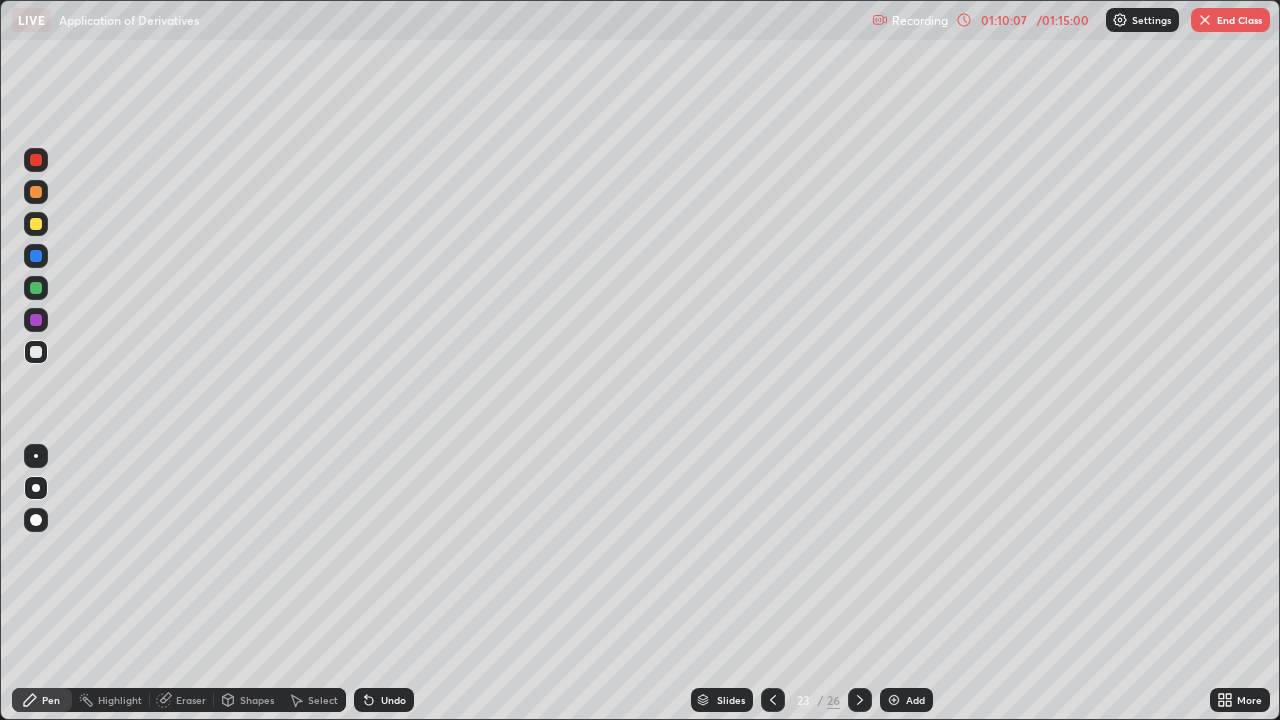 click 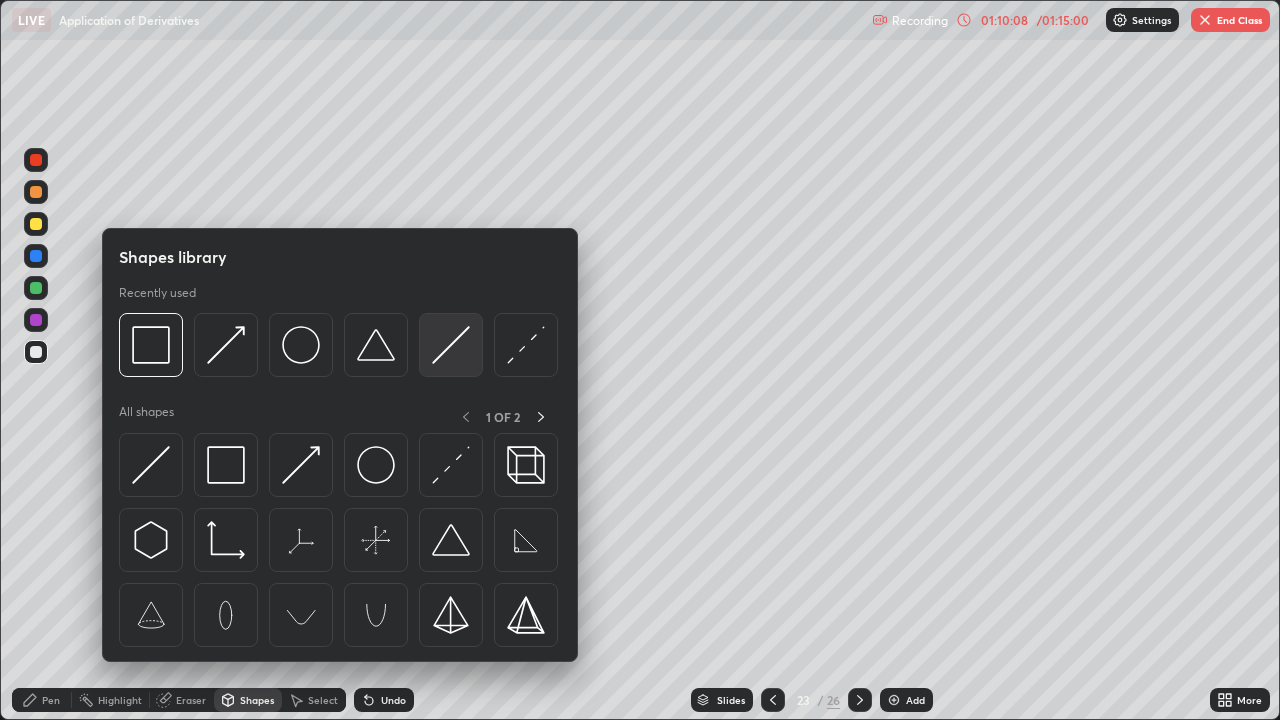 click at bounding box center (451, 345) 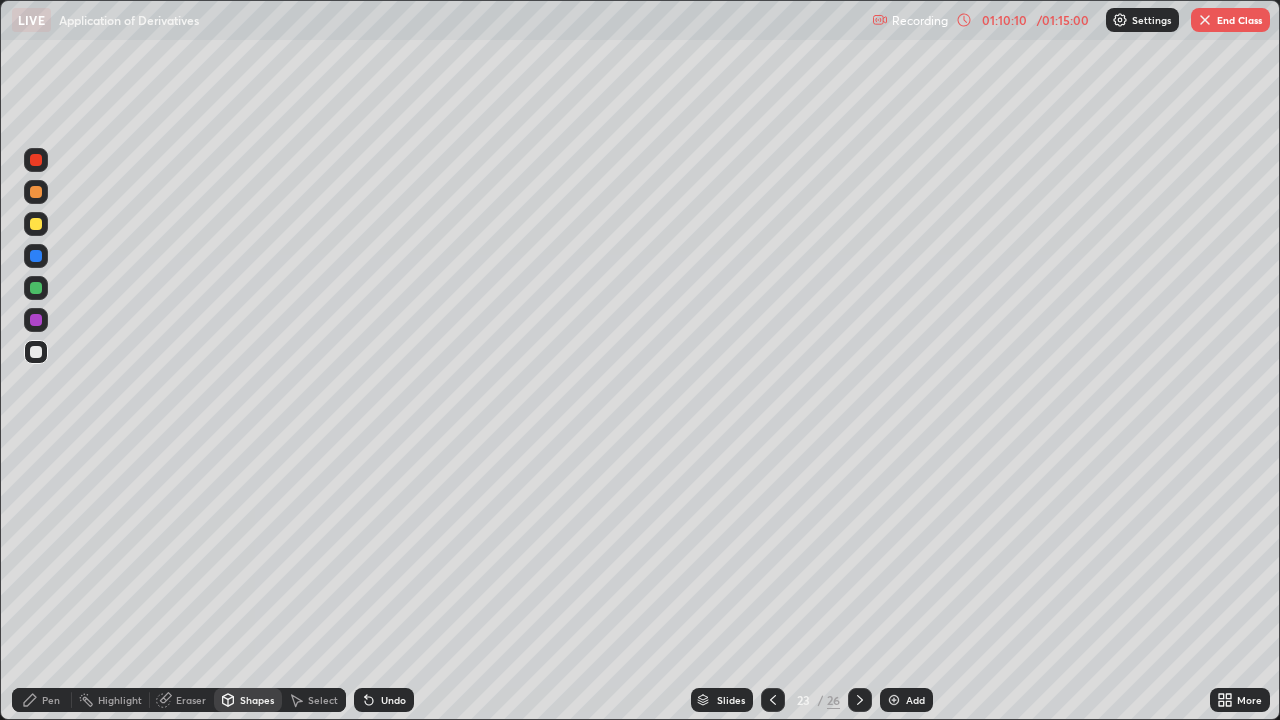 click on "Pen" at bounding box center (42, 700) 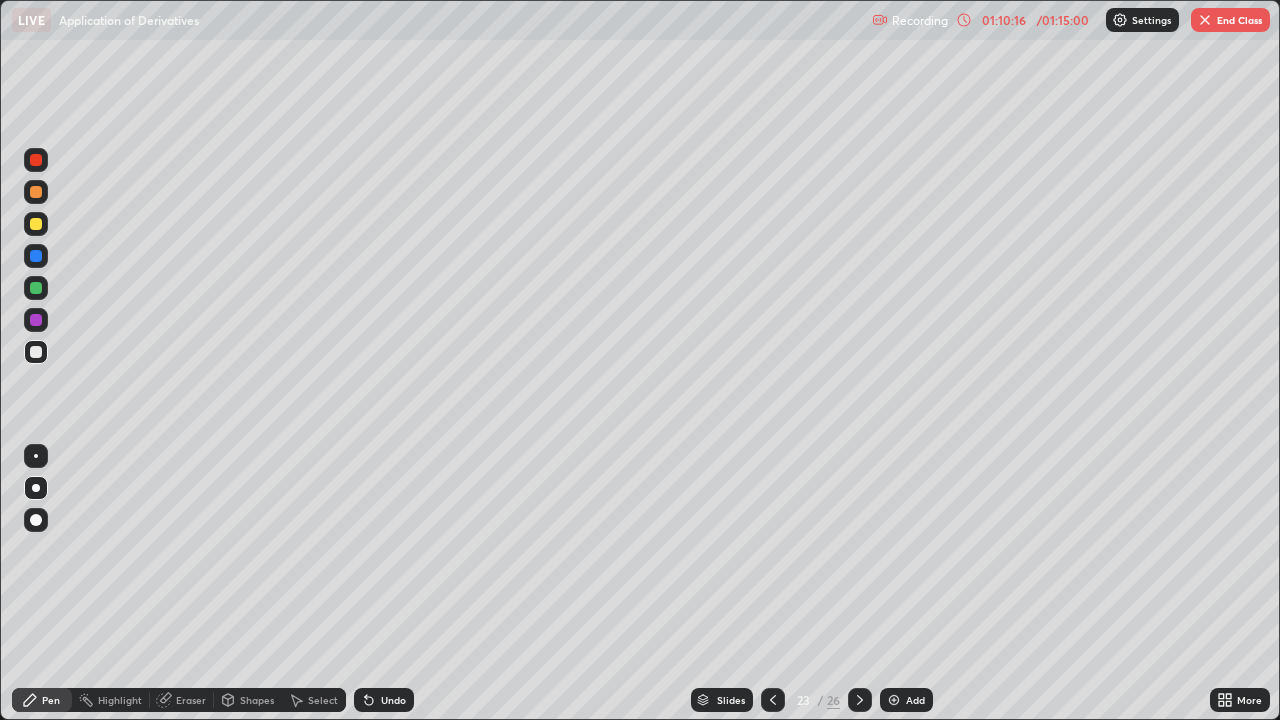 click on "Undo" at bounding box center [393, 700] 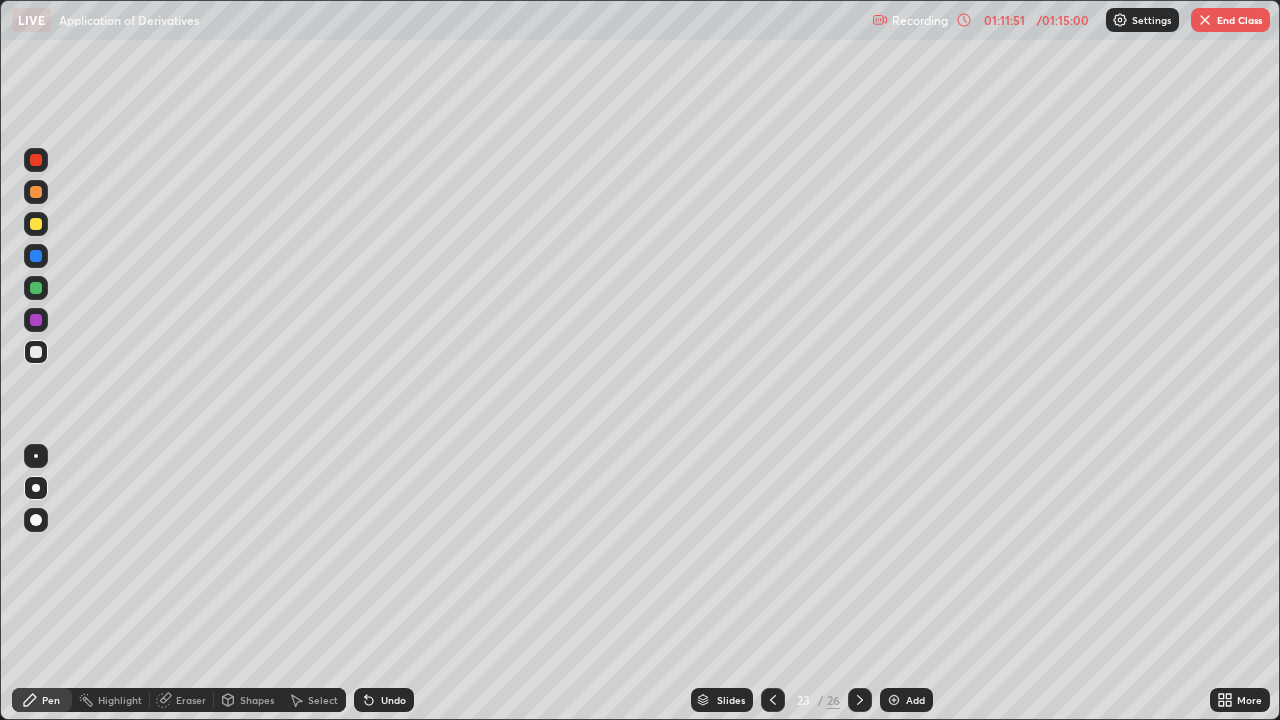 click on "End Class" at bounding box center [1230, 20] 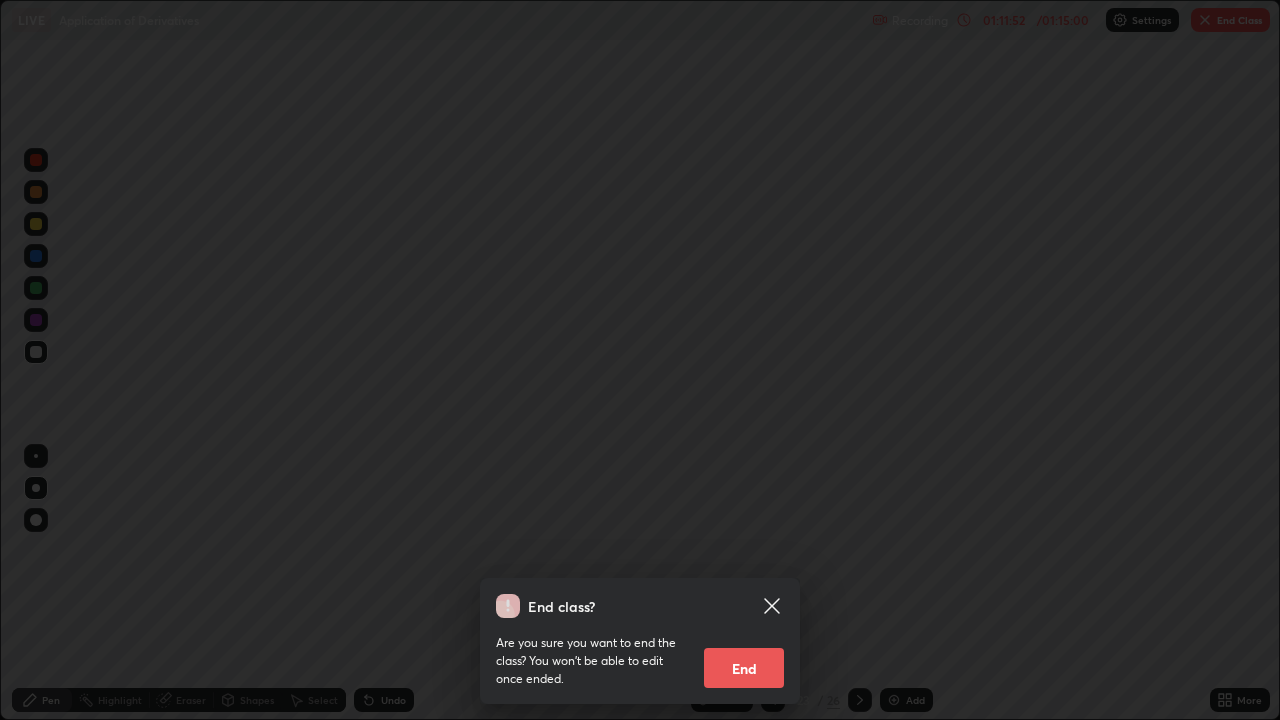 click on "End" at bounding box center (744, 668) 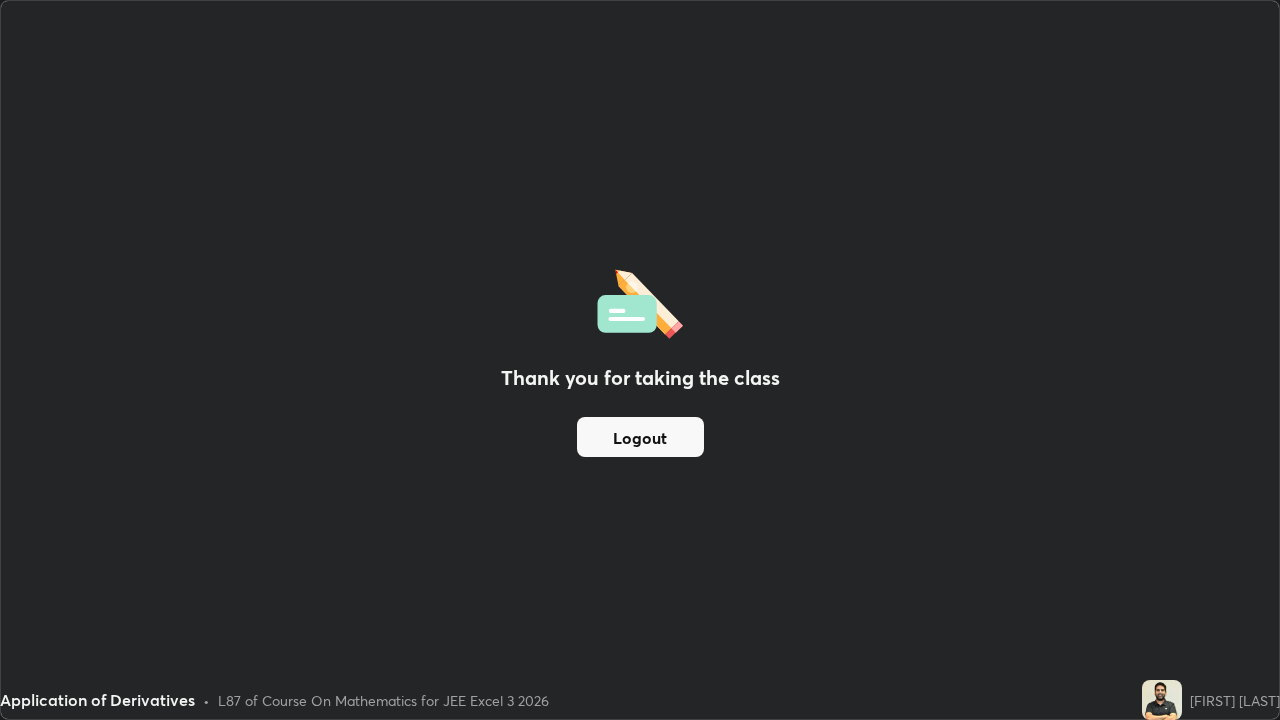 click on "Logout" at bounding box center (640, 437) 